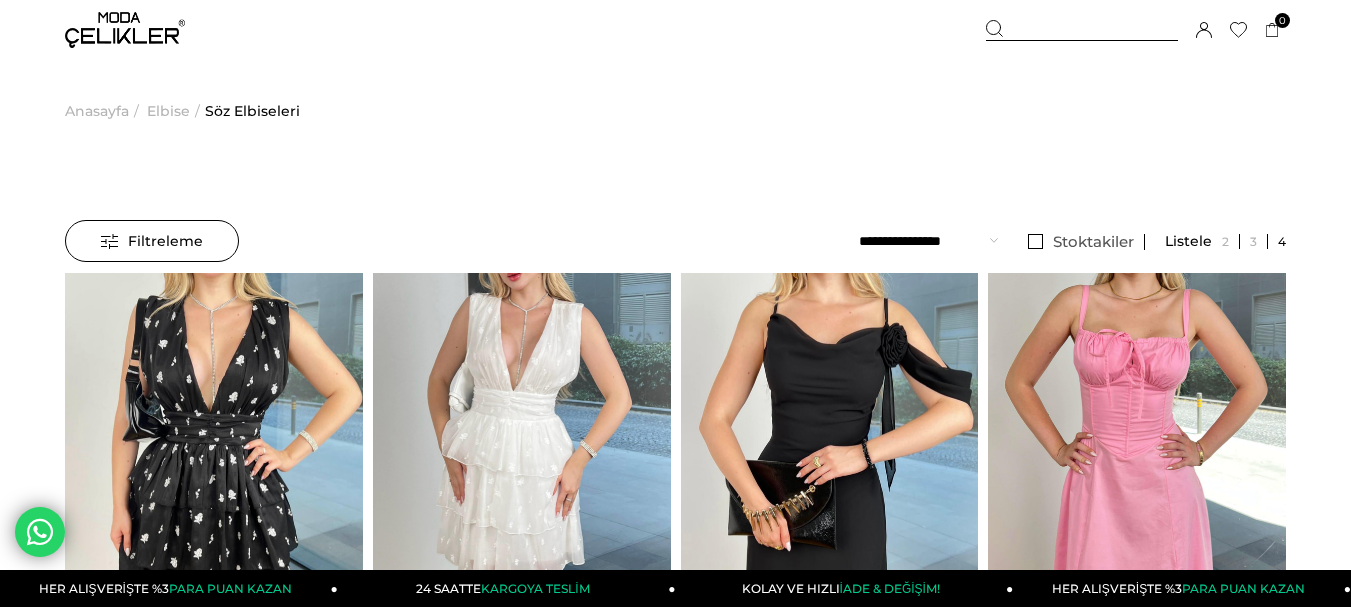 scroll, scrollTop: 300, scrollLeft: 0, axis: vertical 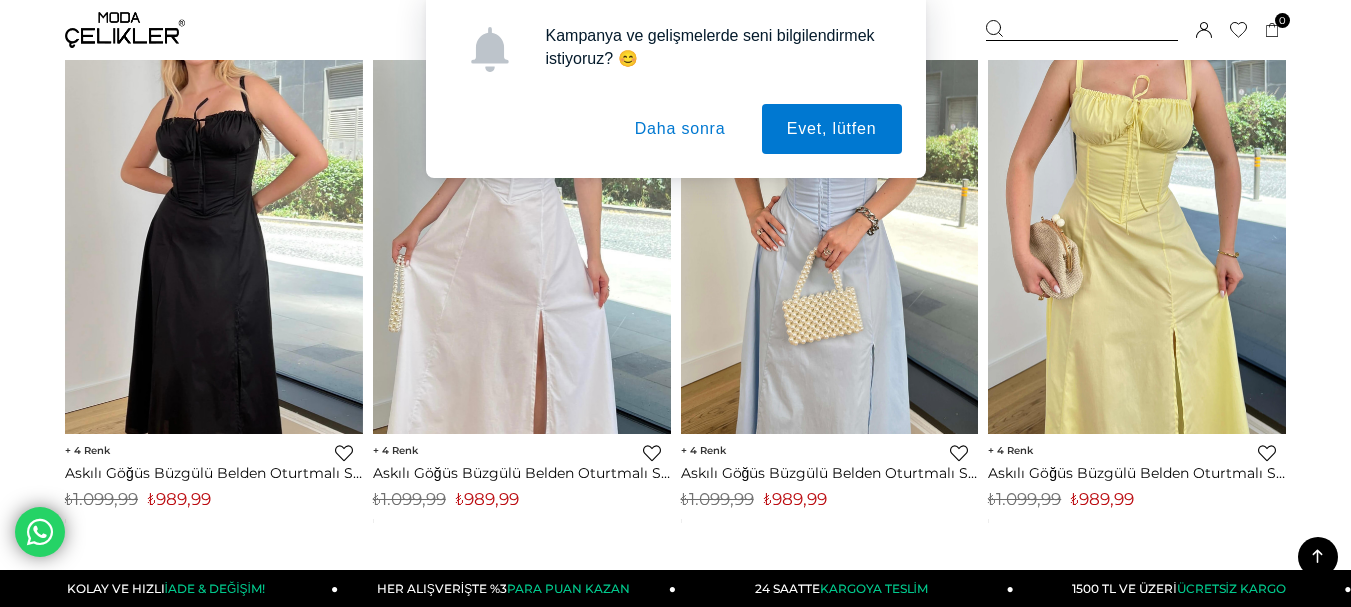 click on "Daha sonra" at bounding box center [680, 129] 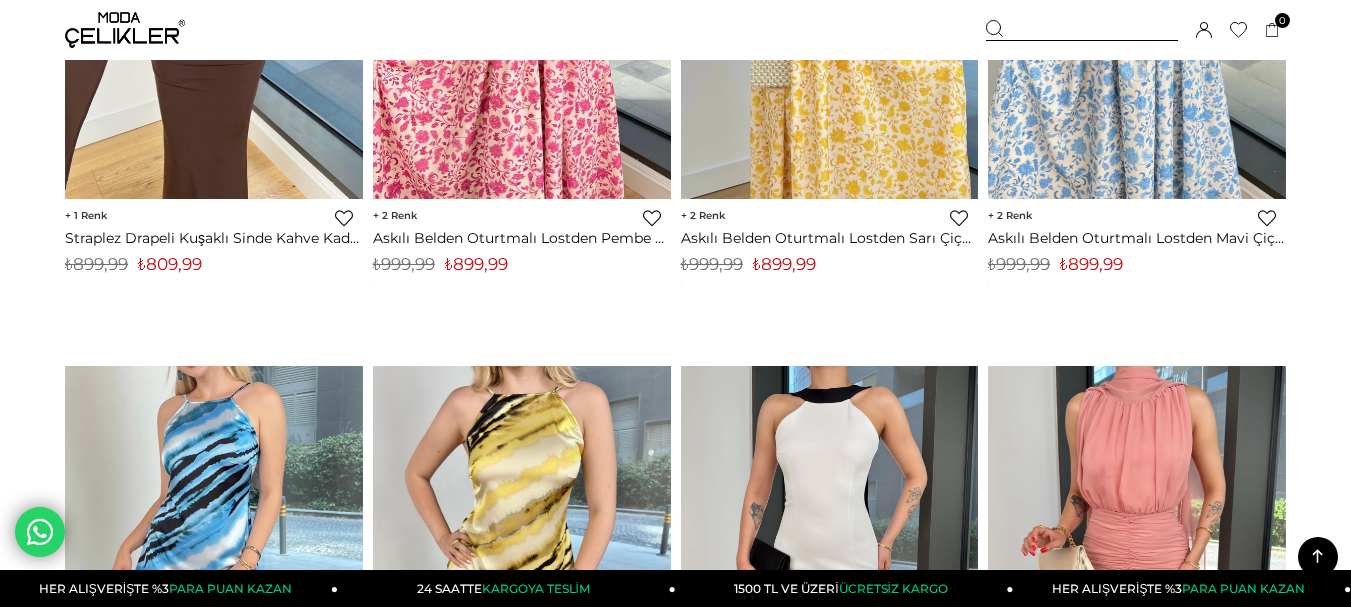 scroll, scrollTop: 1900, scrollLeft: 0, axis: vertical 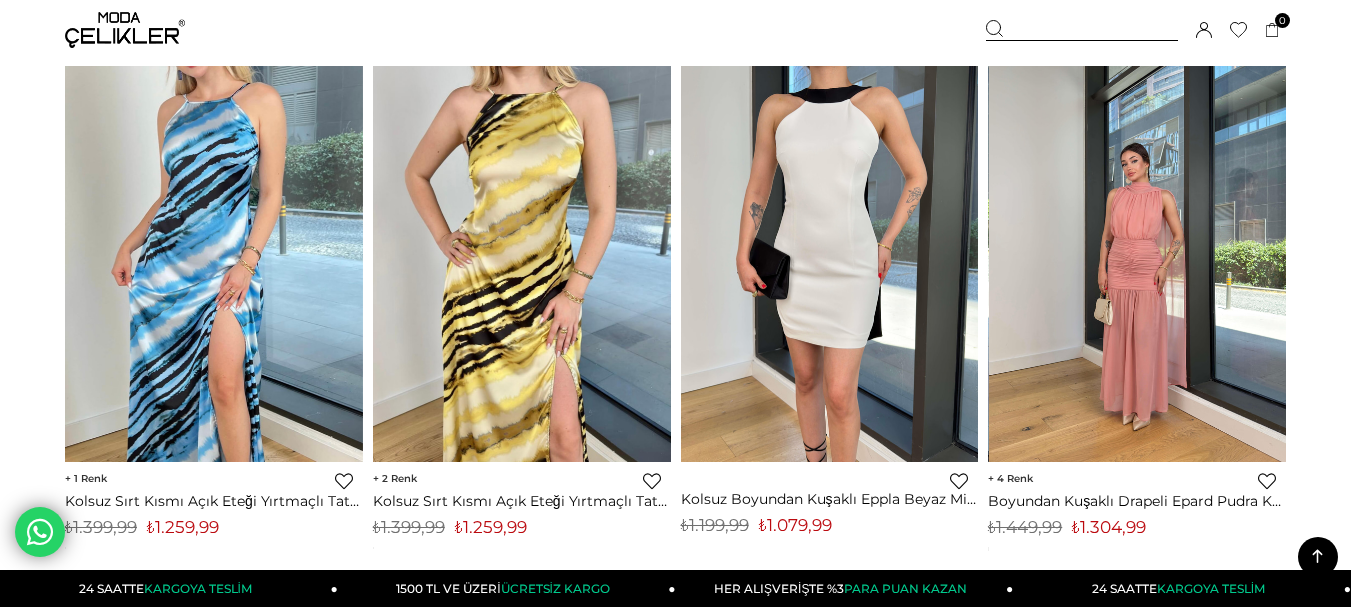 click at bounding box center [1138, 264] 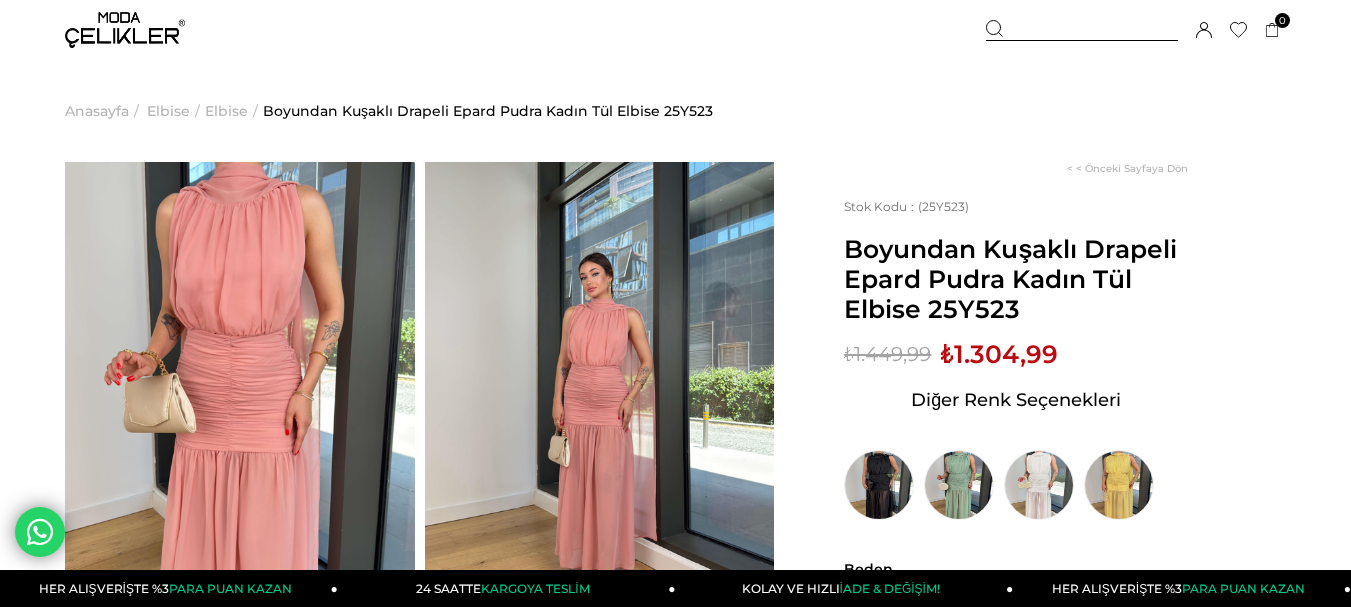 scroll, scrollTop: 0, scrollLeft: 0, axis: both 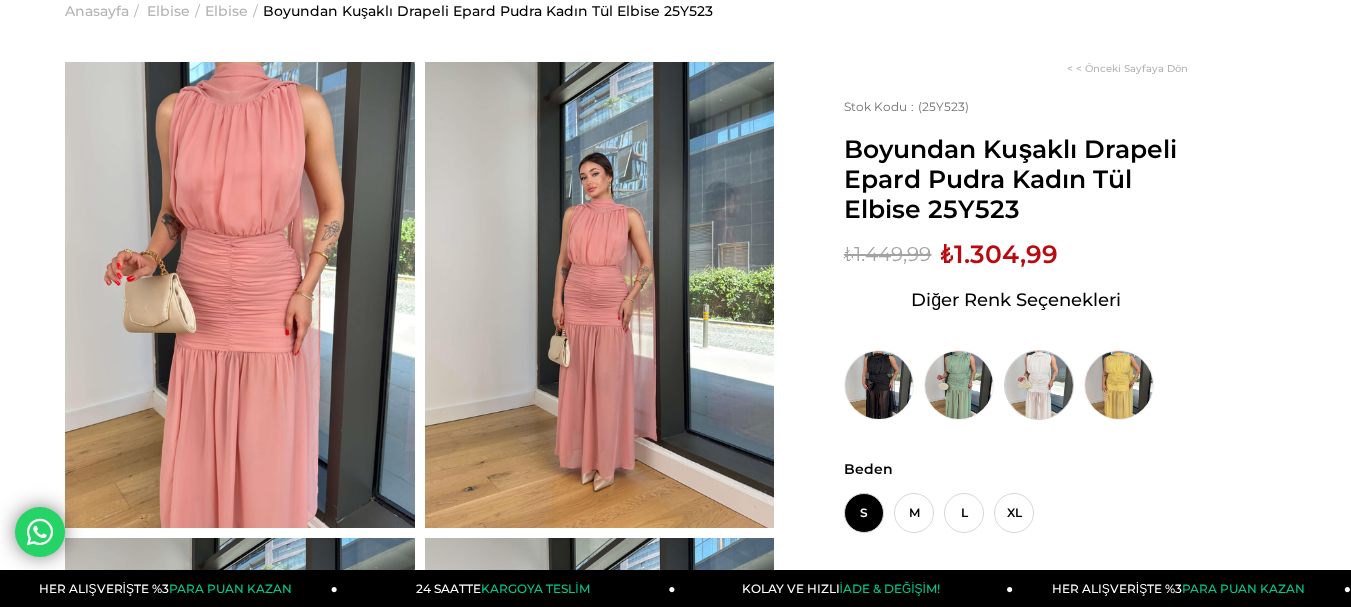 click at bounding box center (1039, 385) 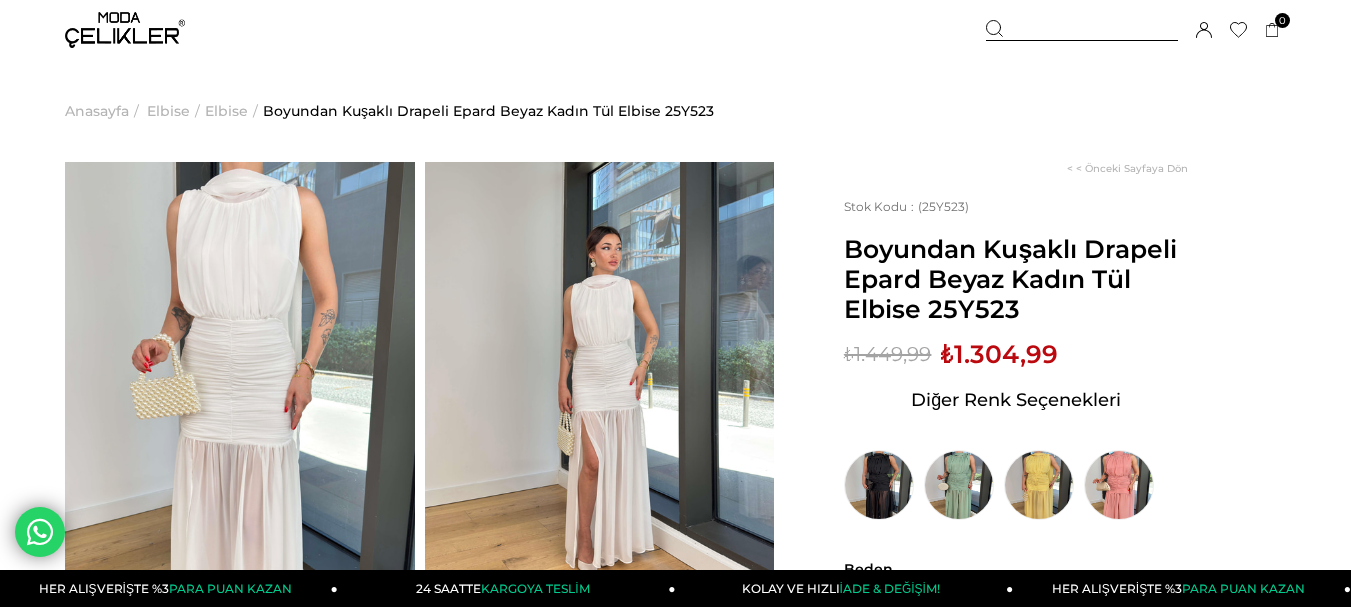 scroll, scrollTop: 0, scrollLeft: 0, axis: both 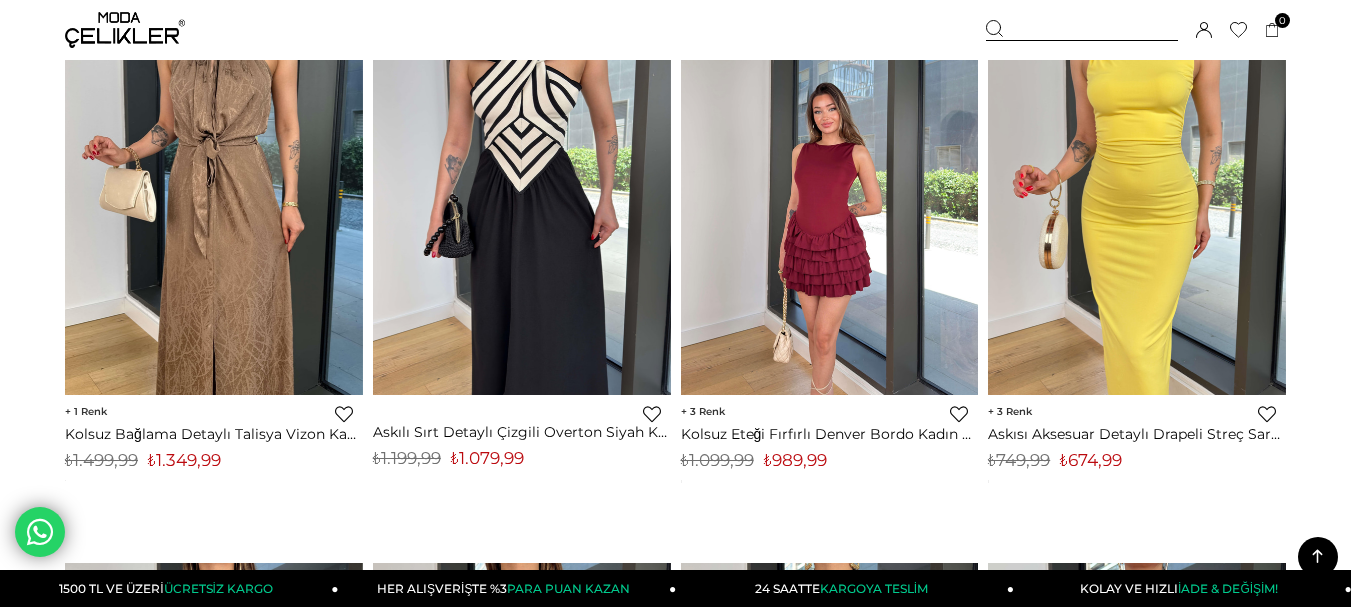 click at bounding box center [830, 197] 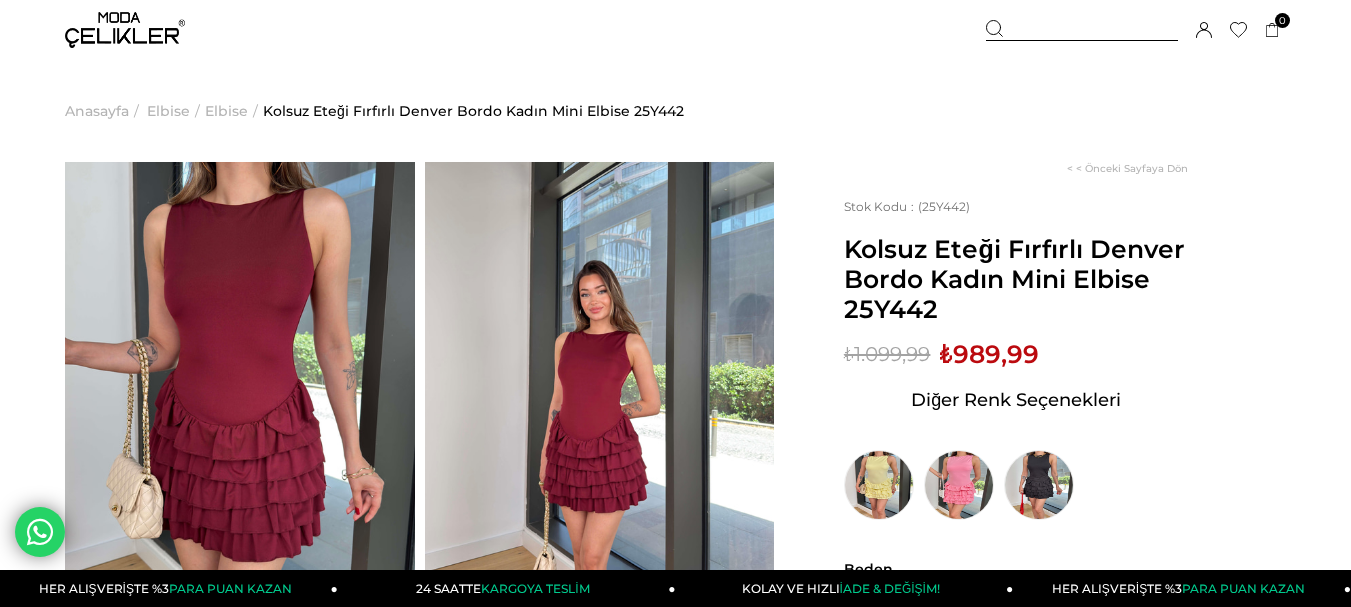 scroll, scrollTop: 99, scrollLeft: 0, axis: vertical 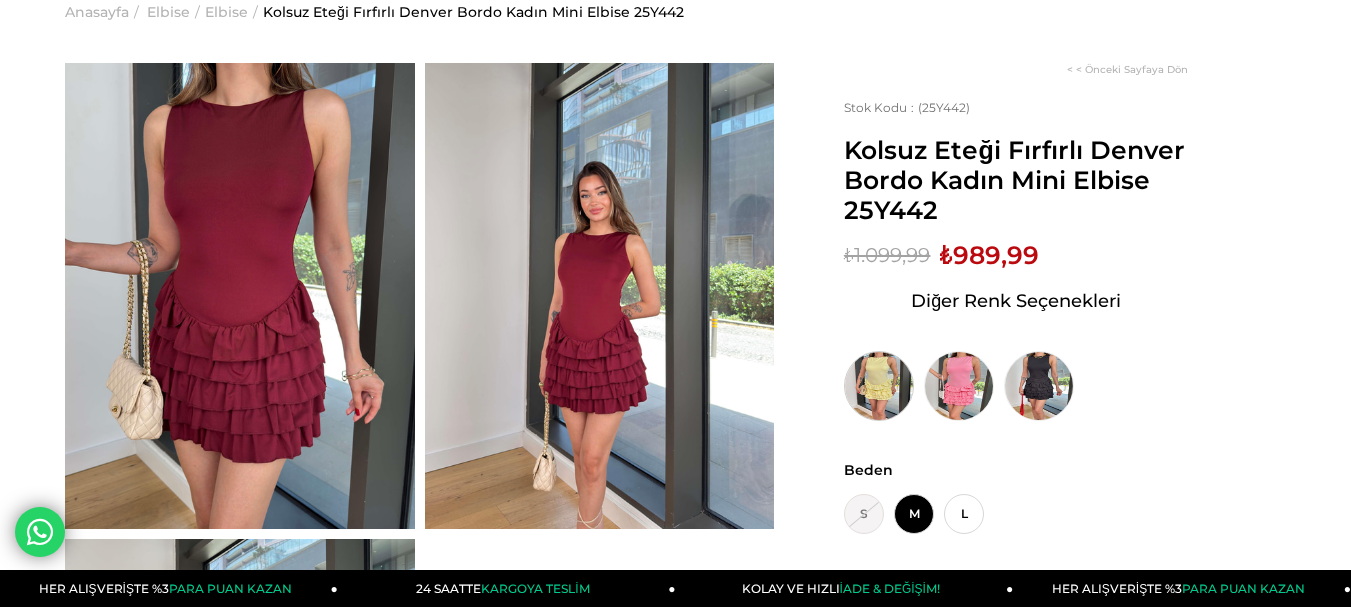 click at bounding box center [879, 386] 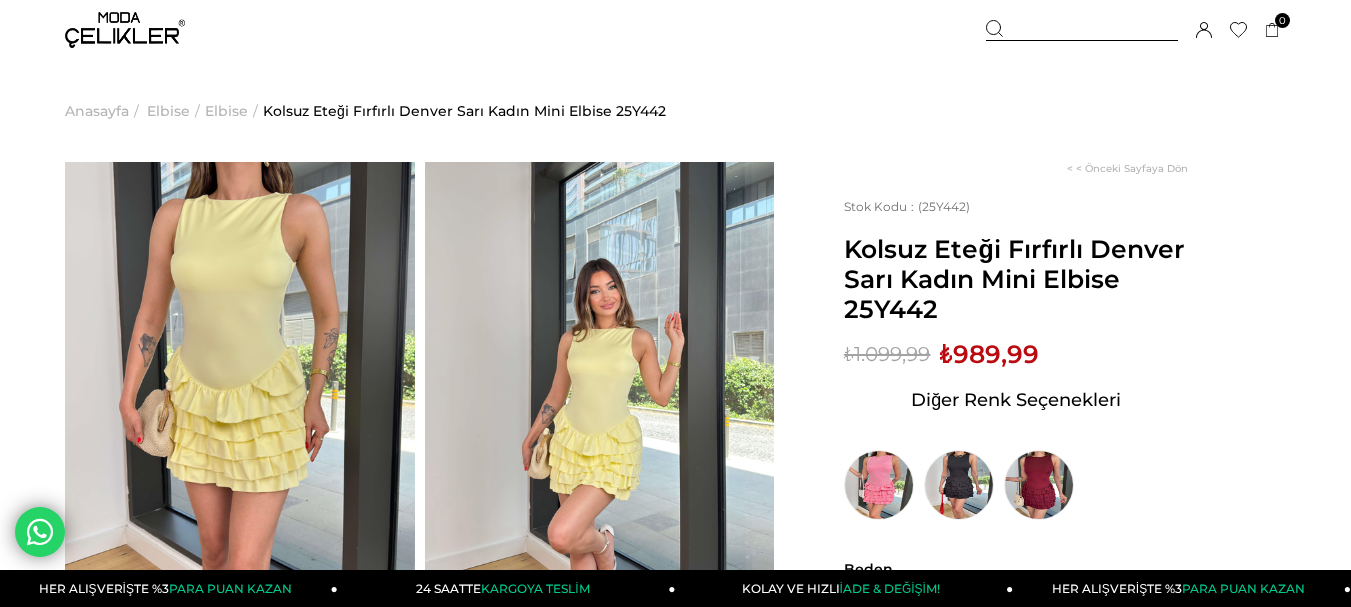 scroll, scrollTop: 100, scrollLeft: 0, axis: vertical 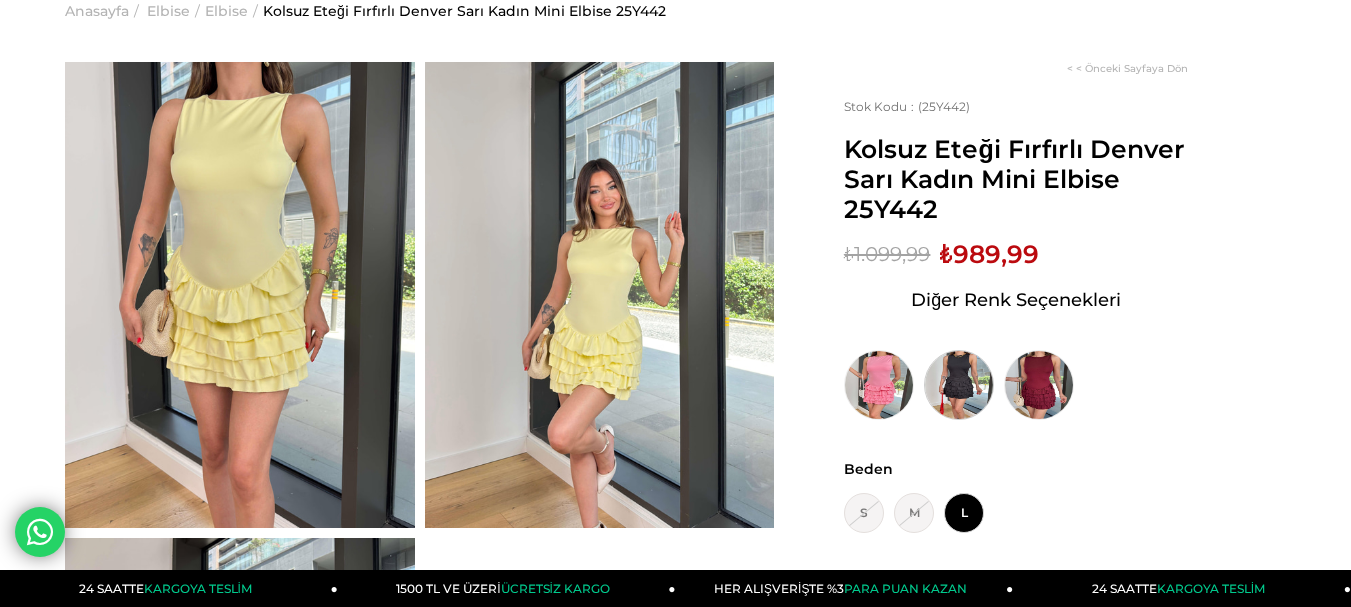click at bounding box center (959, 385) 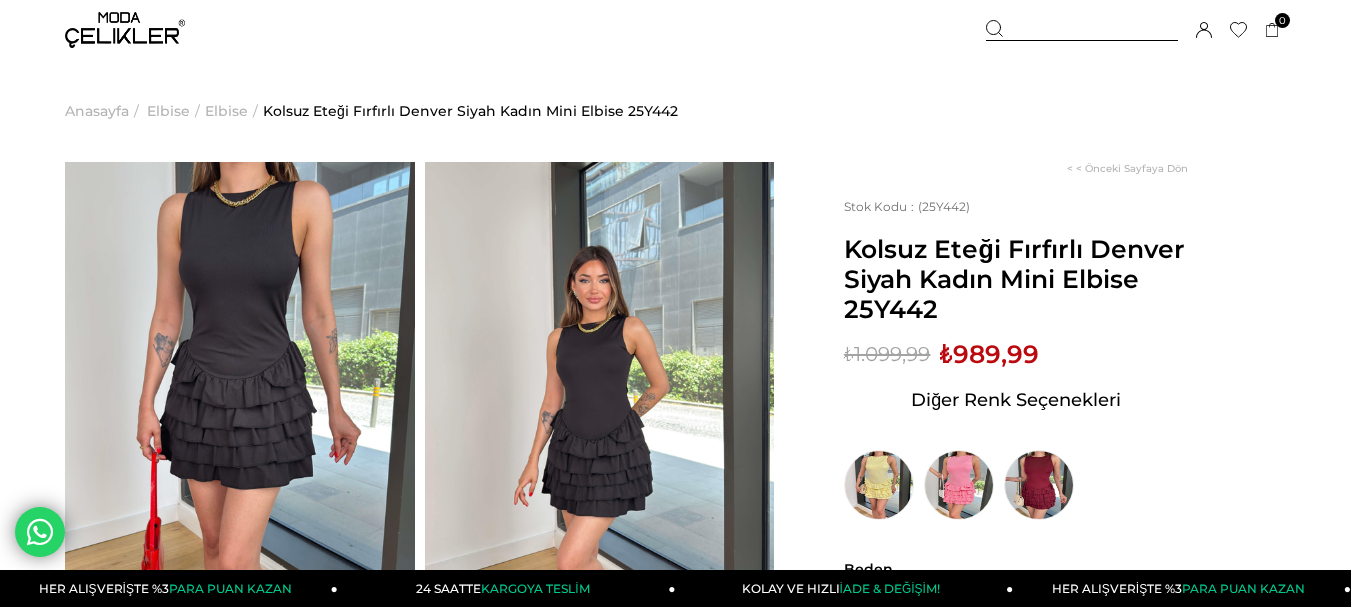 scroll, scrollTop: 0, scrollLeft: 0, axis: both 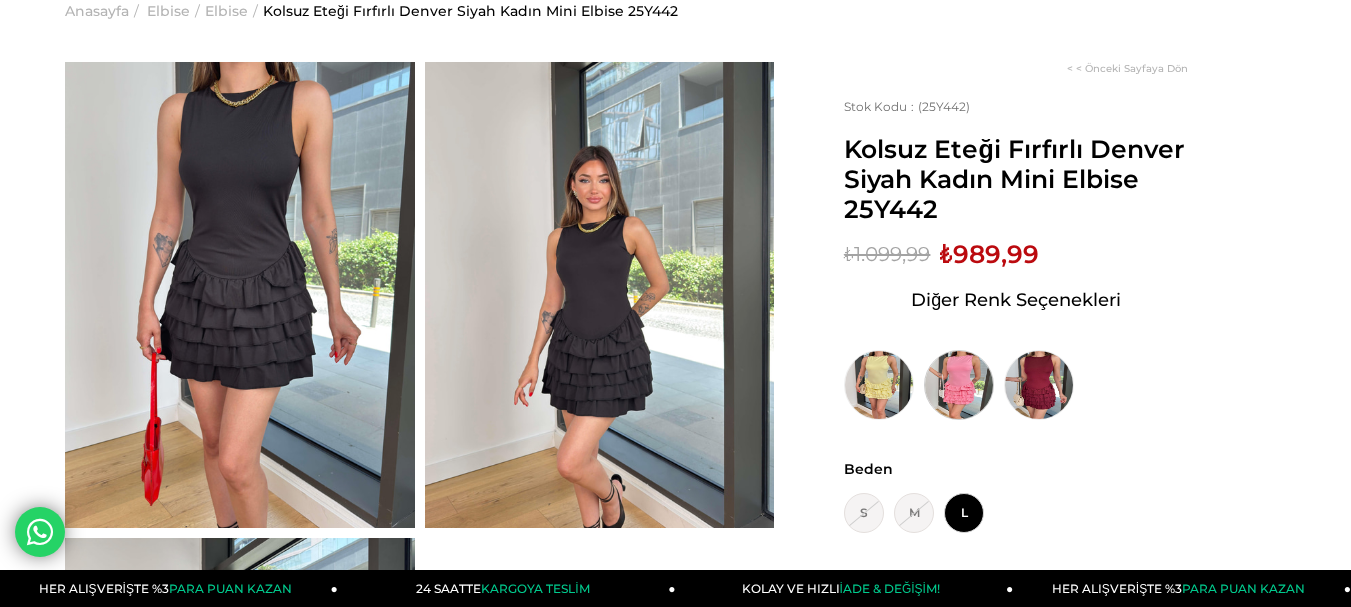 click at bounding box center [959, 385] 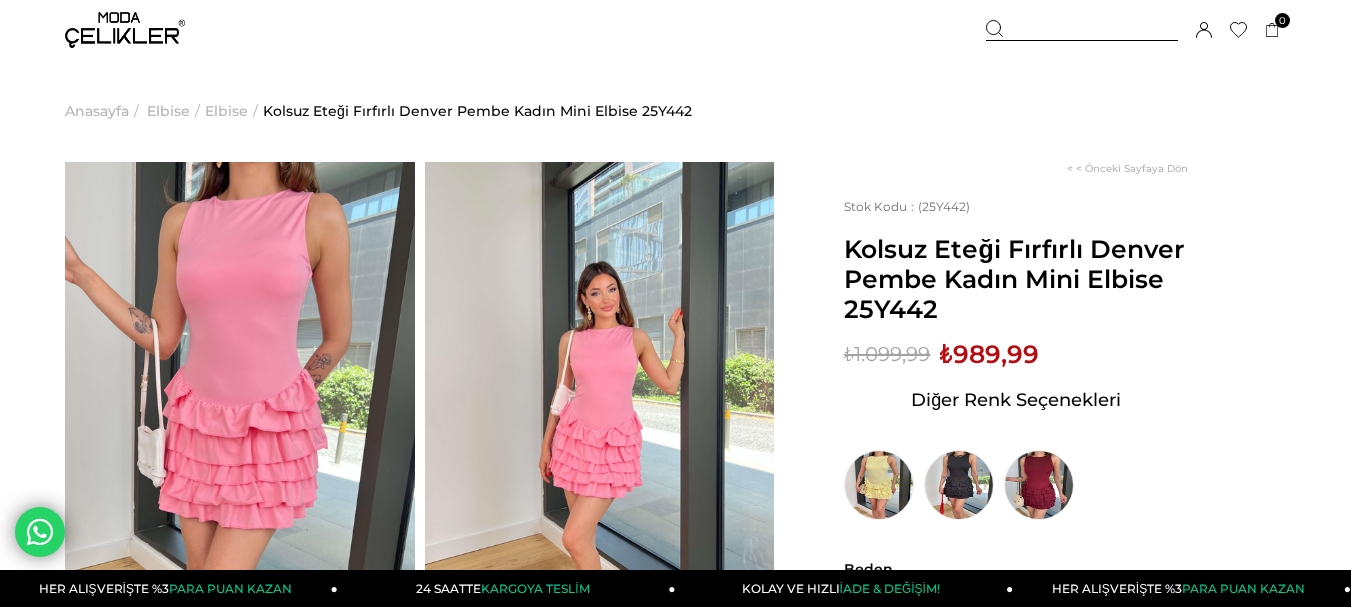 scroll, scrollTop: 100, scrollLeft: 0, axis: vertical 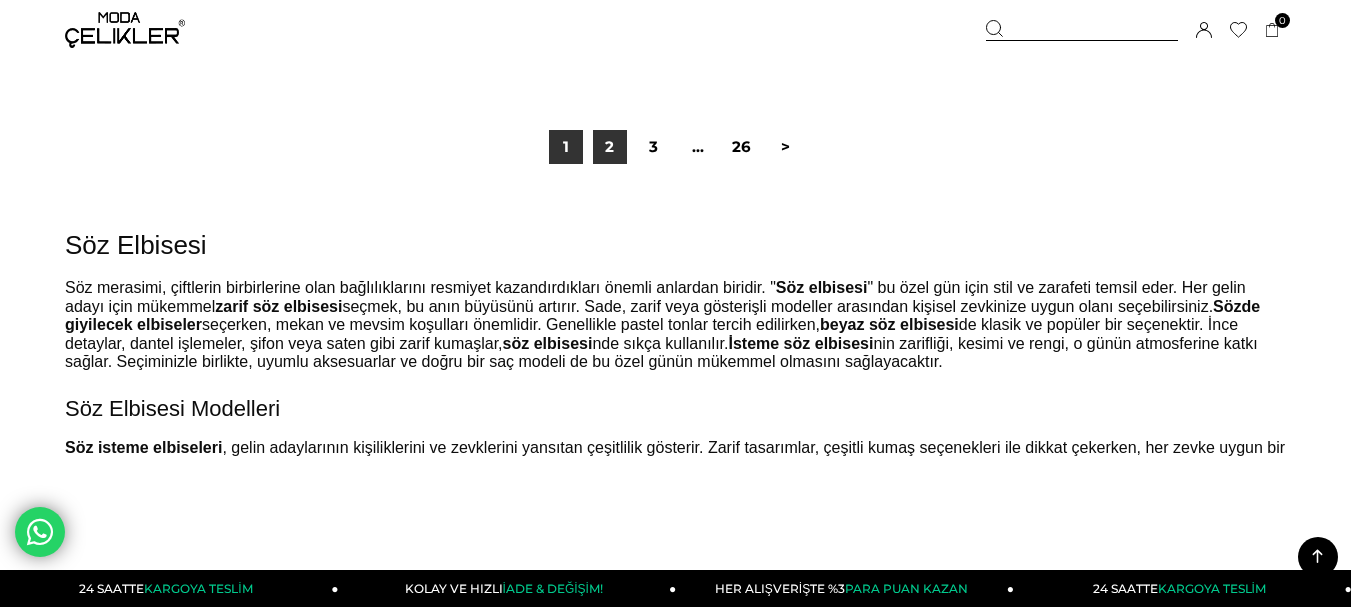 click on "2" at bounding box center (610, 147) 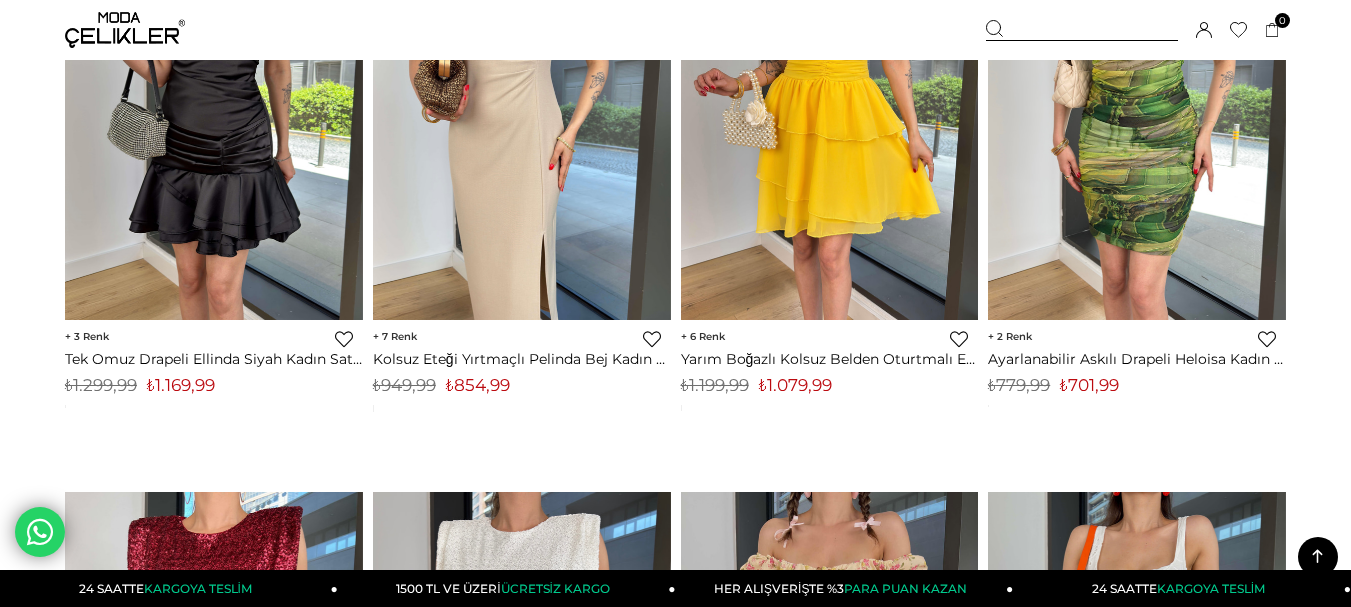 scroll, scrollTop: 5900, scrollLeft: 0, axis: vertical 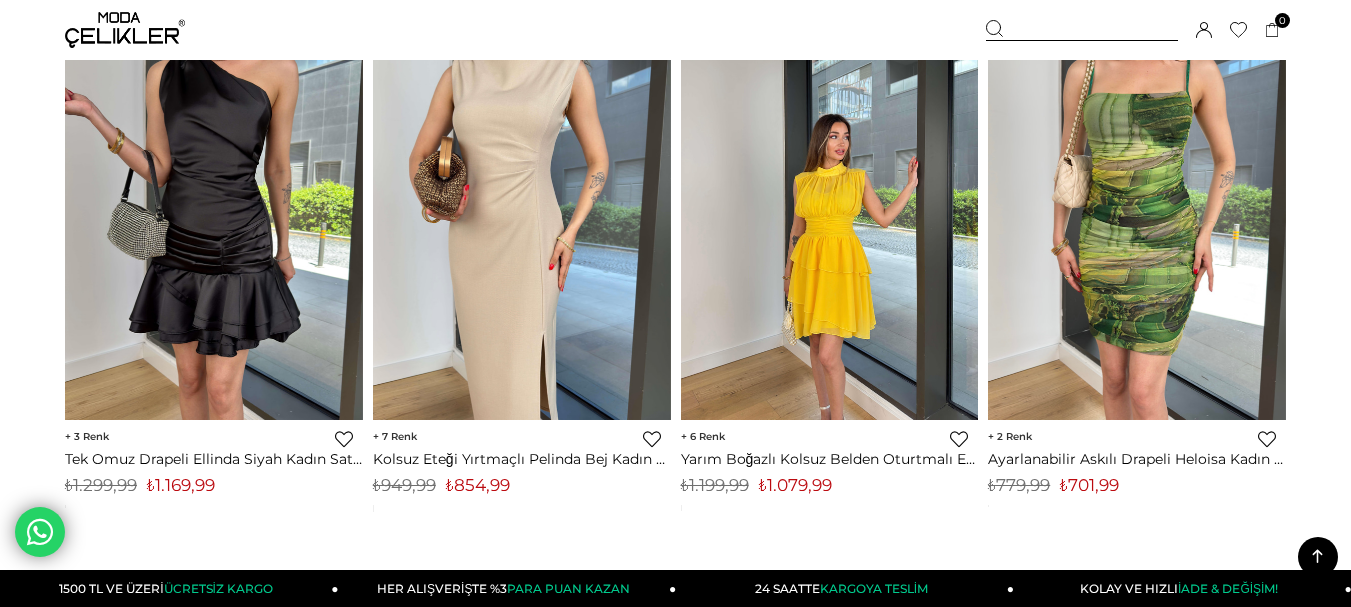 click at bounding box center (830, 222) 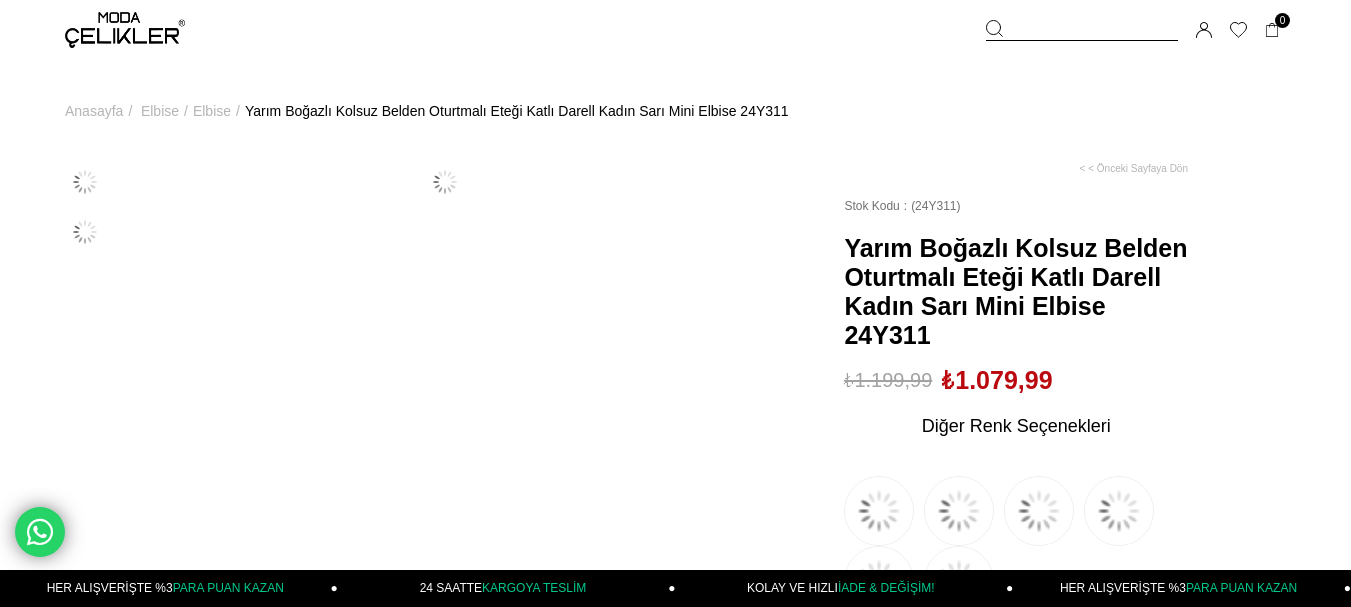 scroll, scrollTop: 0, scrollLeft: 0, axis: both 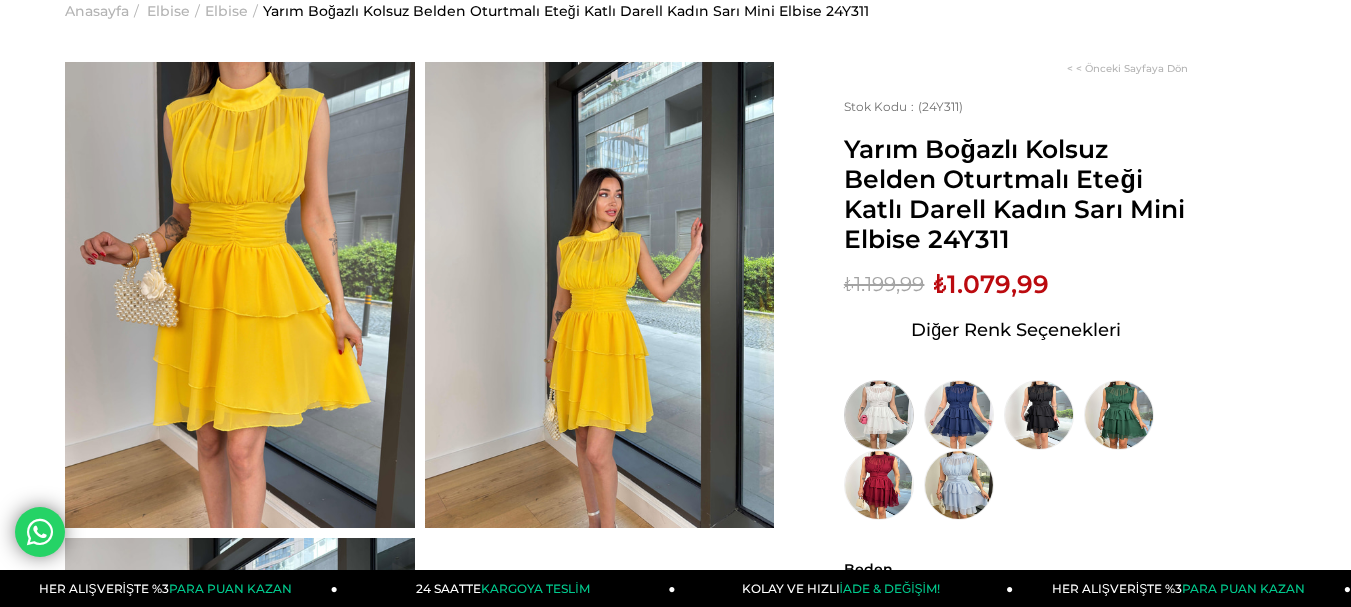 click at bounding box center (879, 415) 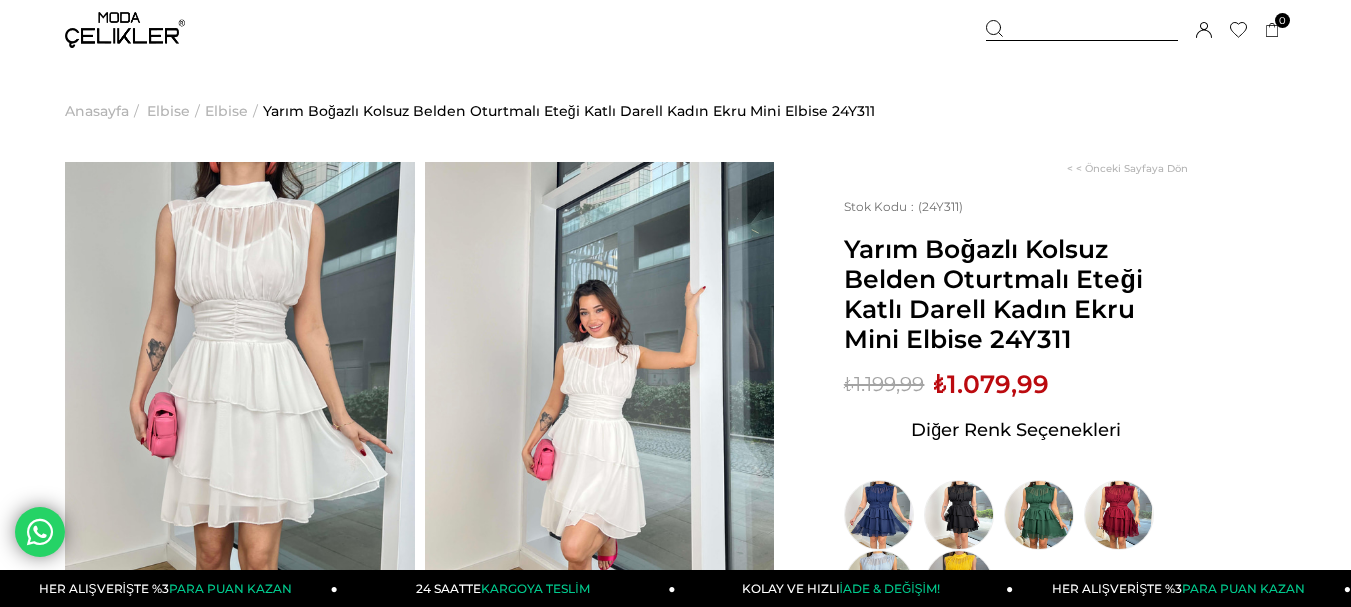 scroll, scrollTop: 0, scrollLeft: 0, axis: both 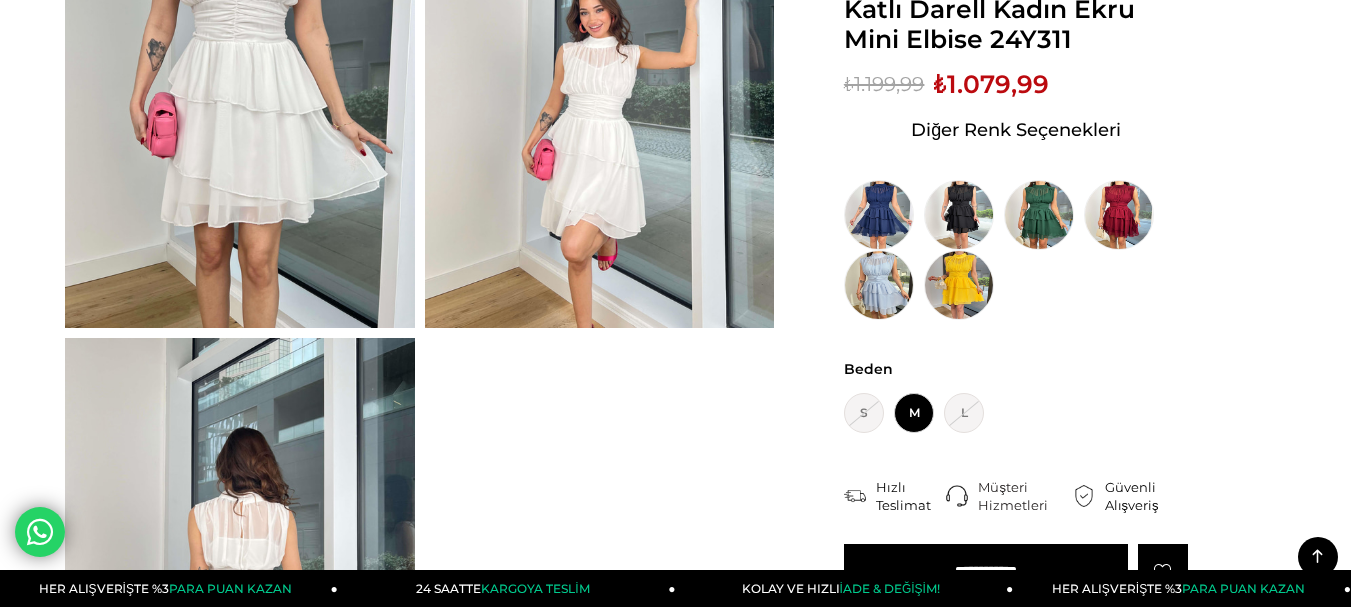 click on "<< Önceki Sayfaya Dön Stok Kodu (24Y311)
Yarım Boğazlı Kolsuz Belden Oturtmalı Eteği Katlı Darell Kadın Ekru Mini Elbise 24Y311
Sepetteki Son Fiyat
Fiyat
:
₺1.199,99 (KDV Dahil)
İndirimli
:
₺1.079,99 (KDV Dahil)
Sepet Fiyatı
:
Diğer Renk Seçenekleri" at bounding box center (1030, 390) 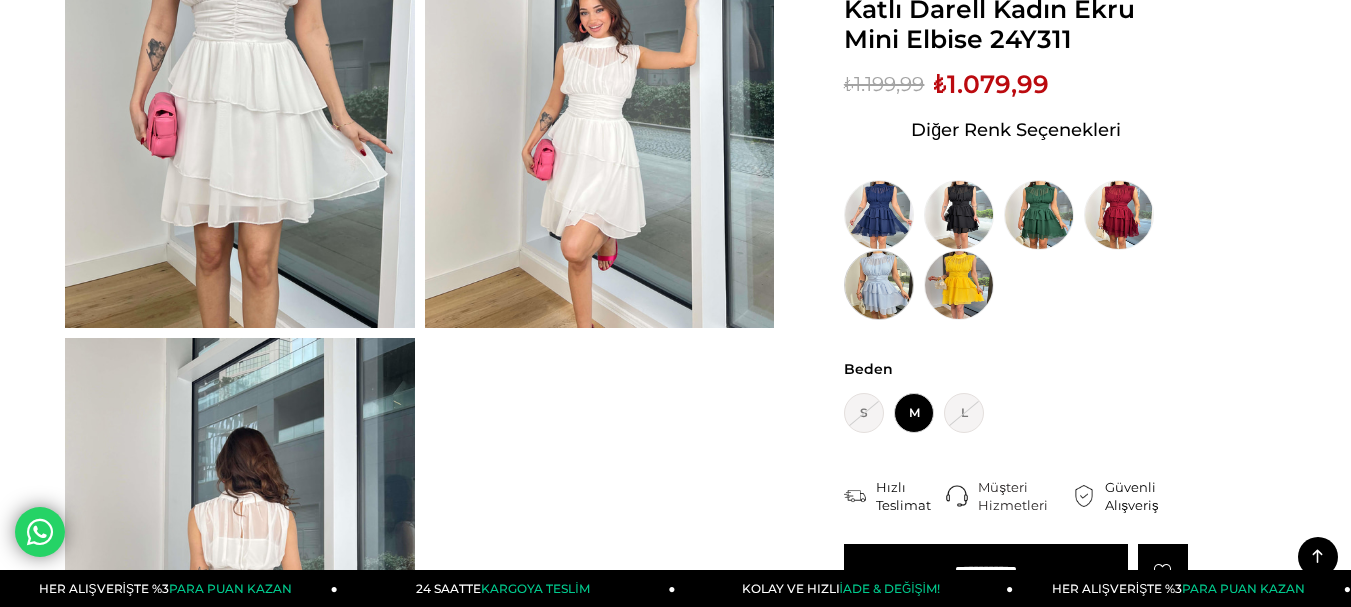 click at bounding box center (879, 285) 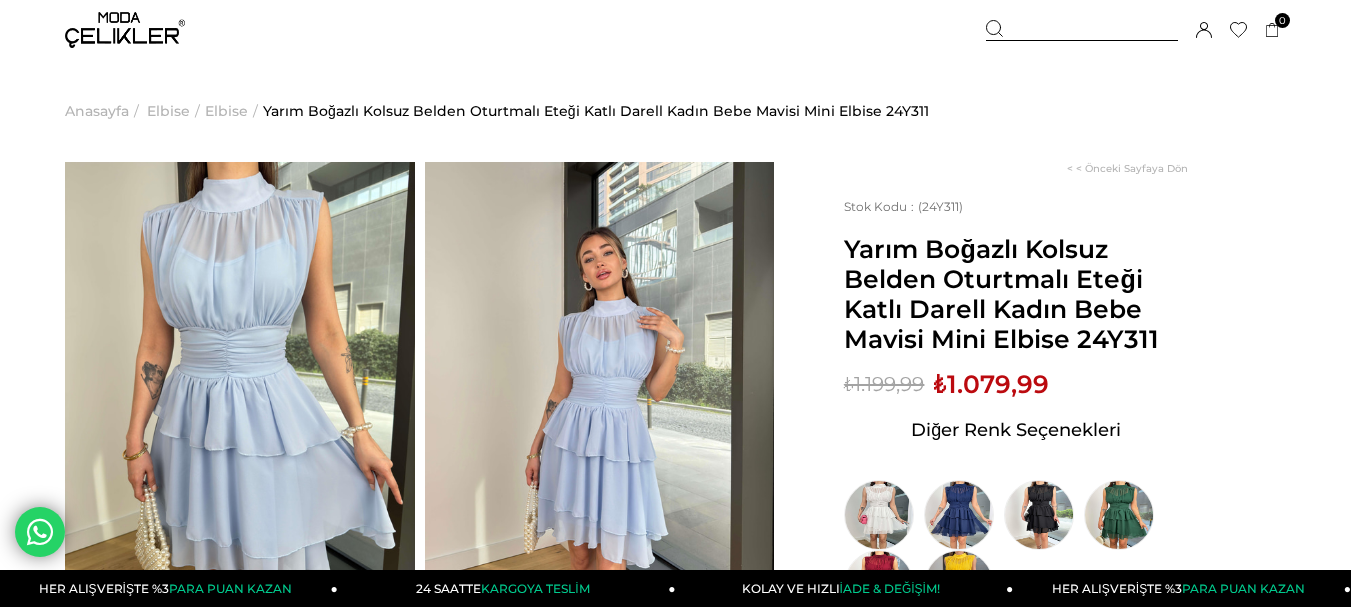 scroll, scrollTop: 0, scrollLeft: 0, axis: both 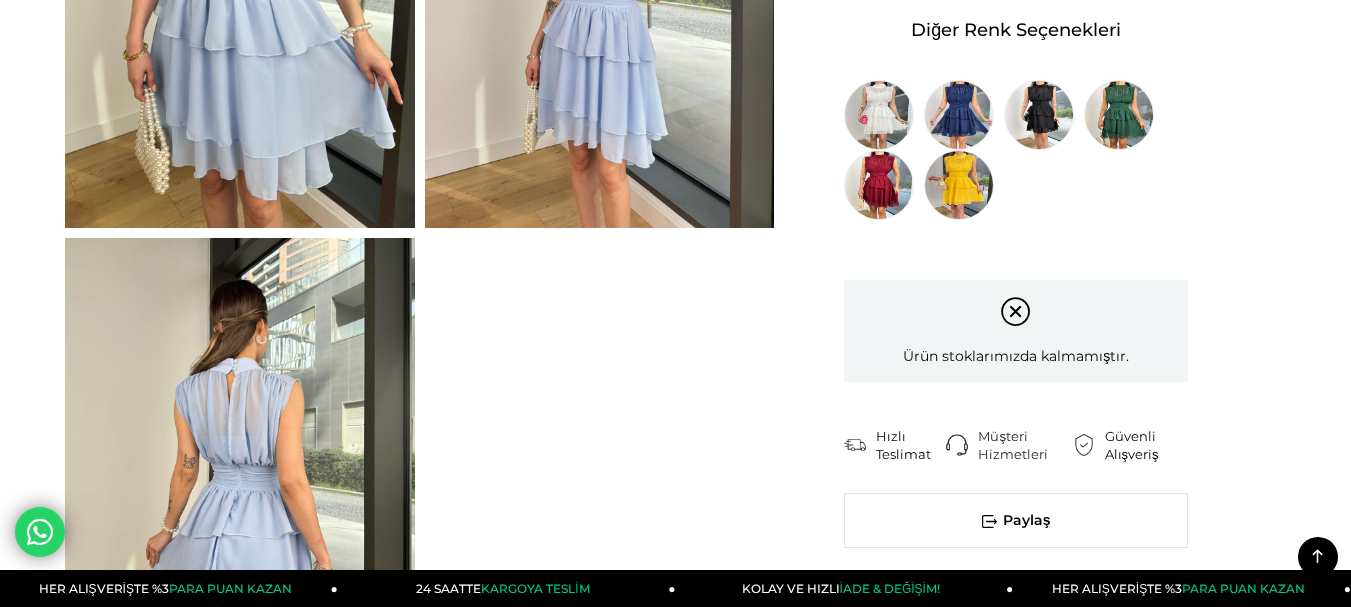click at bounding box center (240, 471) 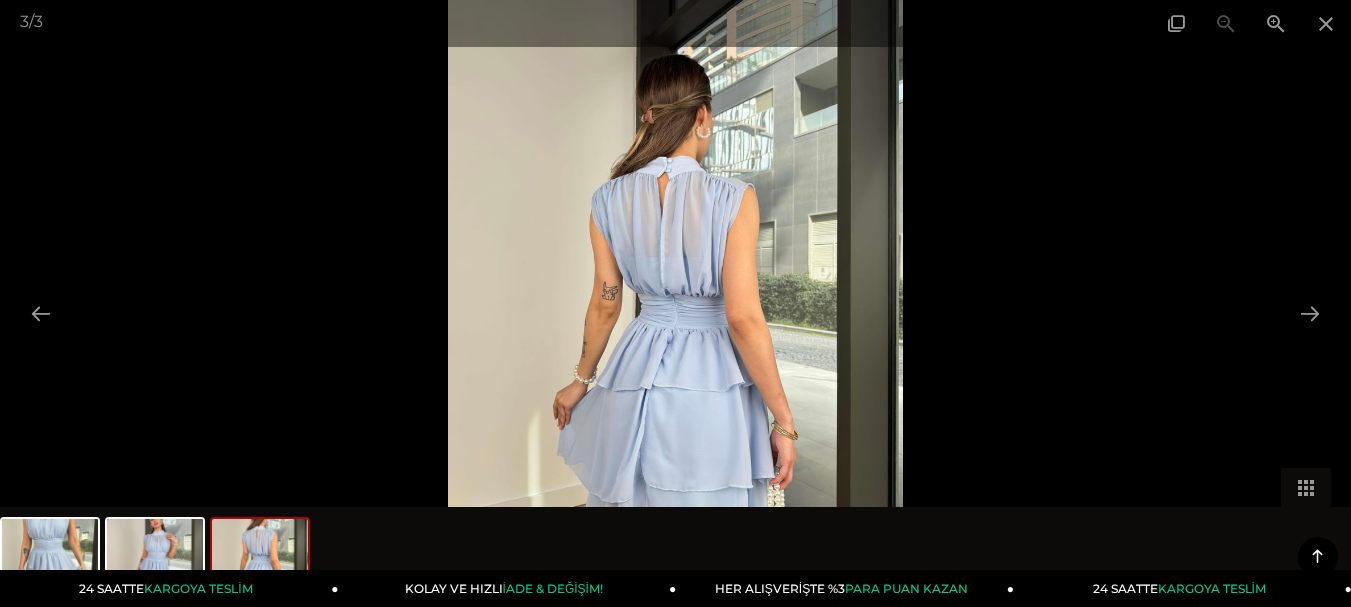 click at bounding box center (675, 303) 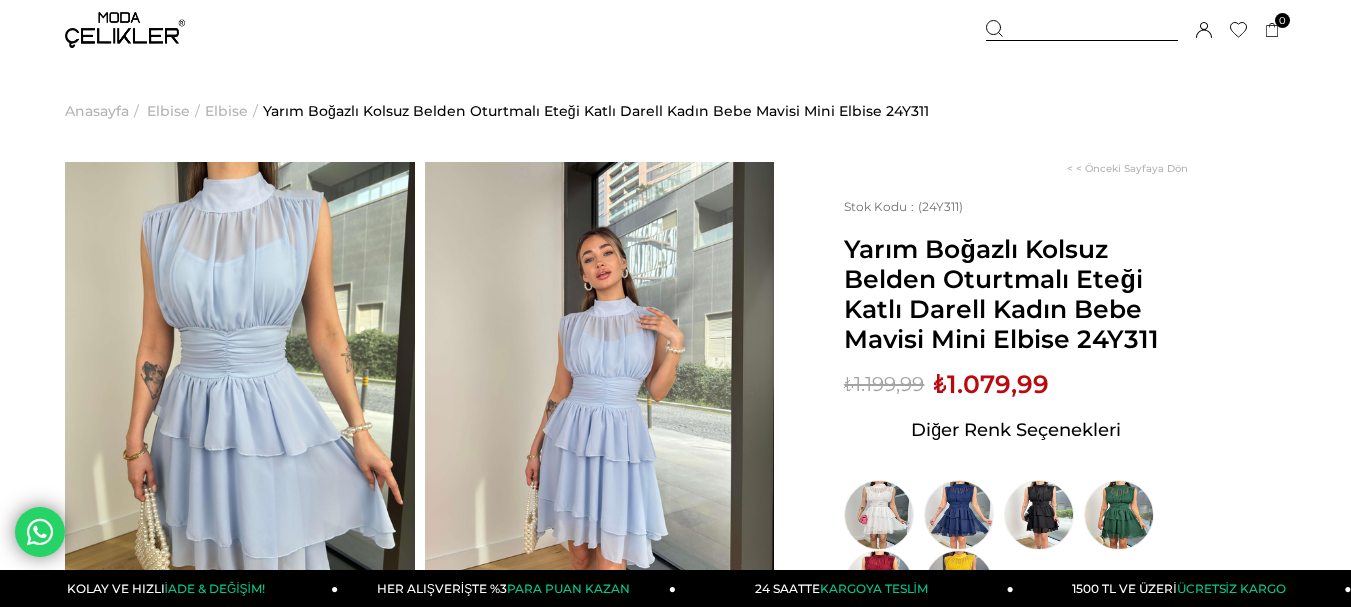 scroll, scrollTop: 100, scrollLeft: 0, axis: vertical 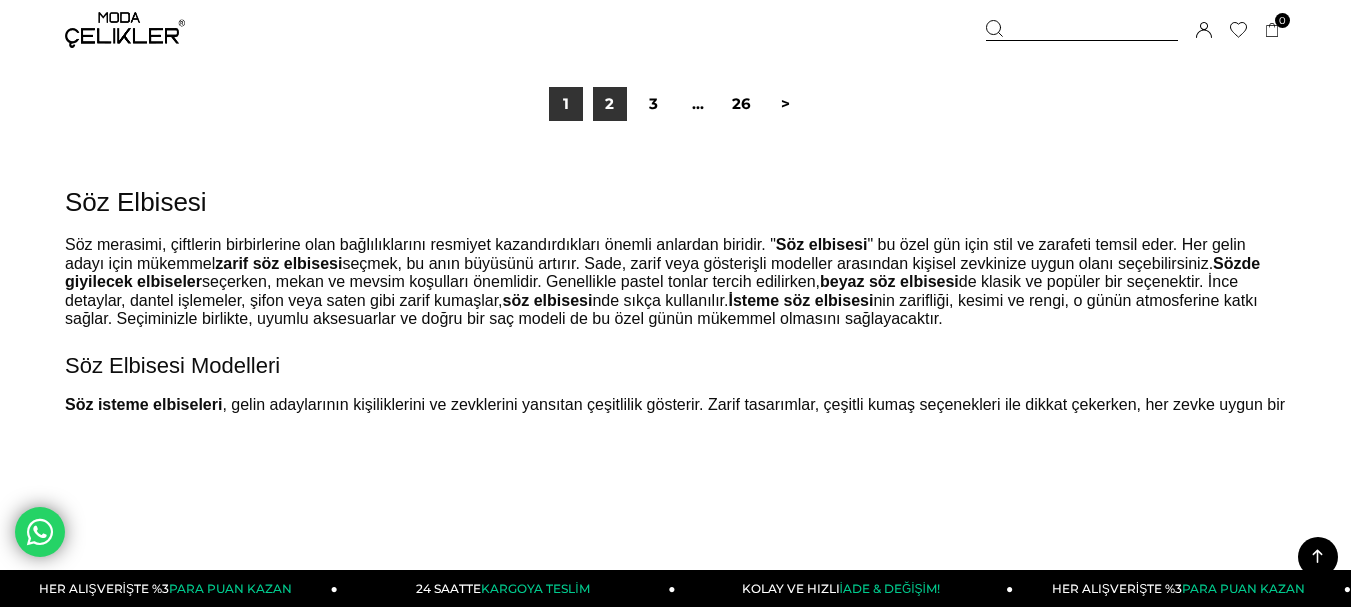 click on "2" at bounding box center [610, 104] 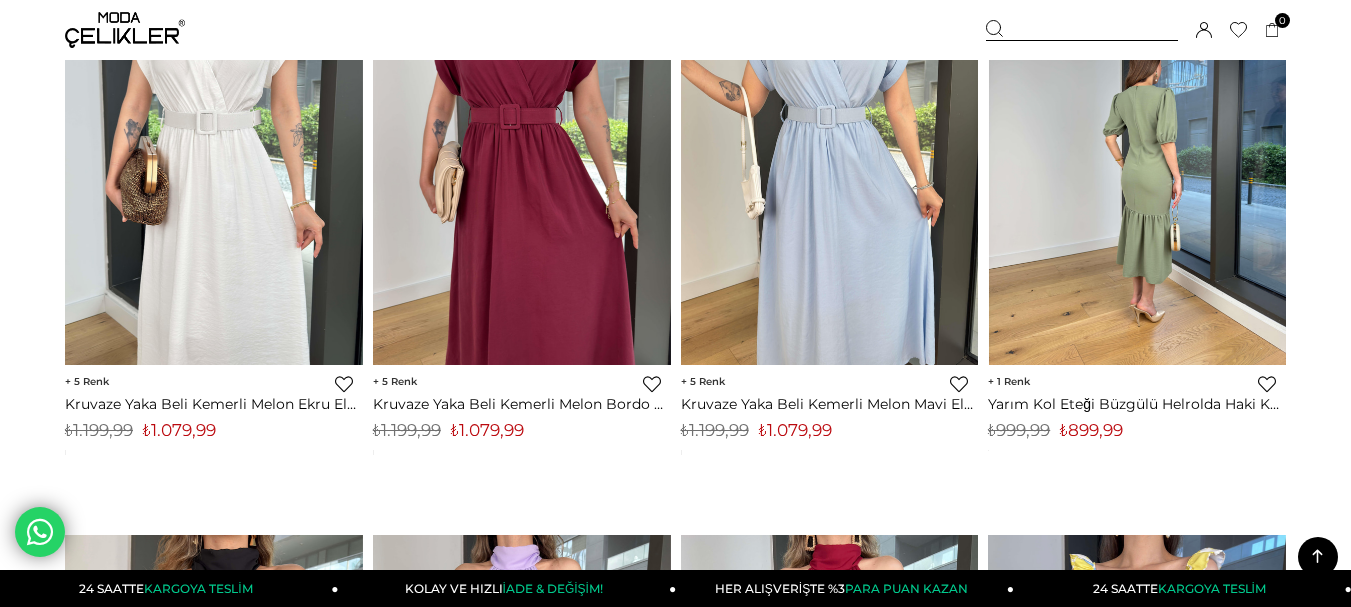 scroll, scrollTop: 2600, scrollLeft: 0, axis: vertical 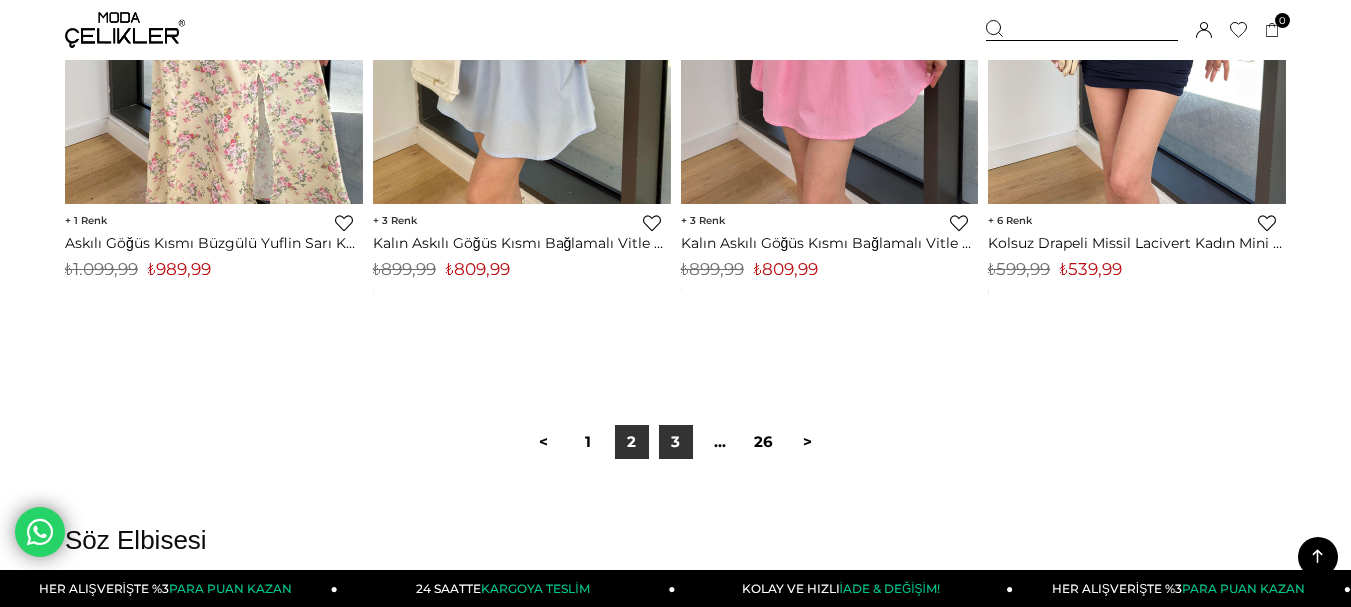 click on "3" at bounding box center [676, 442] 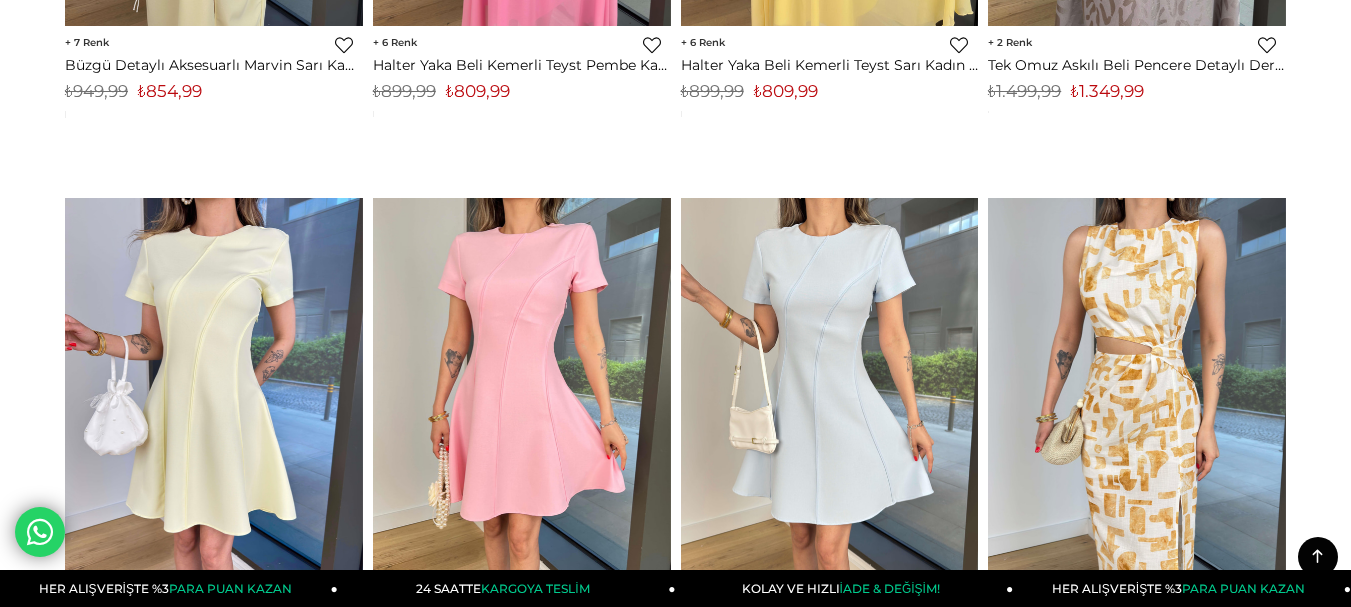 scroll, scrollTop: 0, scrollLeft: 0, axis: both 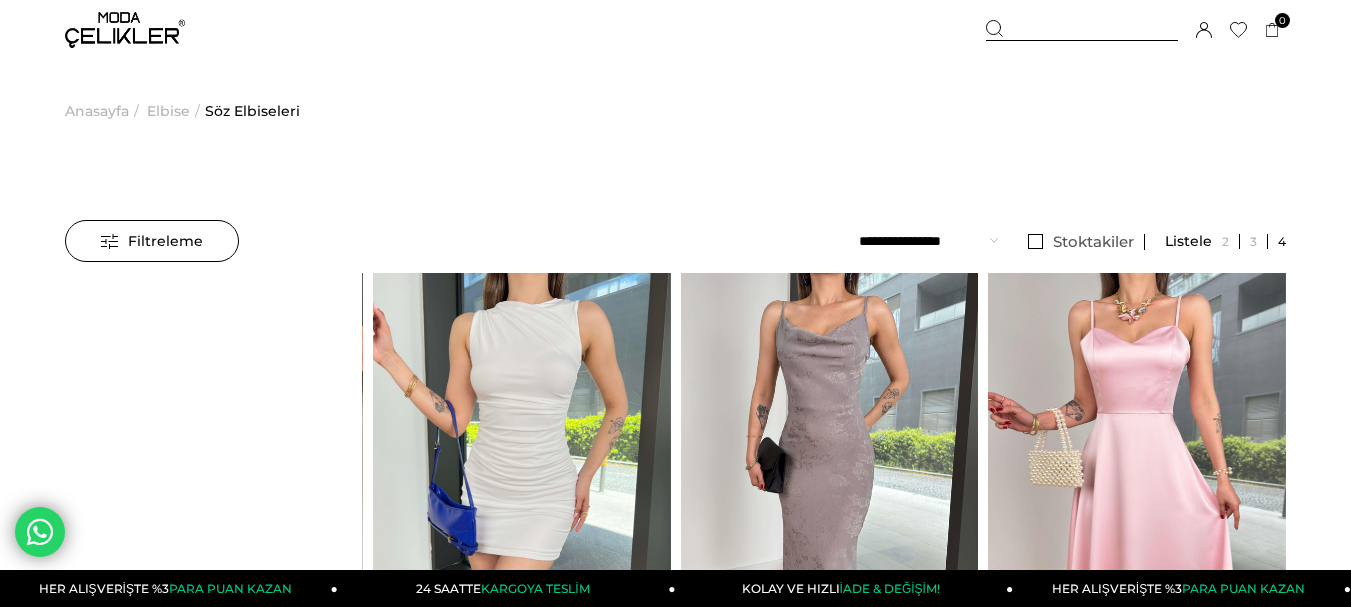 click on "Filtreleme" at bounding box center (152, 241) 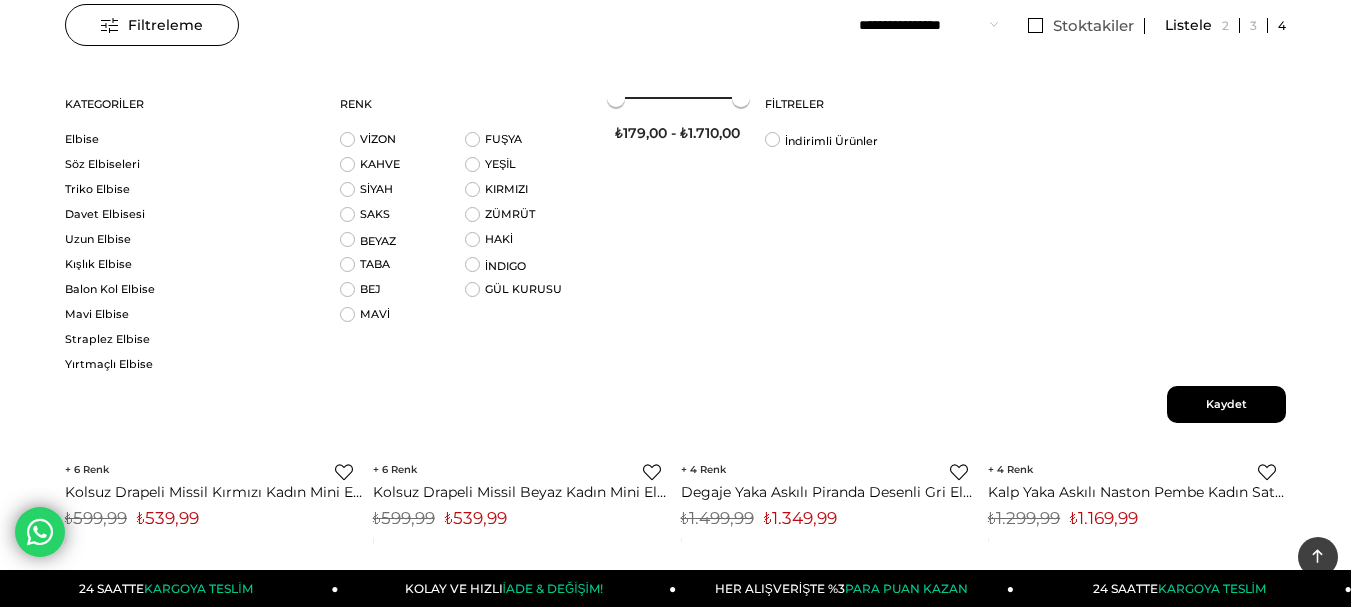 scroll, scrollTop: 100, scrollLeft: 0, axis: vertical 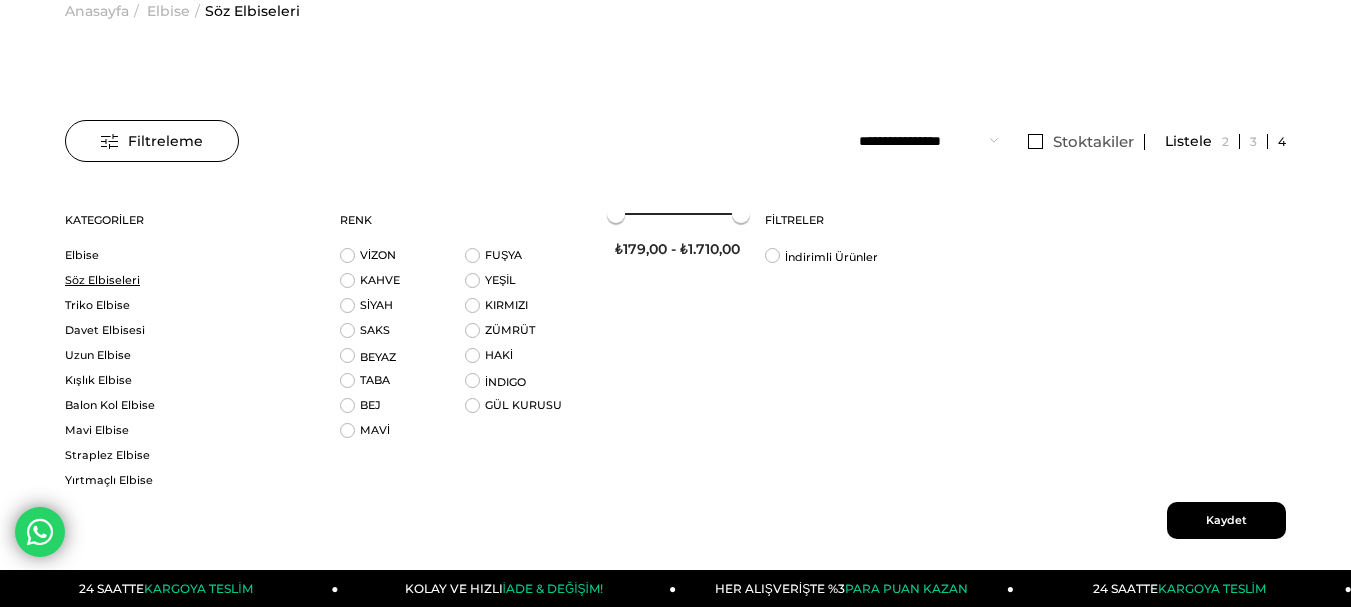 click on "Söz Elbiseleri" at bounding box center [190, 280] 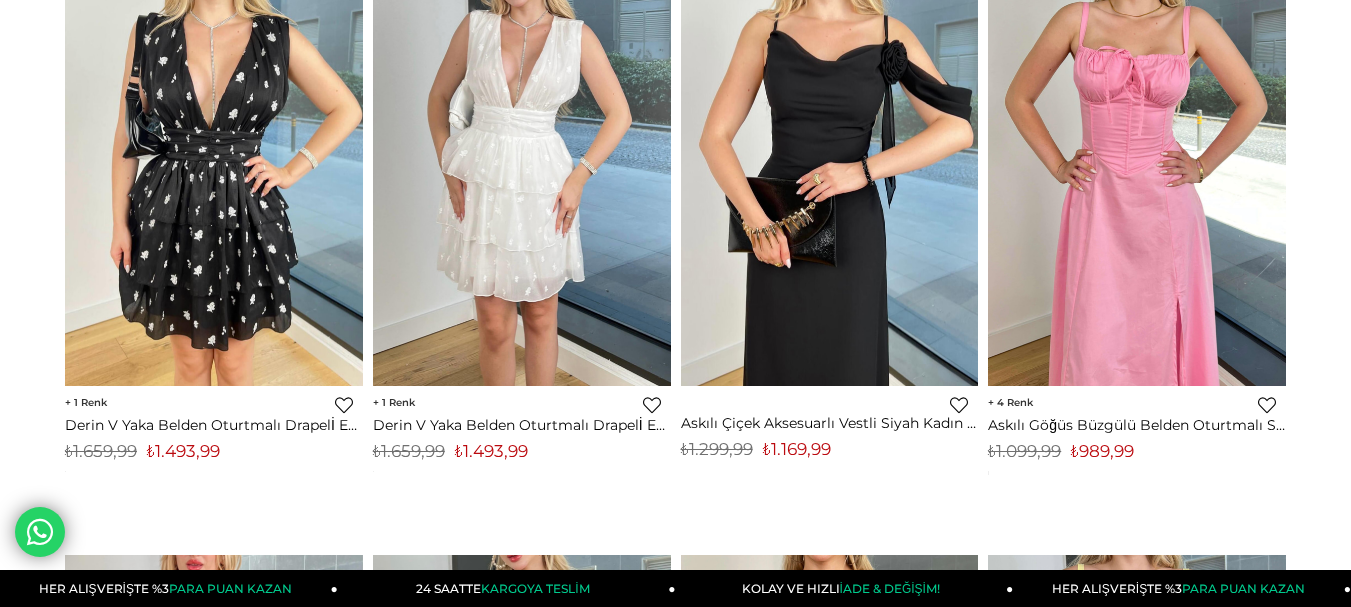scroll, scrollTop: 0, scrollLeft: 0, axis: both 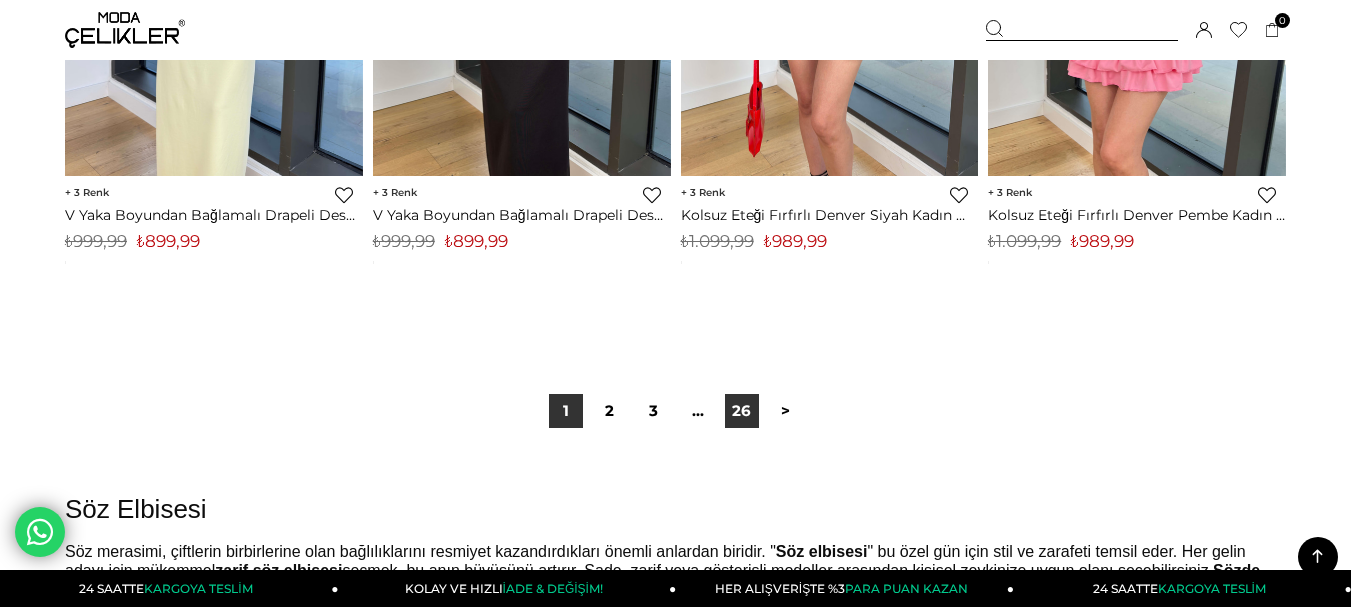 click on "26" at bounding box center [742, 411] 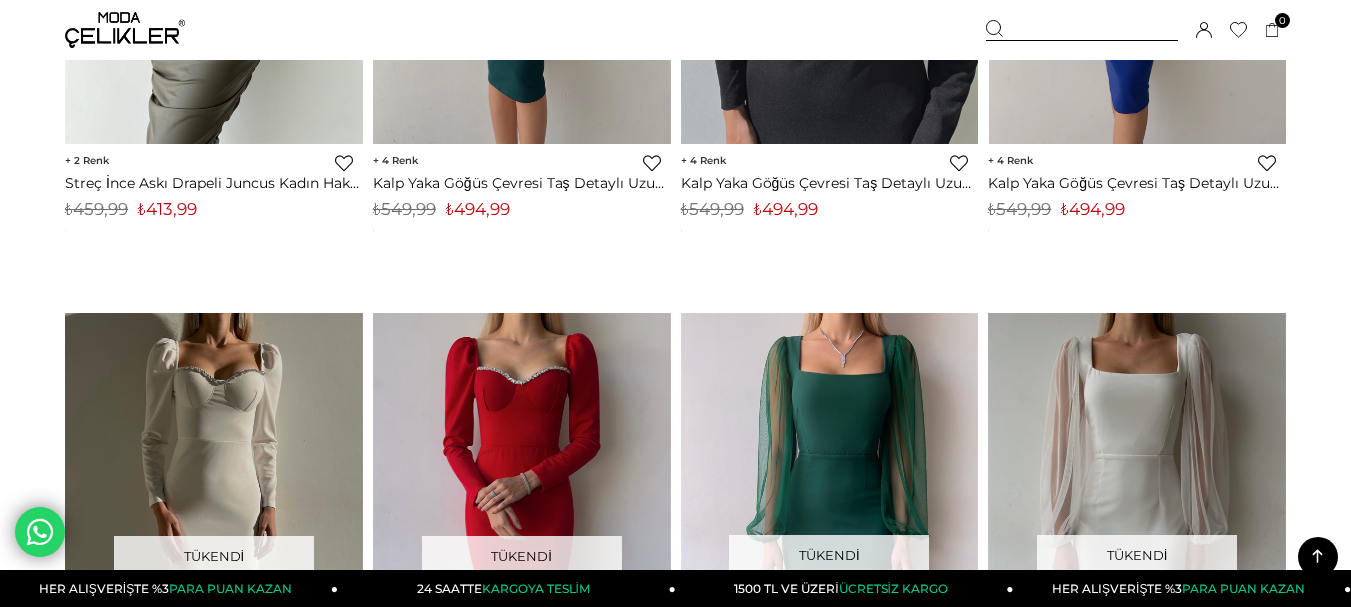 scroll, scrollTop: 3500, scrollLeft: 0, axis: vertical 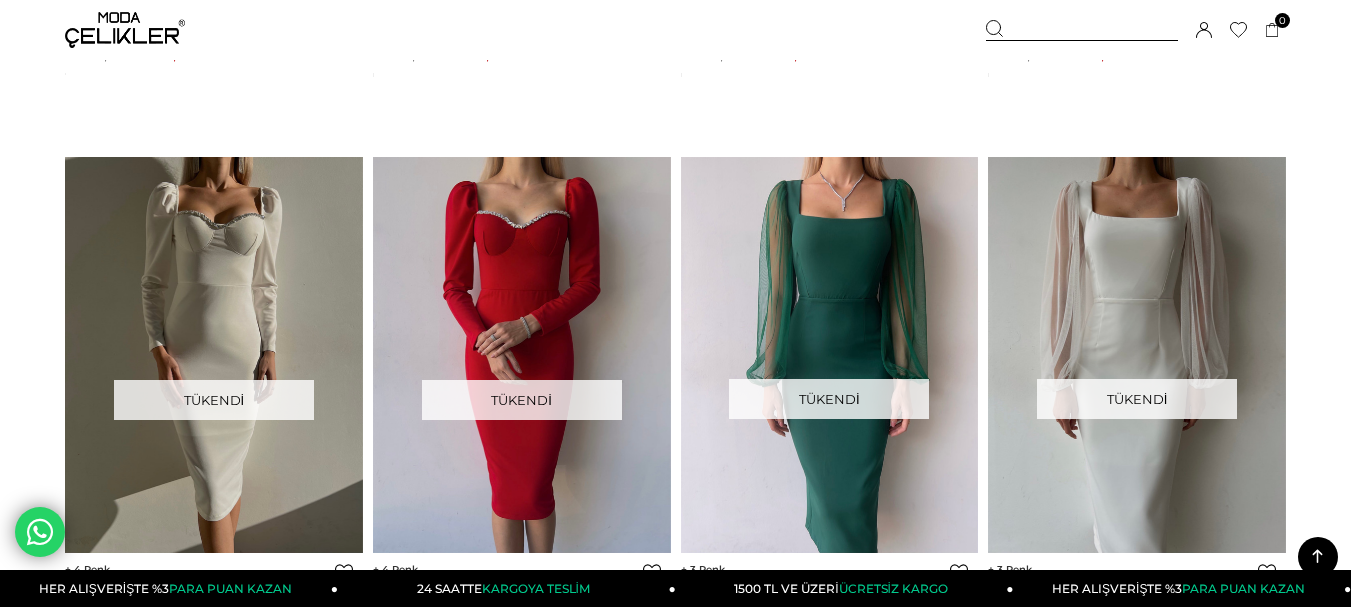 drag, startPoint x: 1350, startPoint y: 200, endPoint x: 1362, endPoint y: 199, distance: 12.0415945 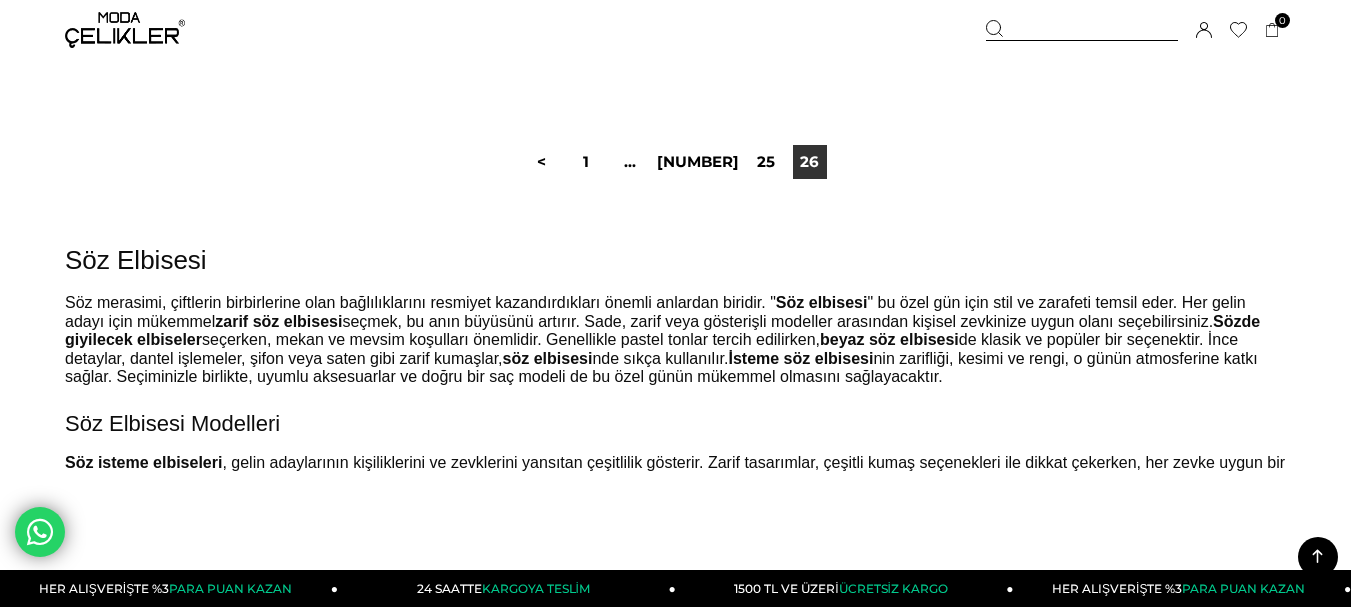 scroll, scrollTop: 10472, scrollLeft: 0, axis: vertical 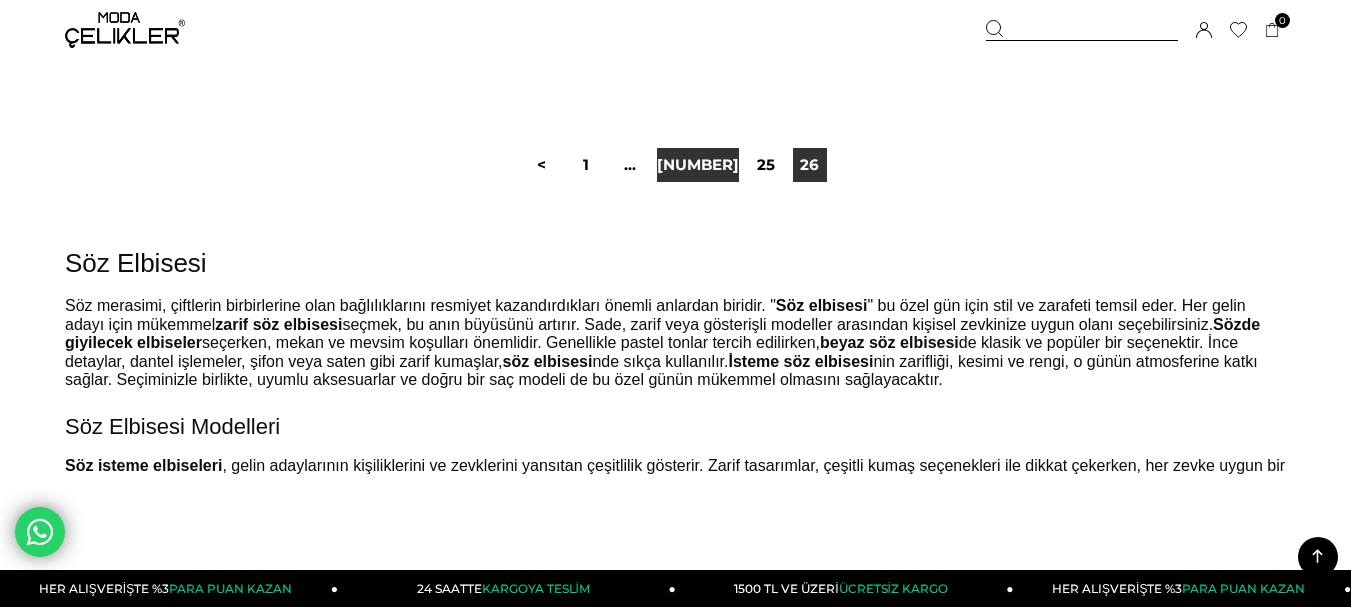 click on "24" at bounding box center [698, 165] 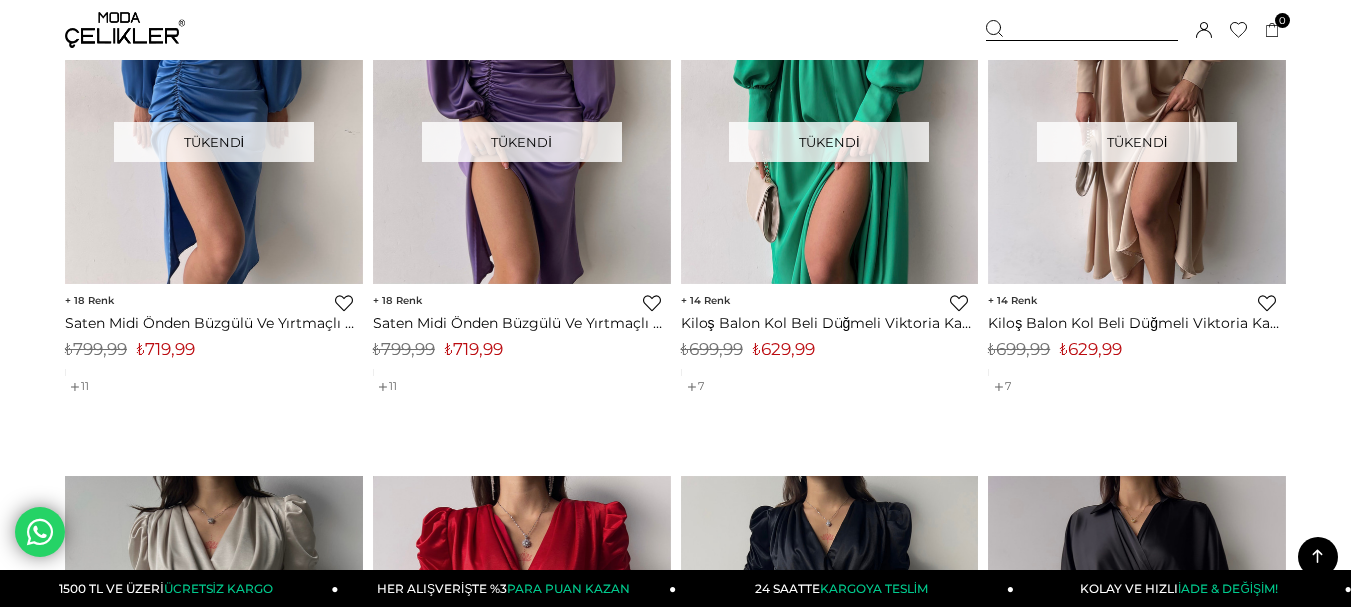 scroll, scrollTop: 8700, scrollLeft: 0, axis: vertical 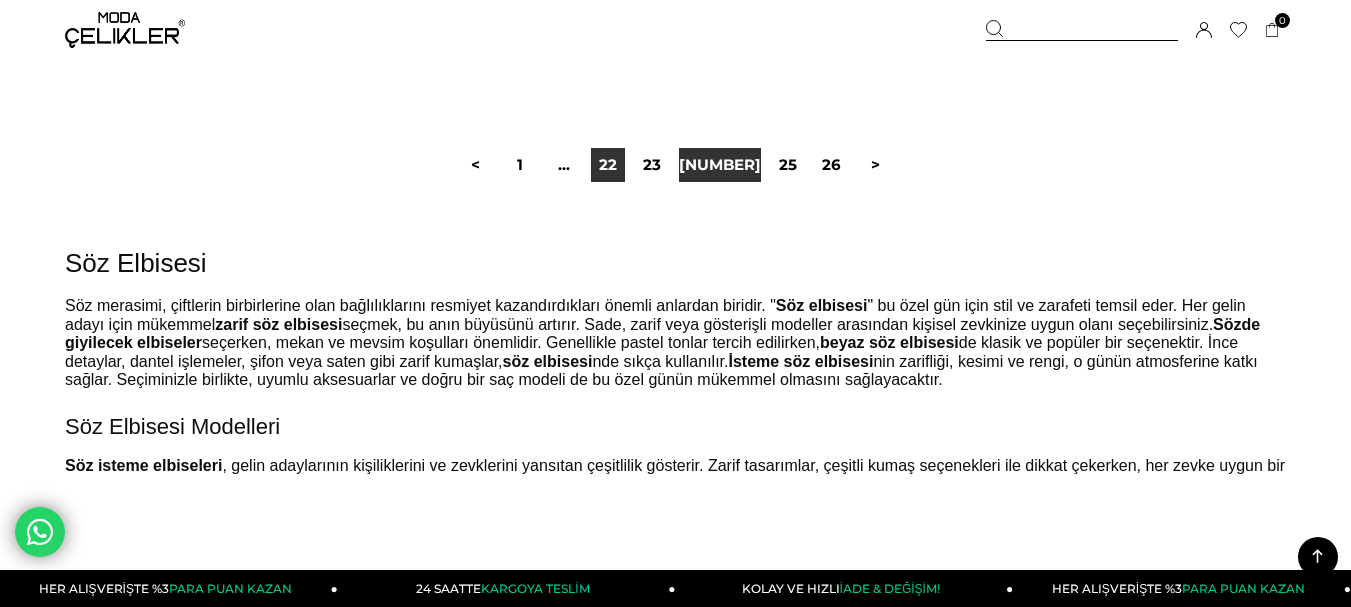 click on "22" at bounding box center [608, 165] 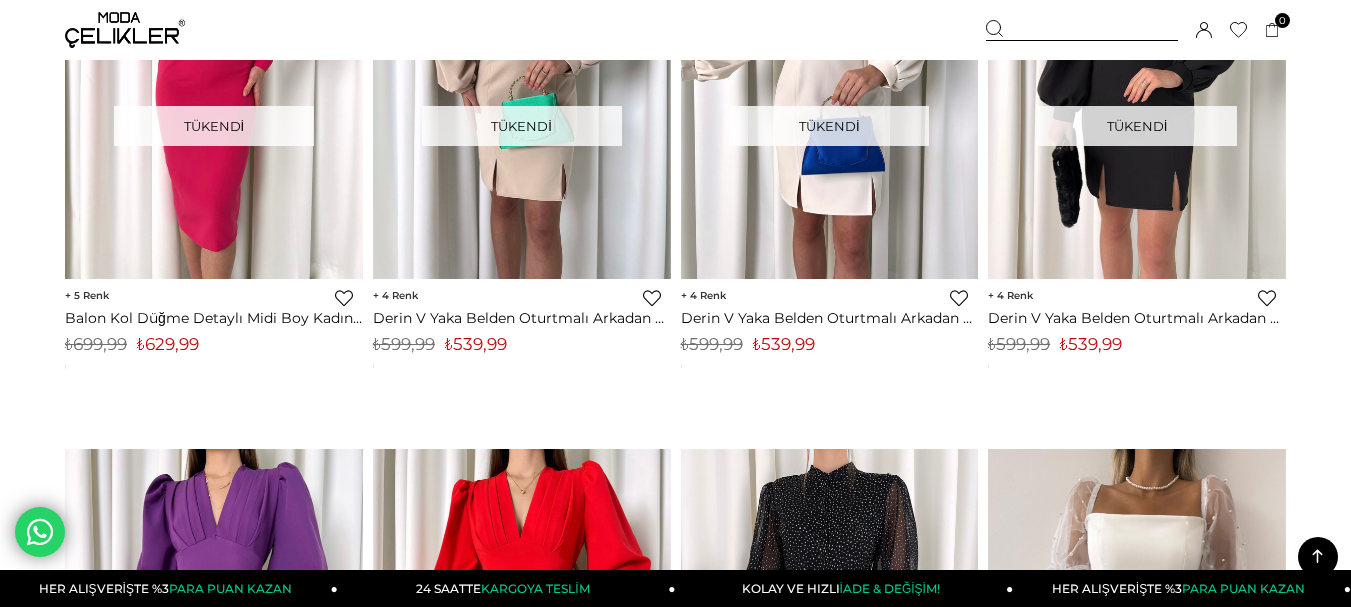 scroll, scrollTop: 0, scrollLeft: 0, axis: both 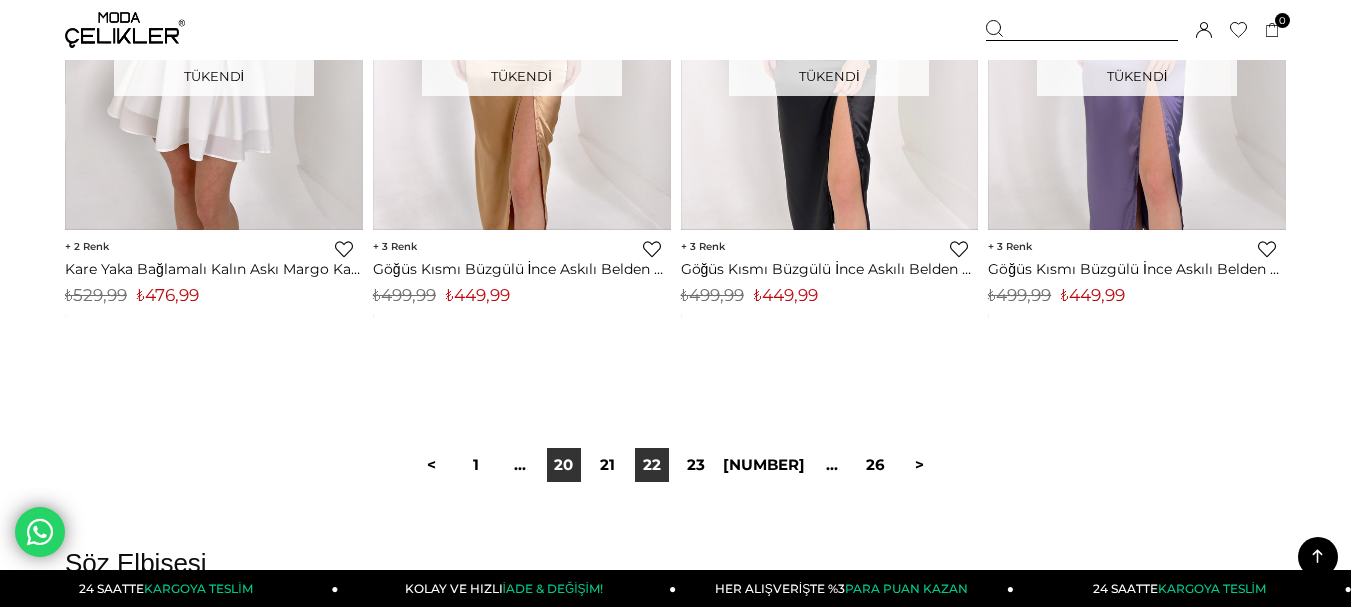 click on "20" at bounding box center [564, 465] 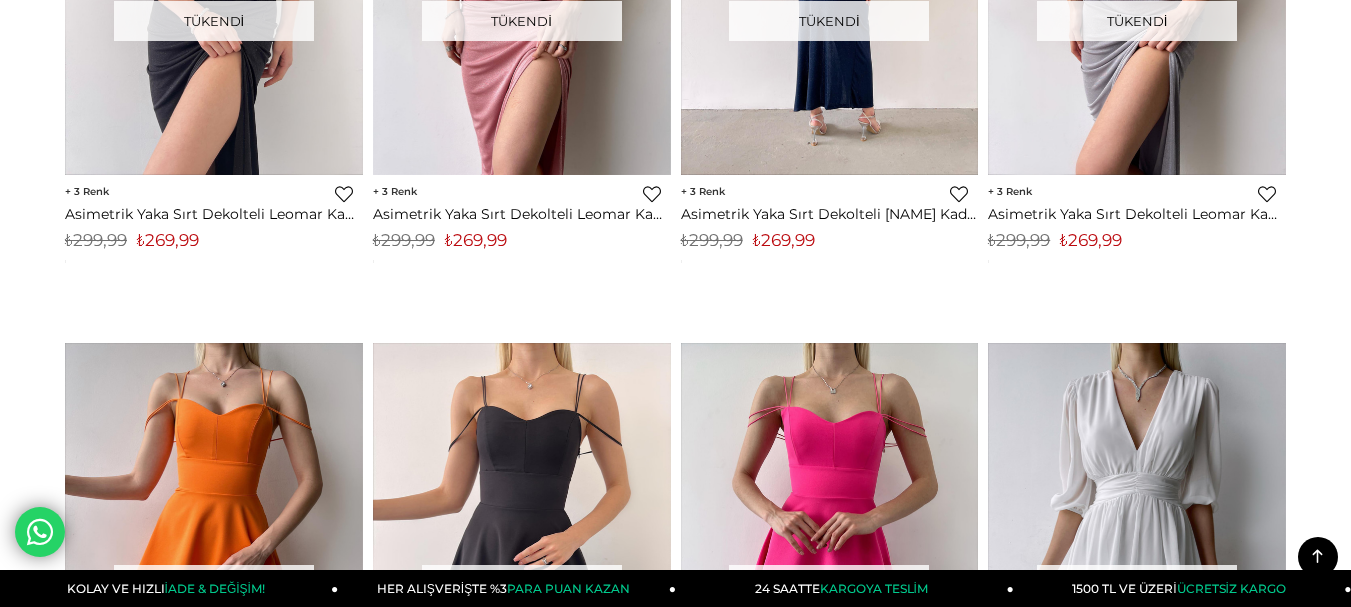 scroll, scrollTop: 0, scrollLeft: 0, axis: both 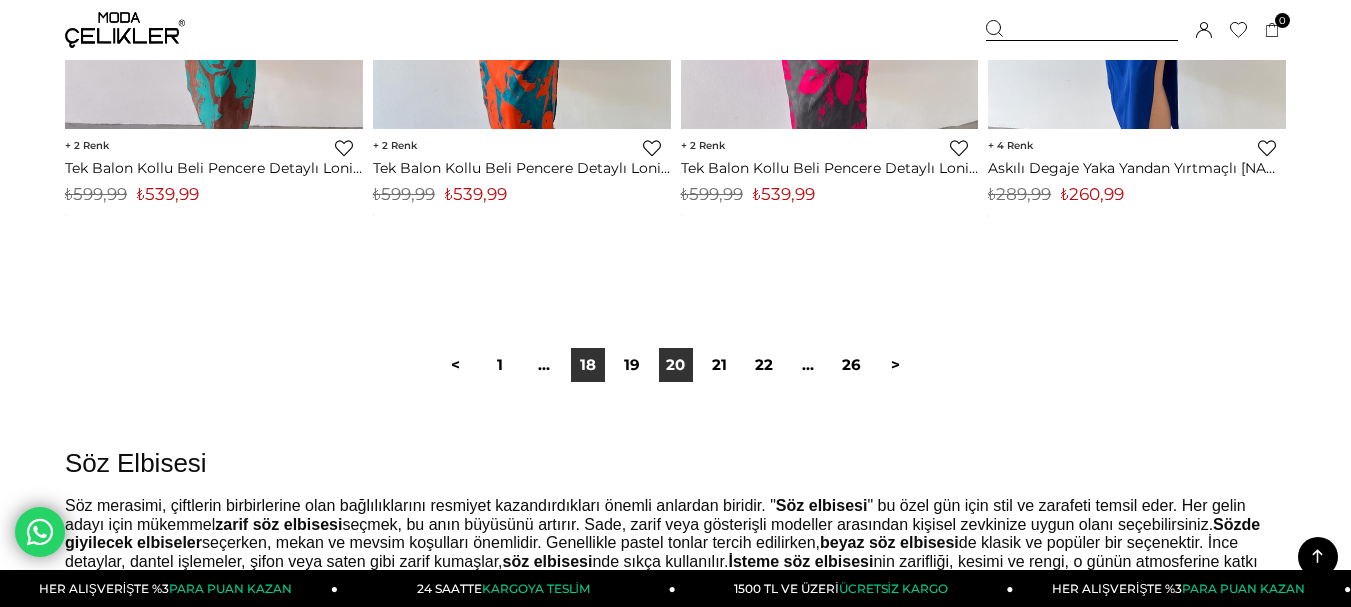 click on "18" at bounding box center [588, 365] 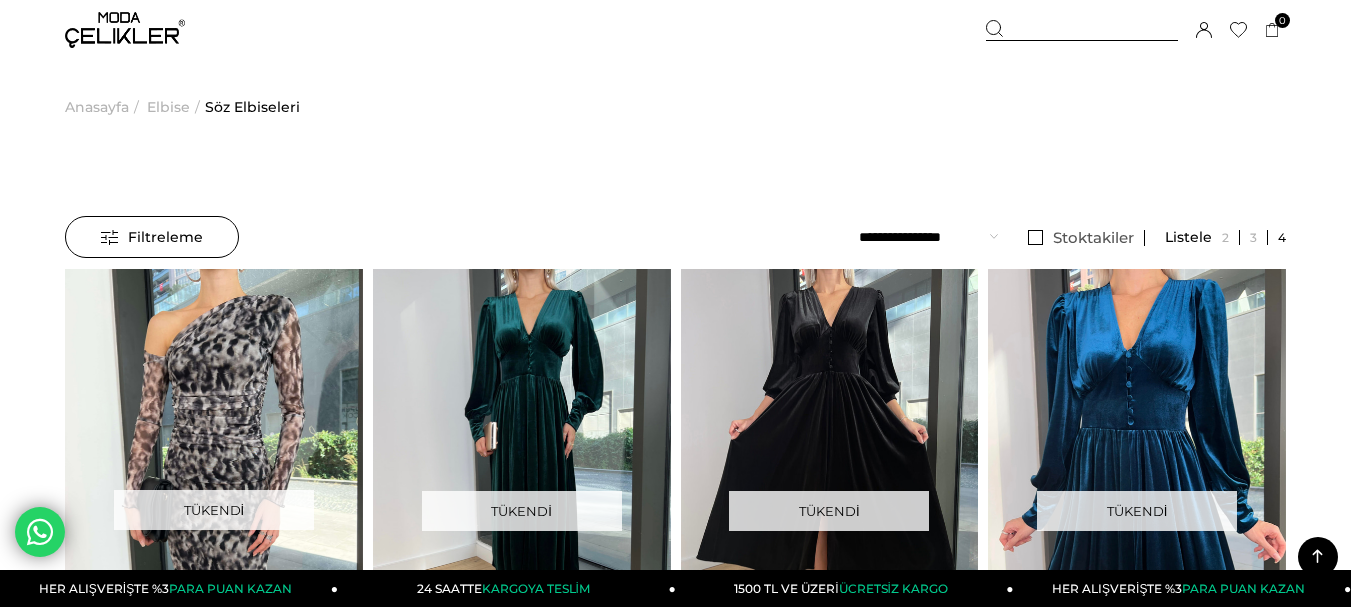 scroll, scrollTop: 0, scrollLeft: 0, axis: both 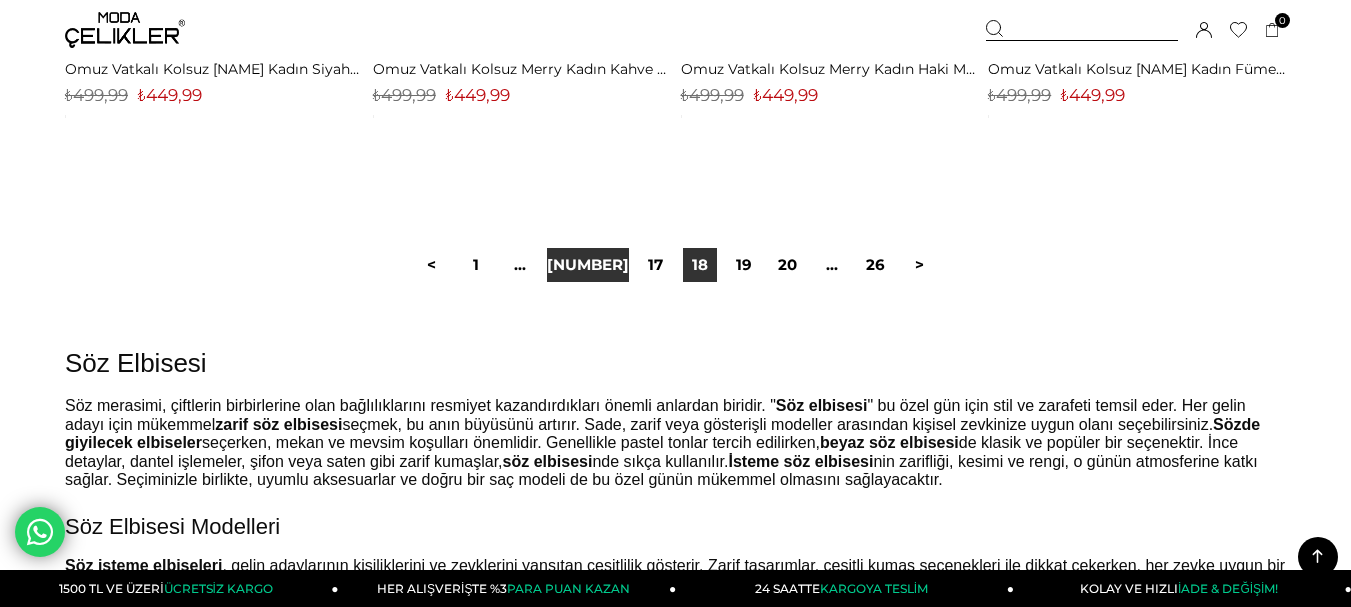 click on "16" at bounding box center [588, 265] 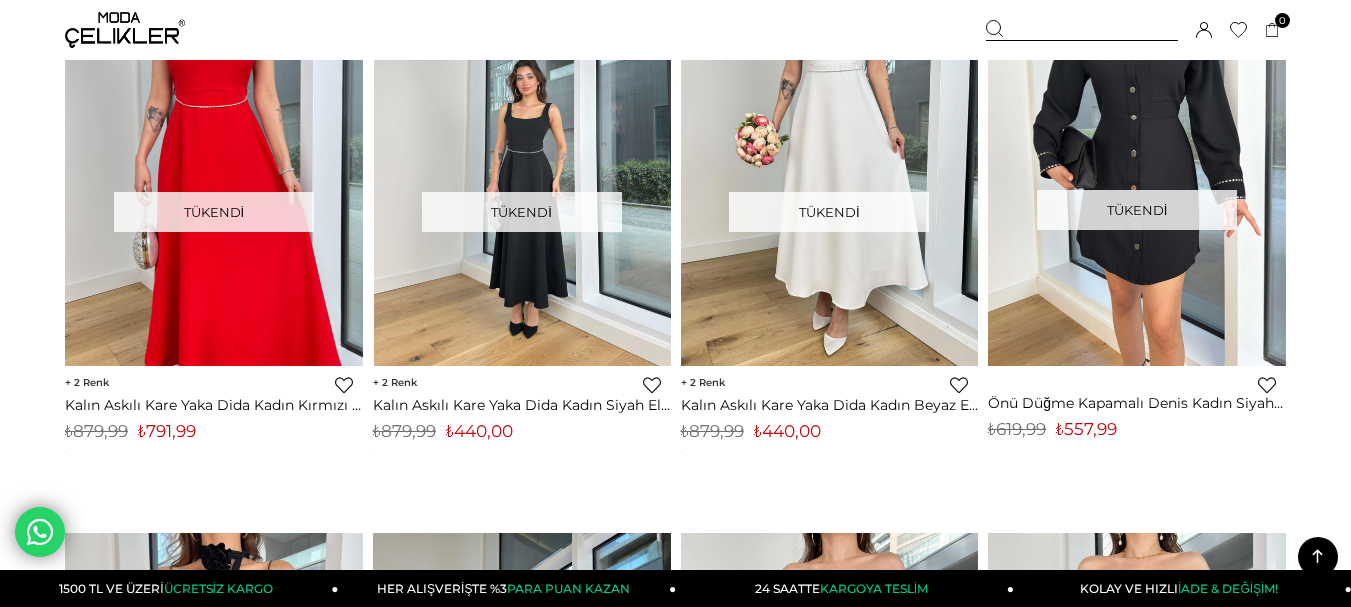 scroll, scrollTop: 2400, scrollLeft: 0, axis: vertical 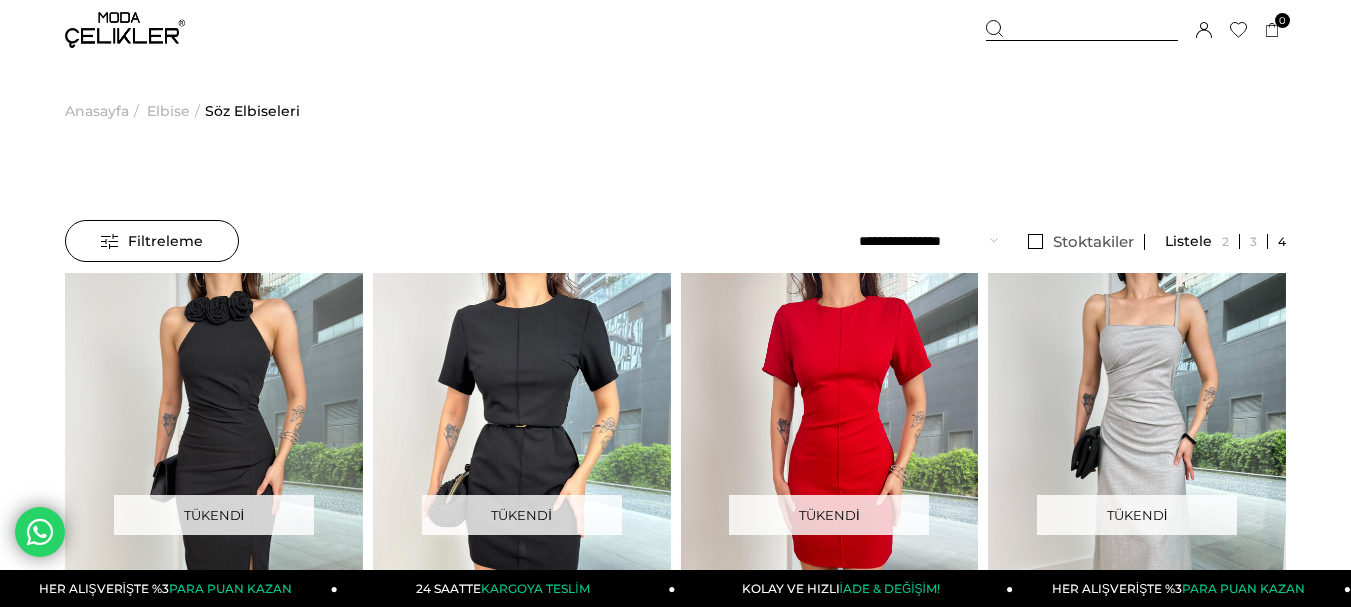 click at bounding box center (125, 30) 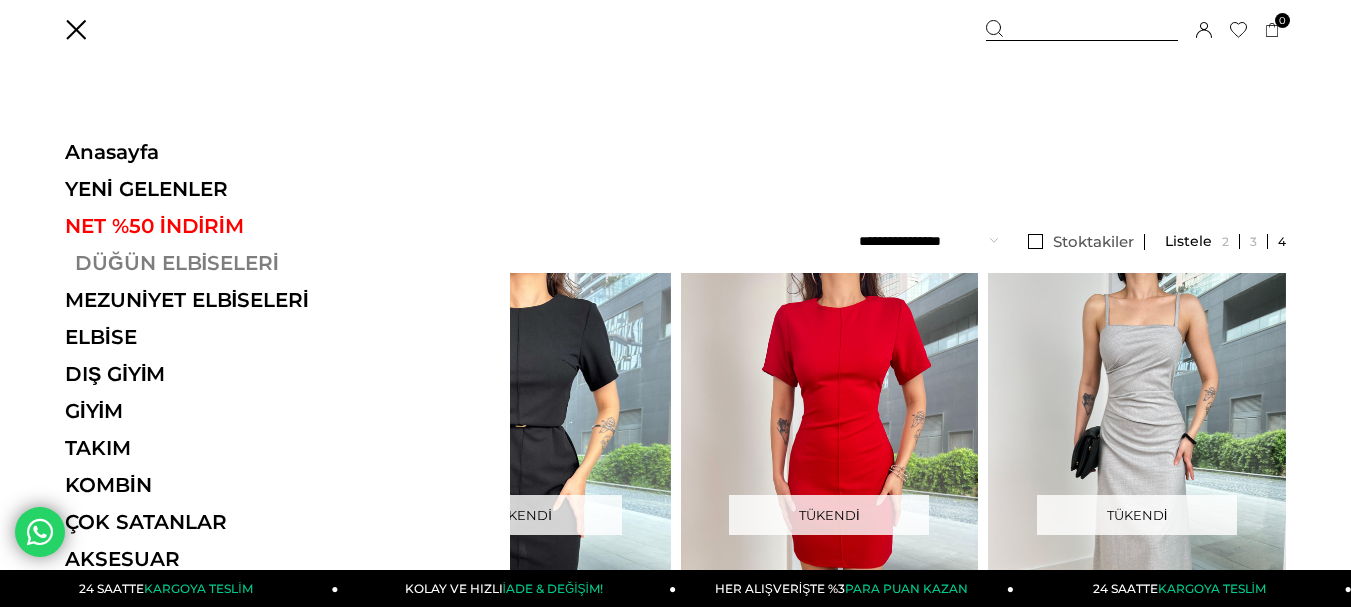 click on "DÜĞÜN ELBİSELERİ" at bounding box center (202, 263) 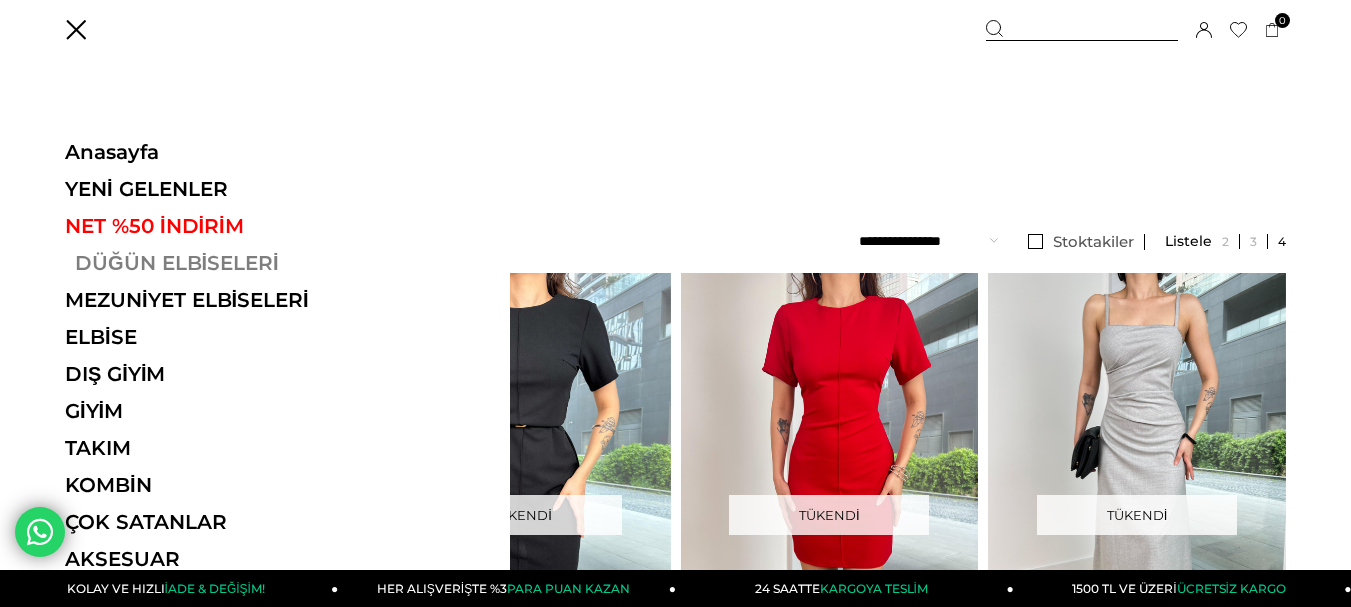 click on "DÜĞÜN ELBİSELERİ" at bounding box center [202, 263] 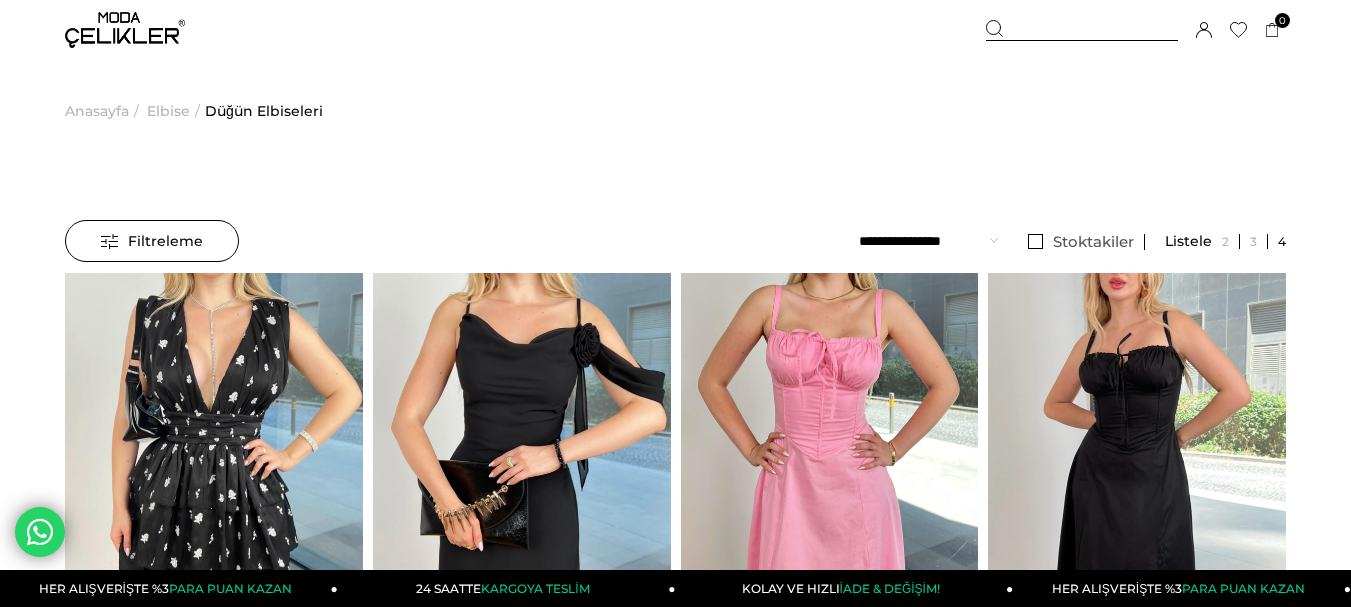 scroll, scrollTop: 0, scrollLeft: 0, axis: both 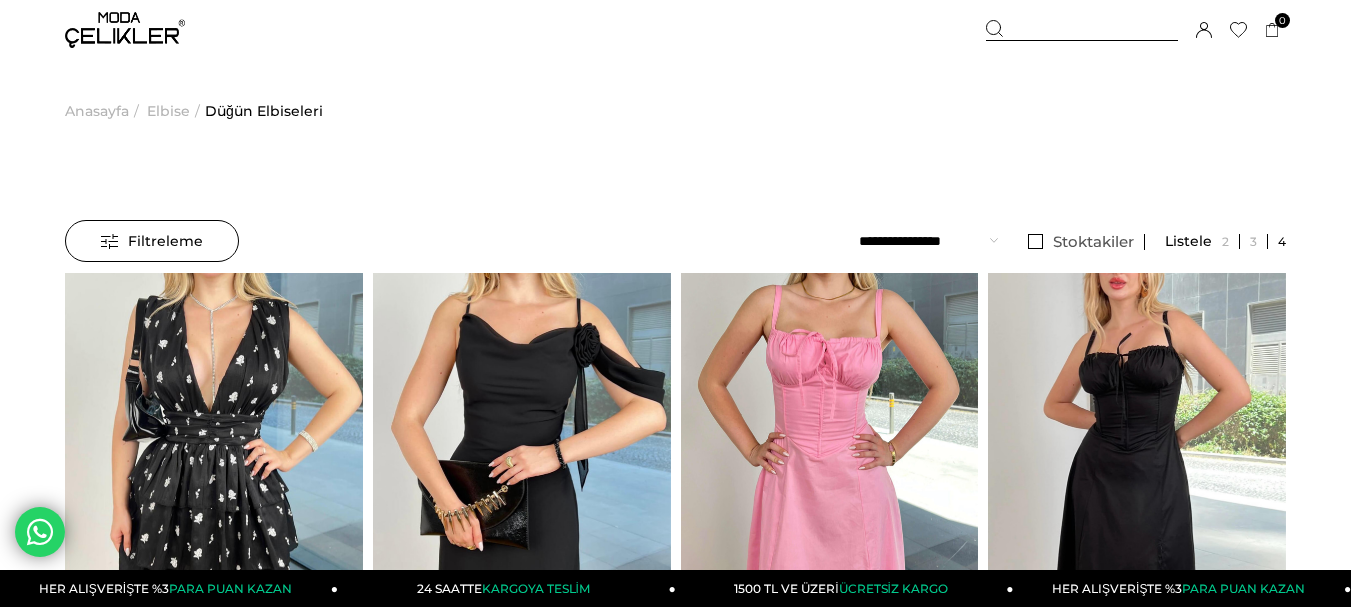 click at bounding box center (125, 30) 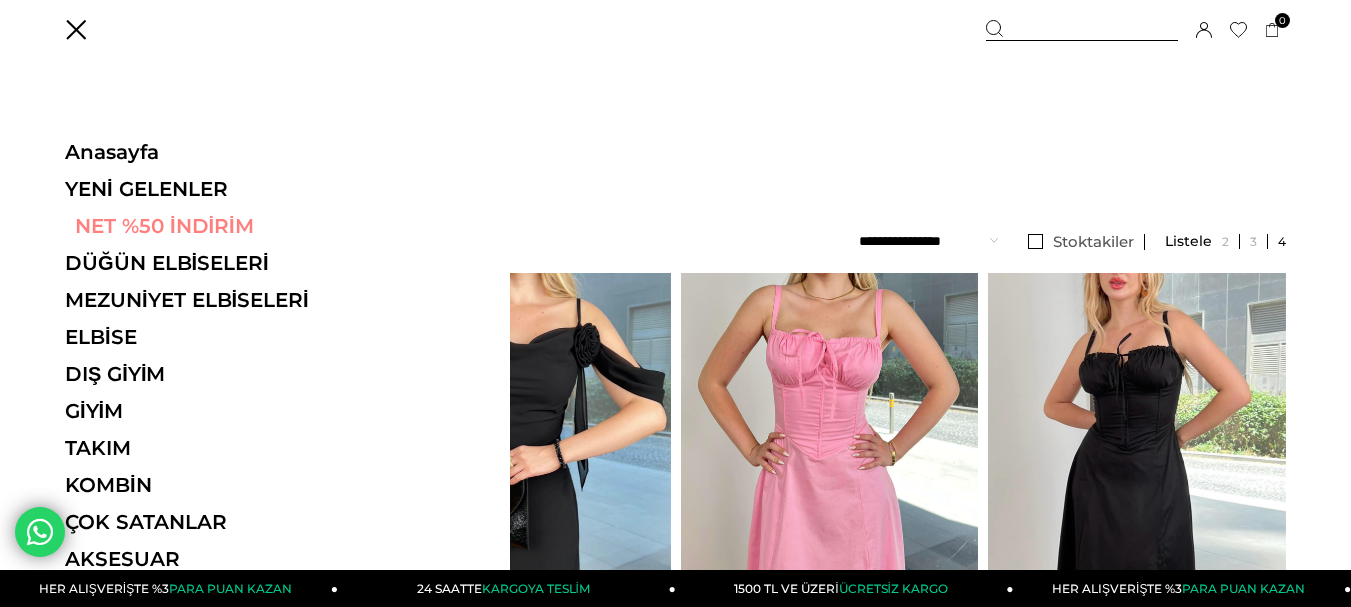 click on "NET %50 İNDİRİM" at bounding box center [202, 226] 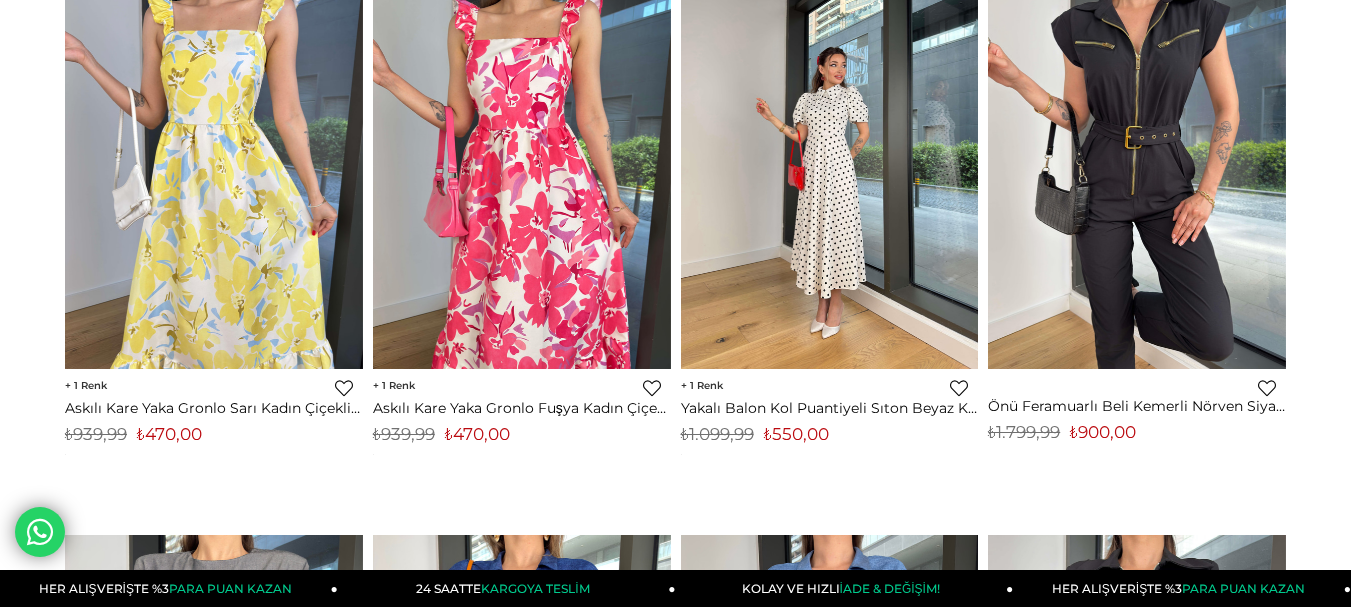 scroll, scrollTop: 0, scrollLeft: 0, axis: both 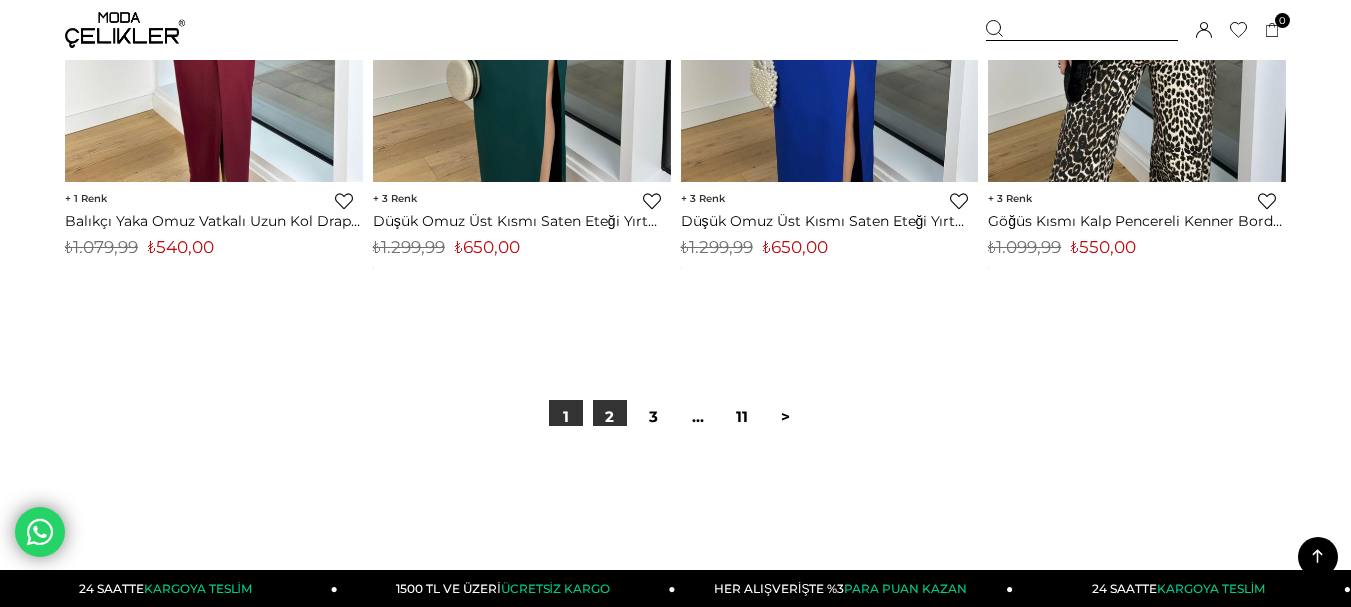 click on "2" at bounding box center [610, 417] 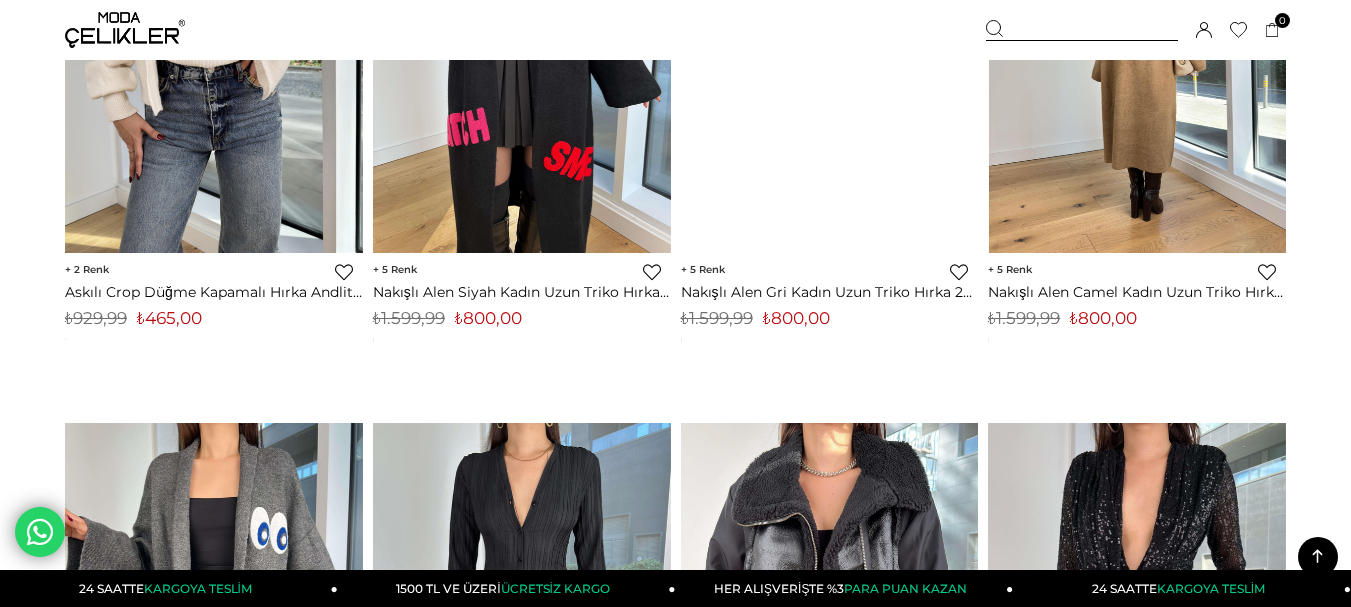 scroll, scrollTop: 4522, scrollLeft: 0, axis: vertical 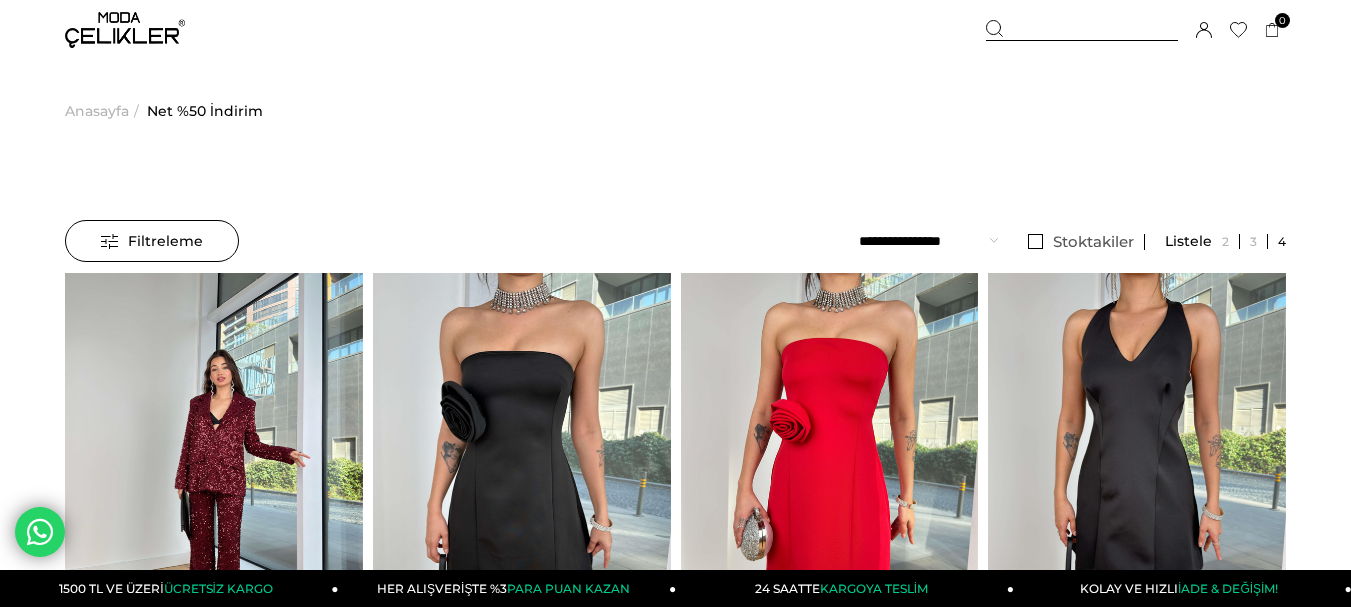 click at bounding box center [125, 30] 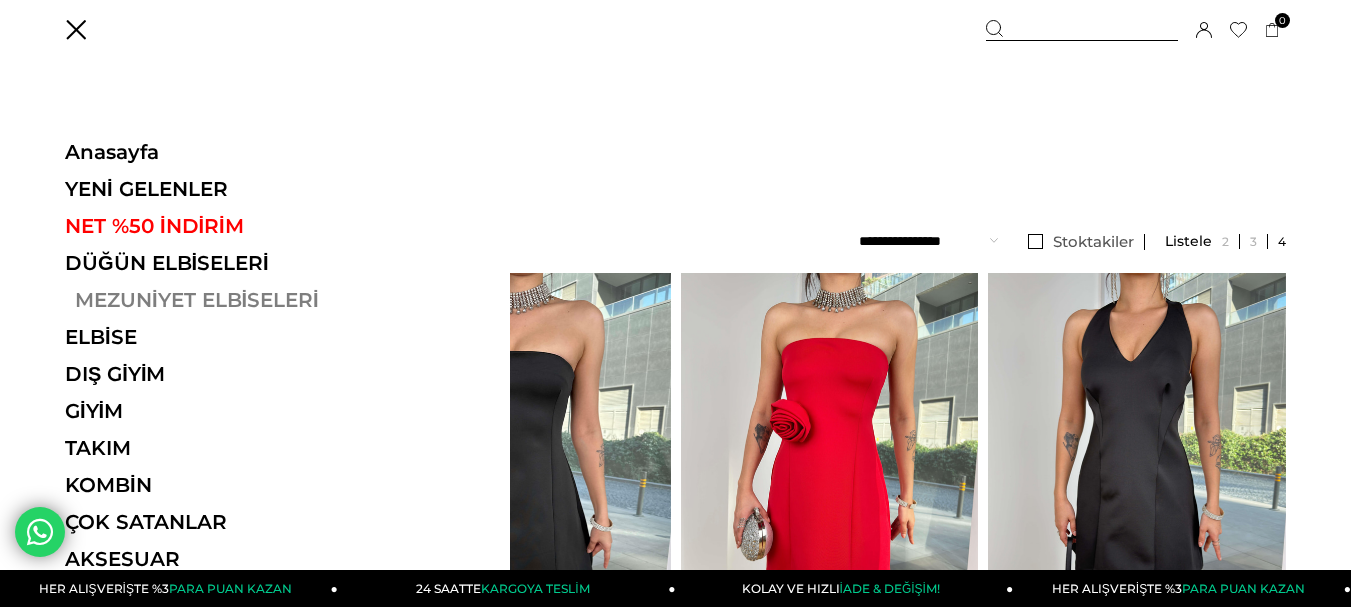 click on "MEZUNİYET ELBİSELERİ" at bounding box center (202, 300) 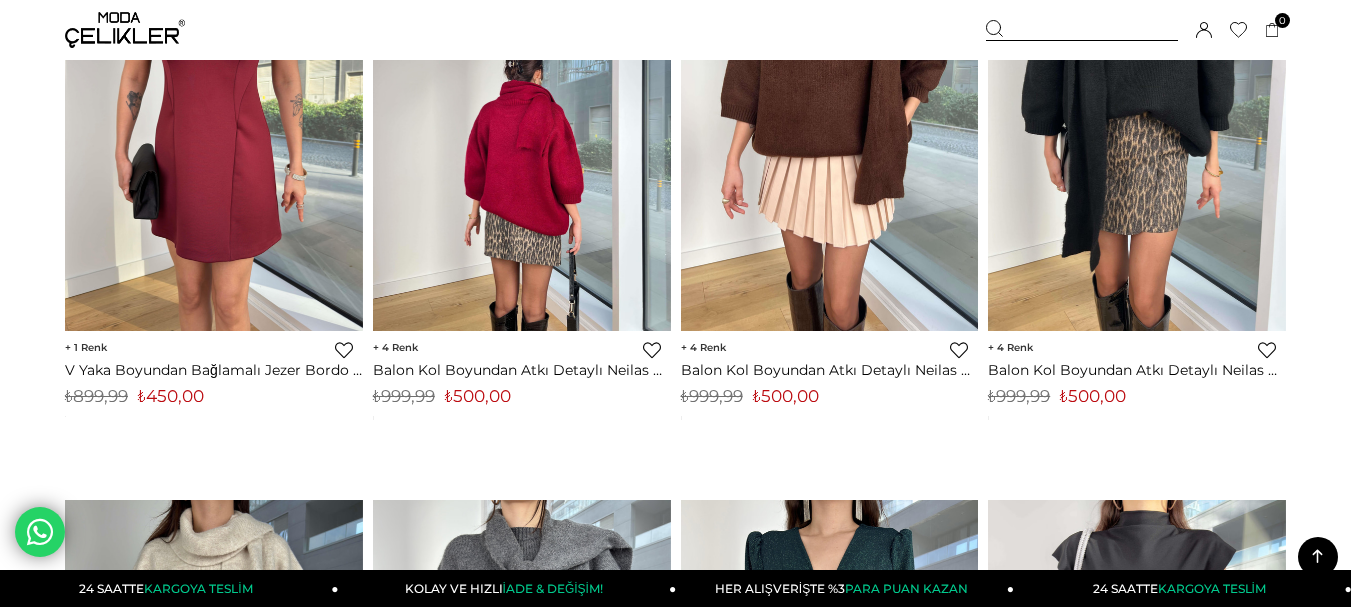 scroll, scrollTop: 644, scrollLeft: 0, axis: vertical 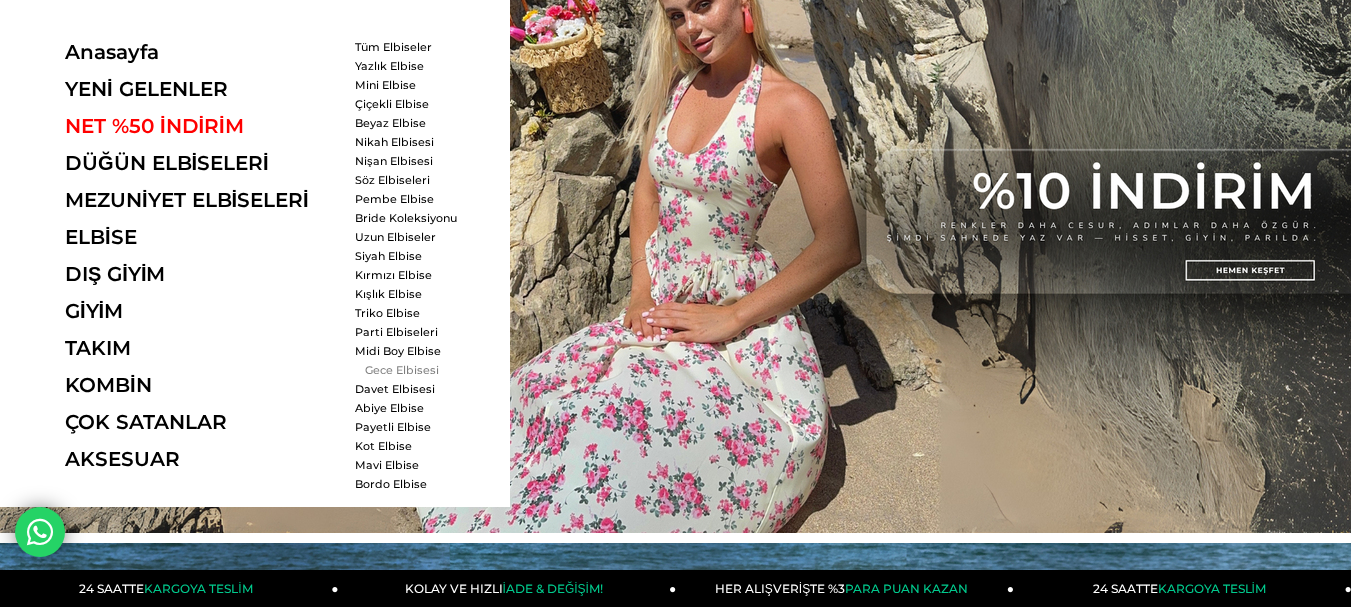 click on "Gece Elbisesi" at bounding box center (412, 370) 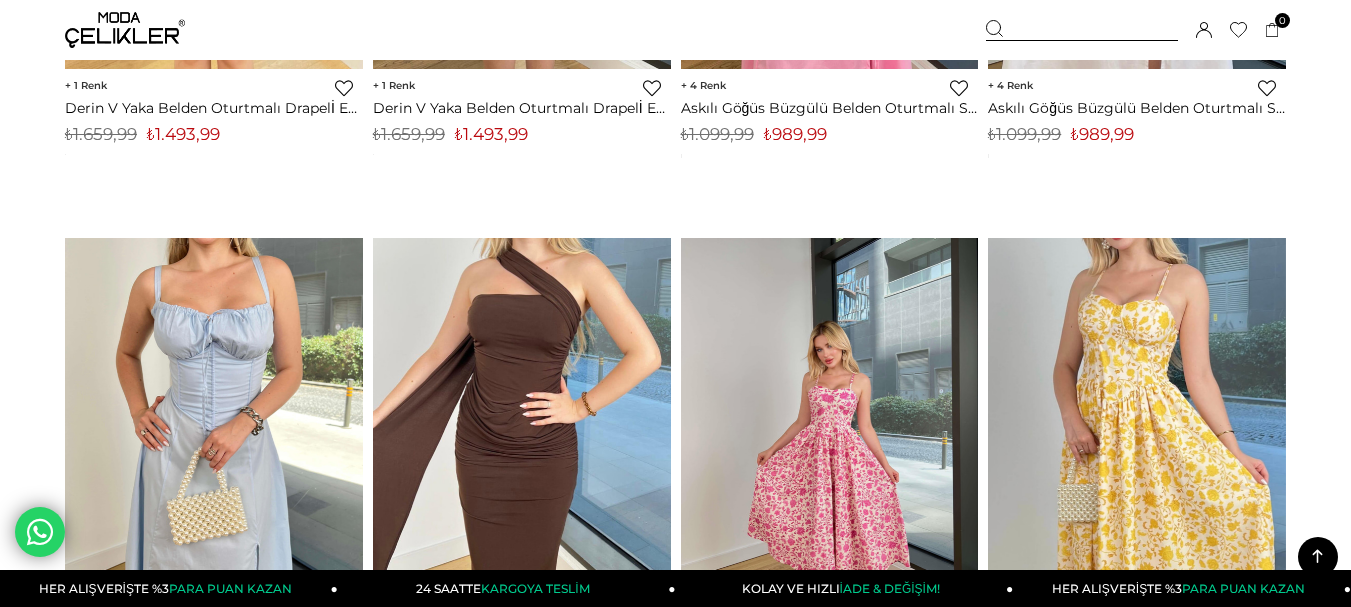 scroll, scrollTop: 600, scrollLeft: 0, axis: vertical 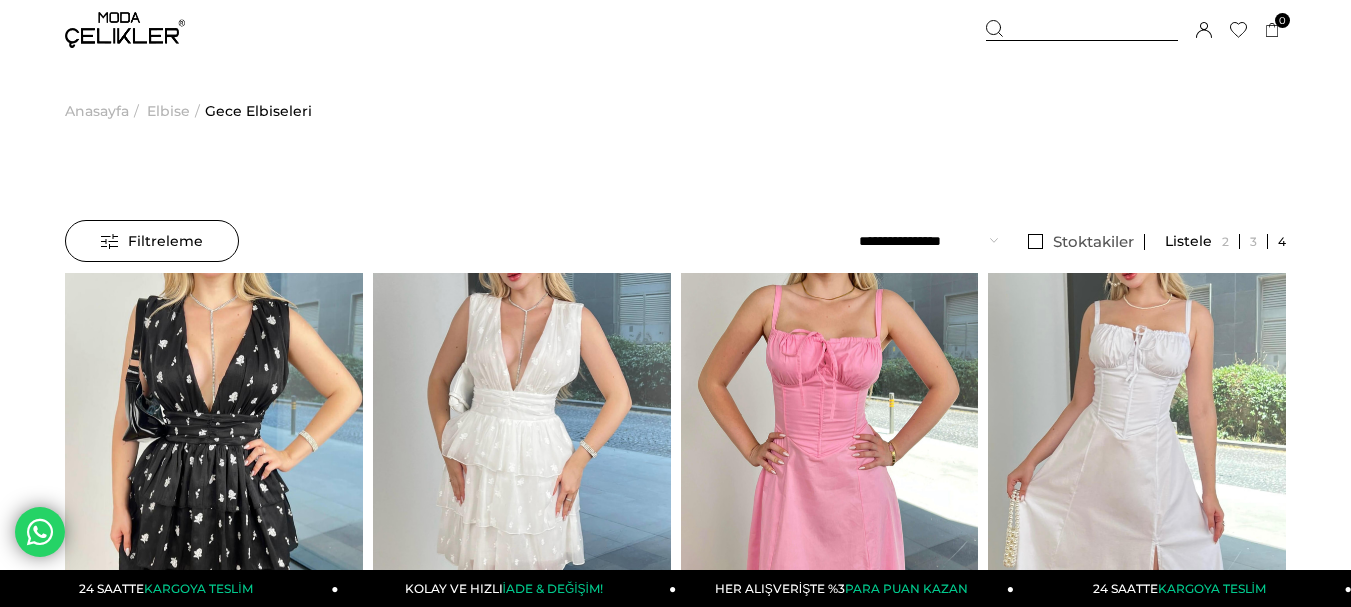 click at bounding box center (125, 30) 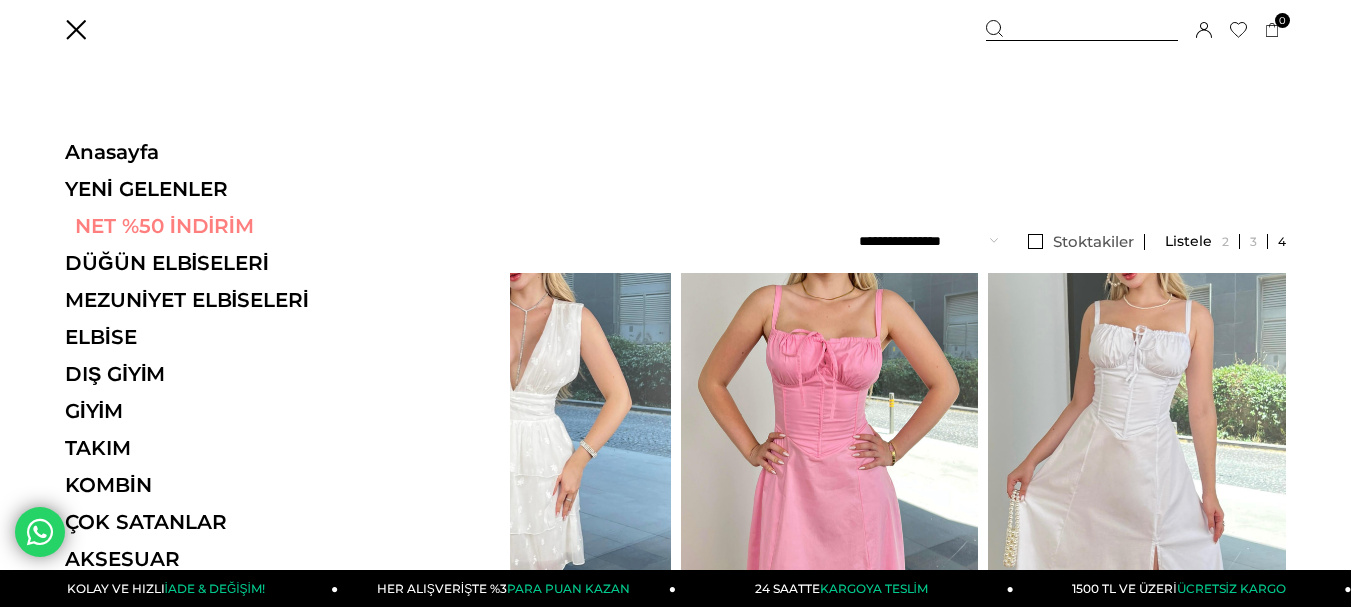 click on "NET %50 İNDİRİM" at bounding box center [202, 226] 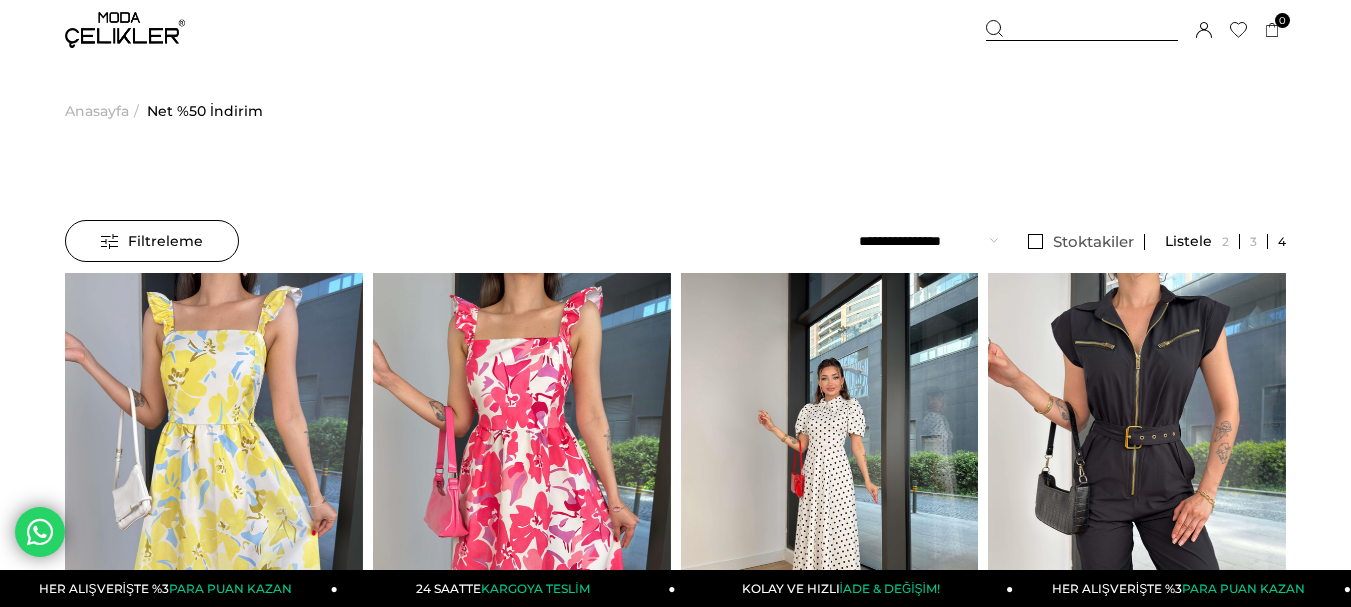 scroll, scrollTop: 300, scrollLeft: 0, axis: vertical 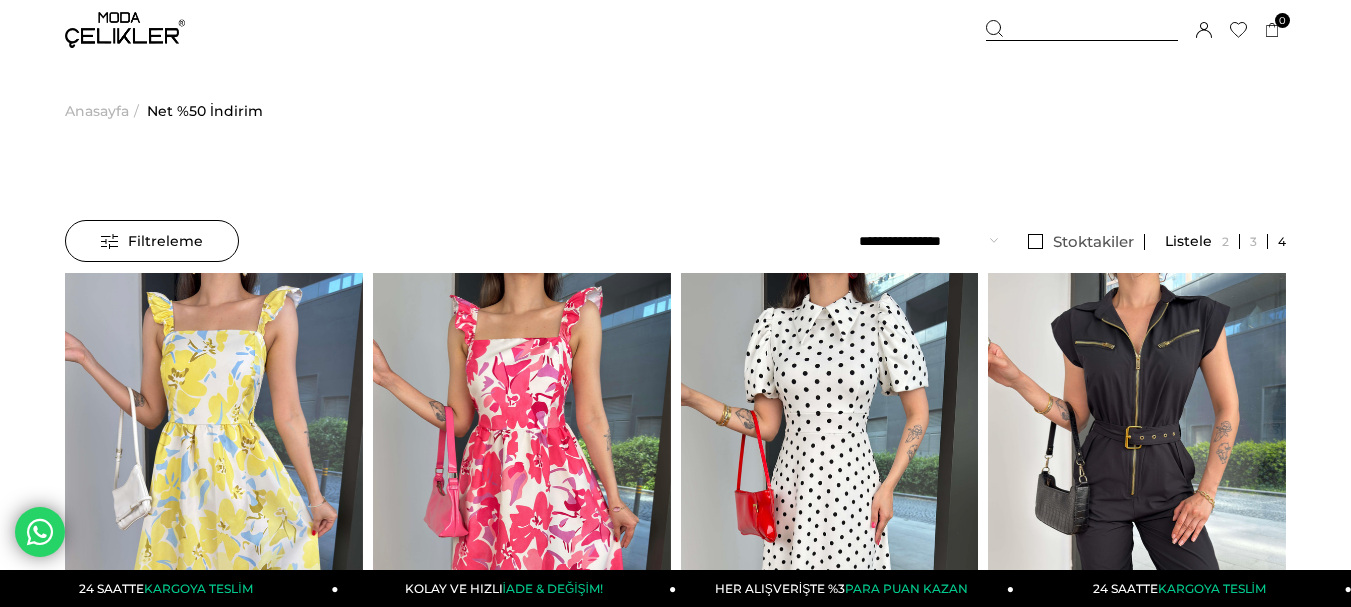 click at bounding box center (125, 30) 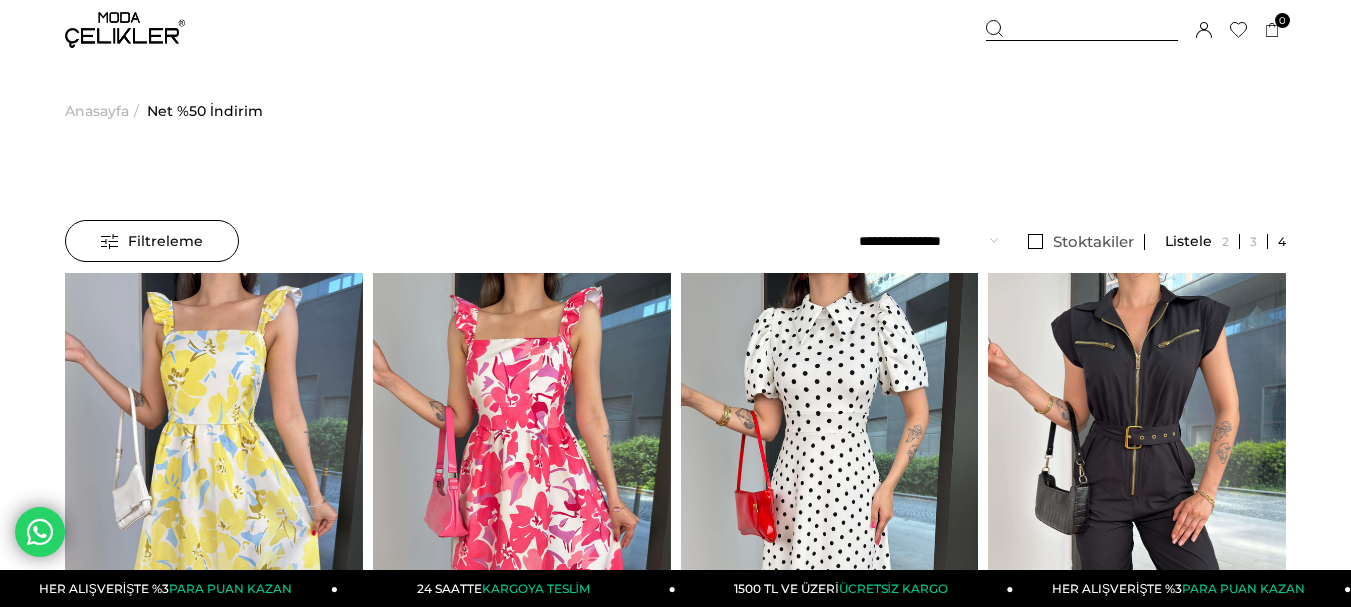 click at bounding box center [125, 30] 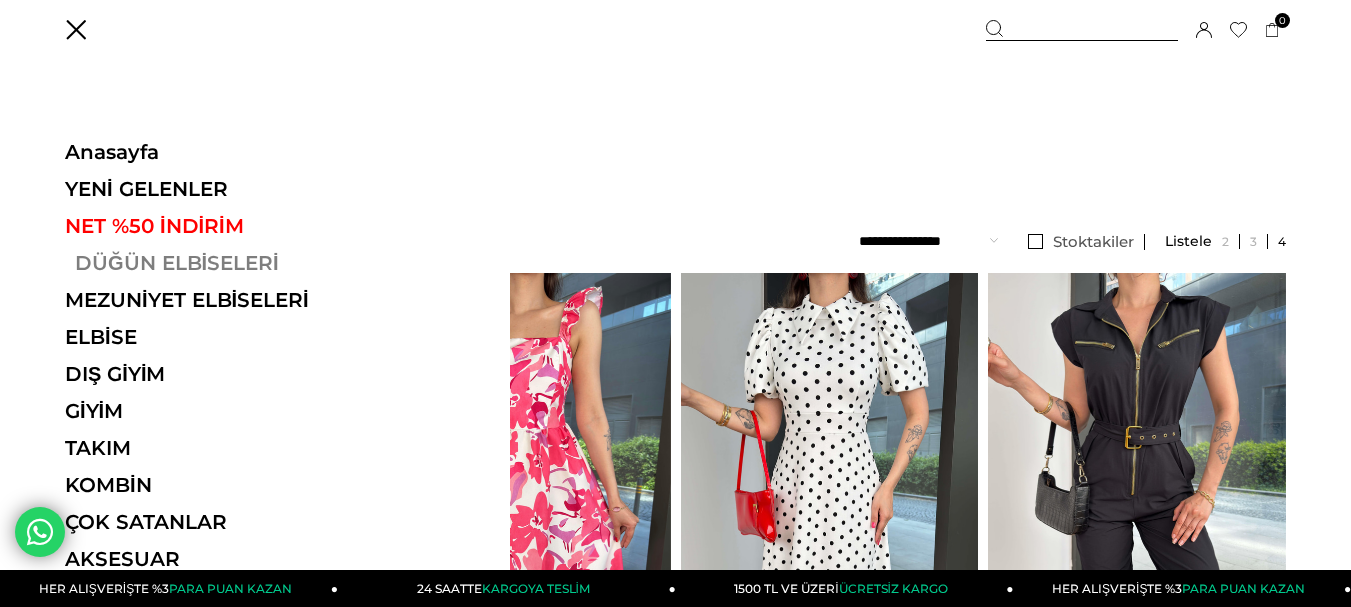 click on "DÜĞÜN ELBİSELERİ" at bounding box center (202, 263) 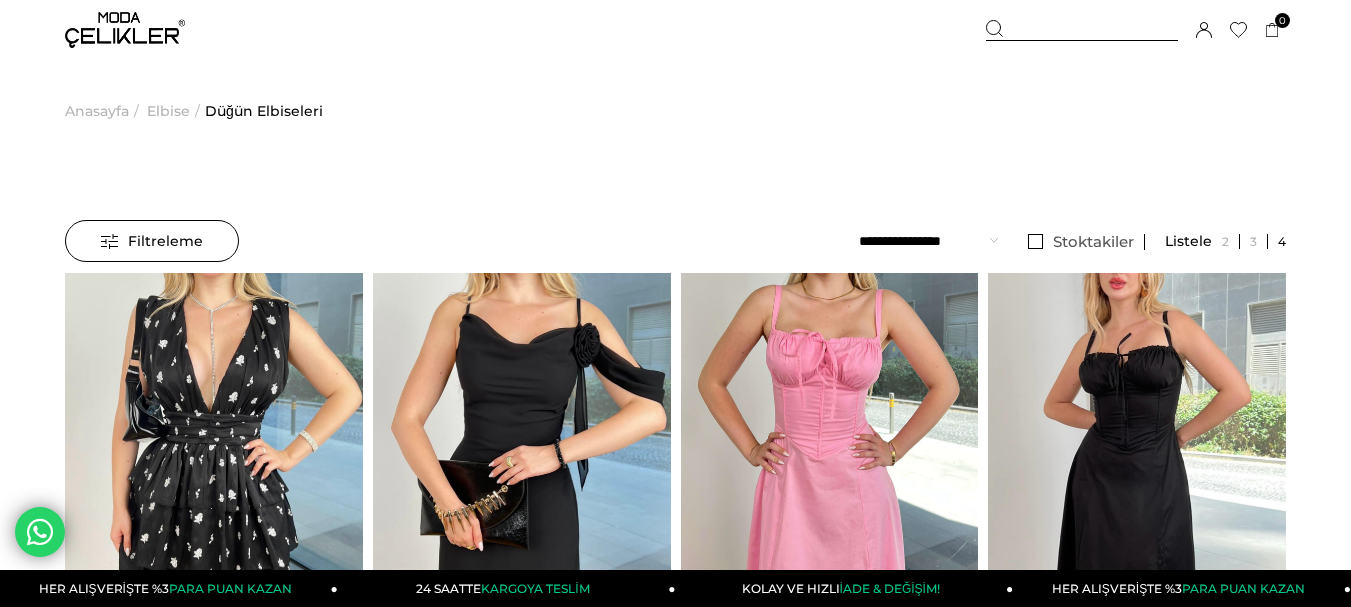 scroll, scrollTop: 0, scrollLeft: 0, axis: both 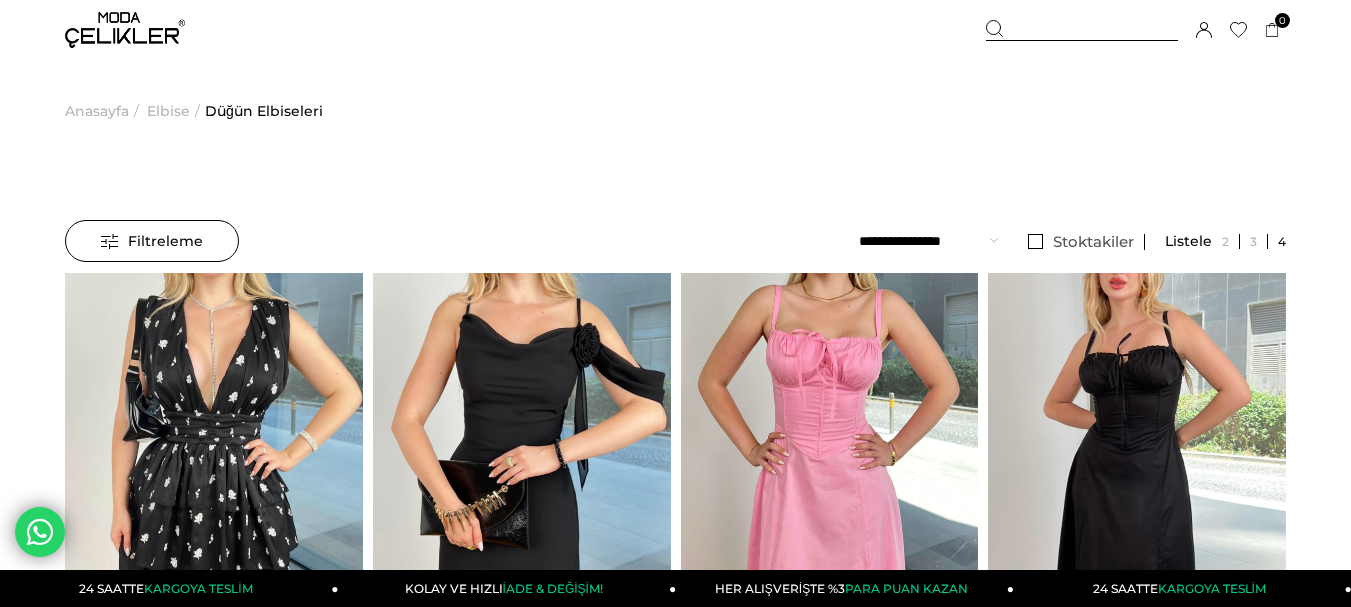 click at bounding box center [125, 30] 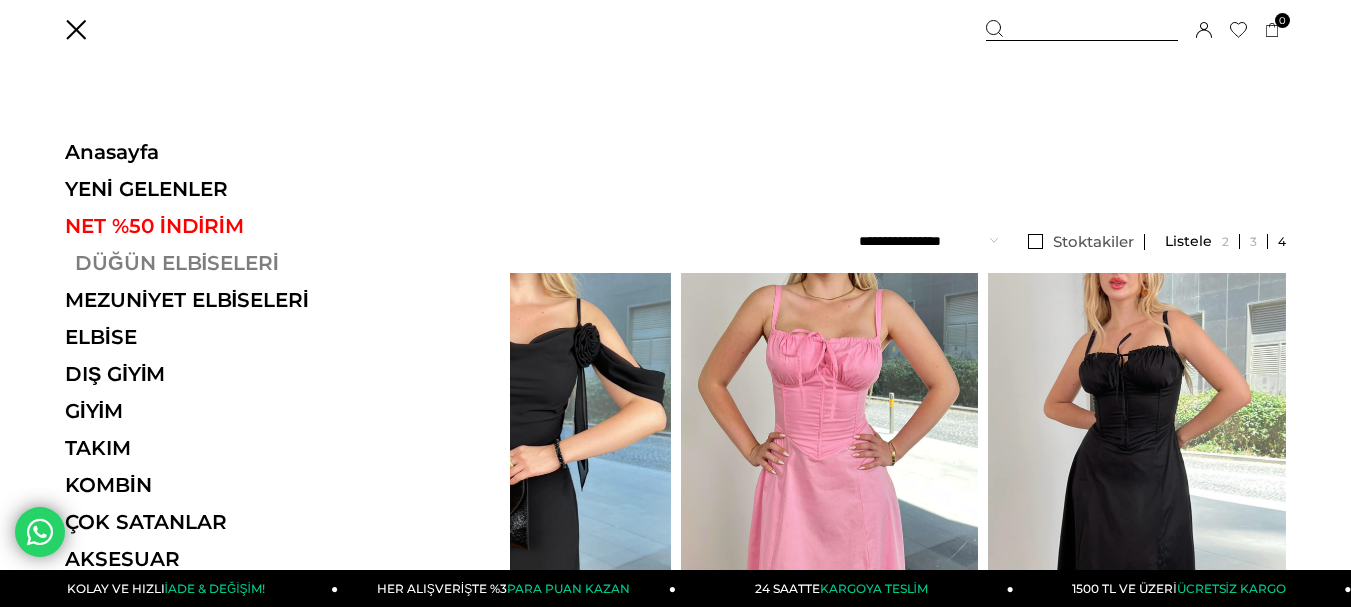 click on "DÜĞÜN ELBİSELERİ" at bounding box center [202, 263] 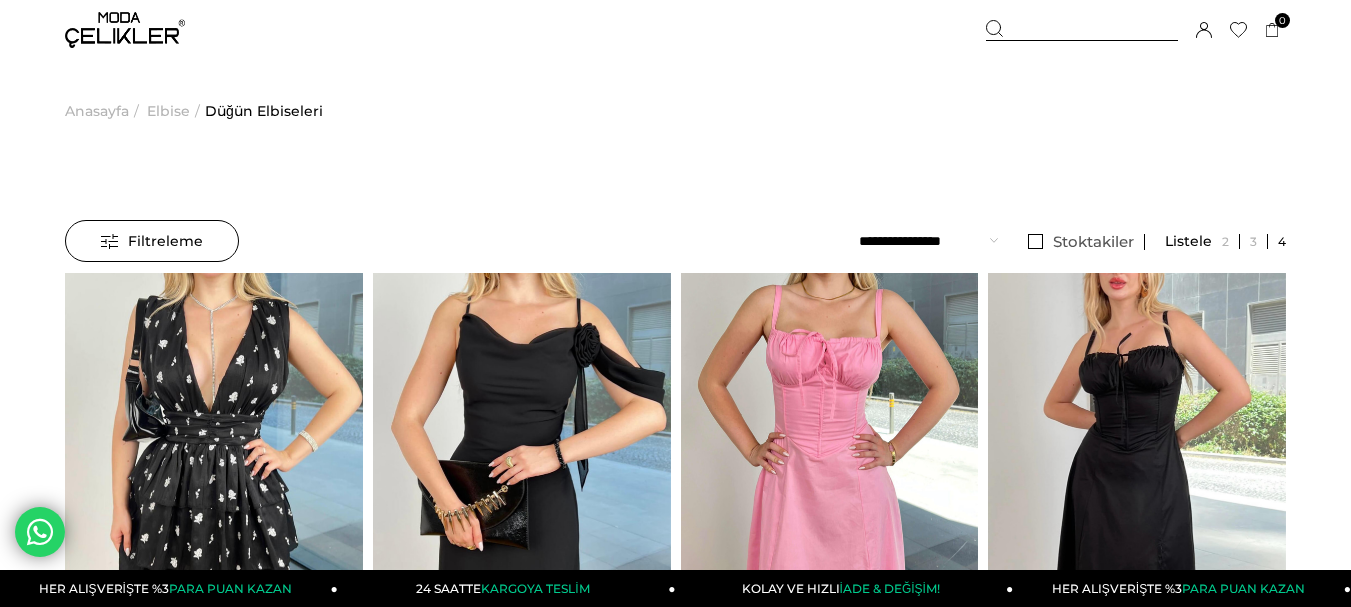 scroll, scrollTop: 0, scrollLeft: 0, axis: both 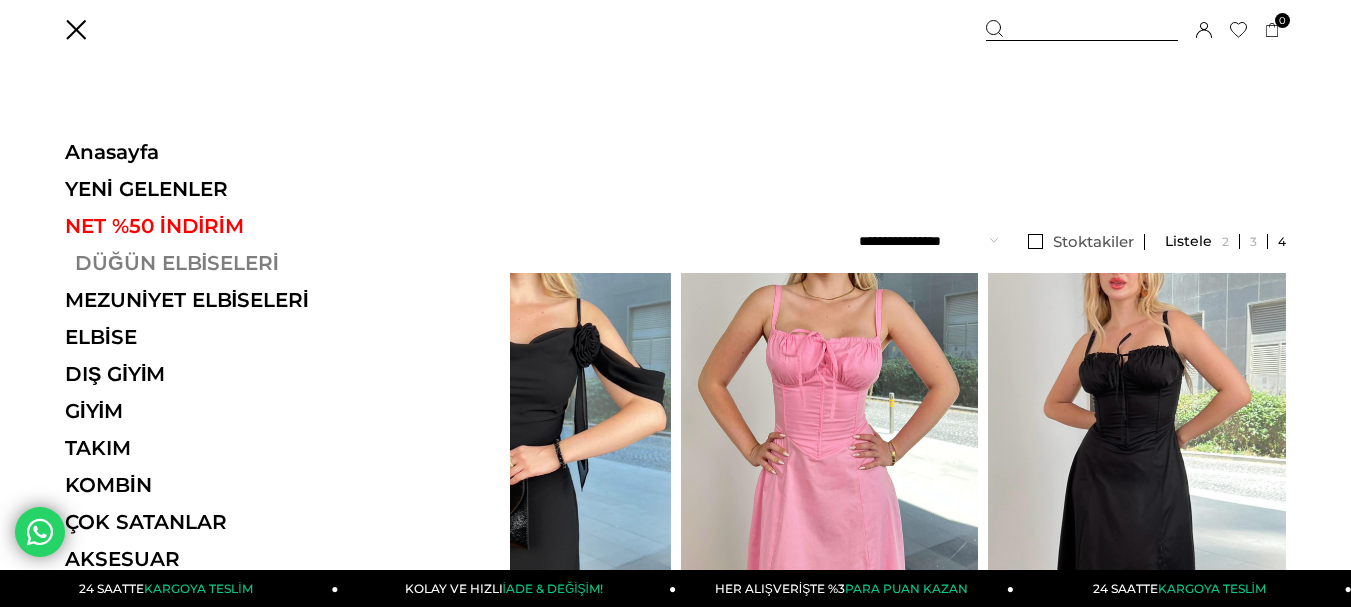 click on "DÜĞÜN ELBİSELERİ" at bounding box center [202, 263] 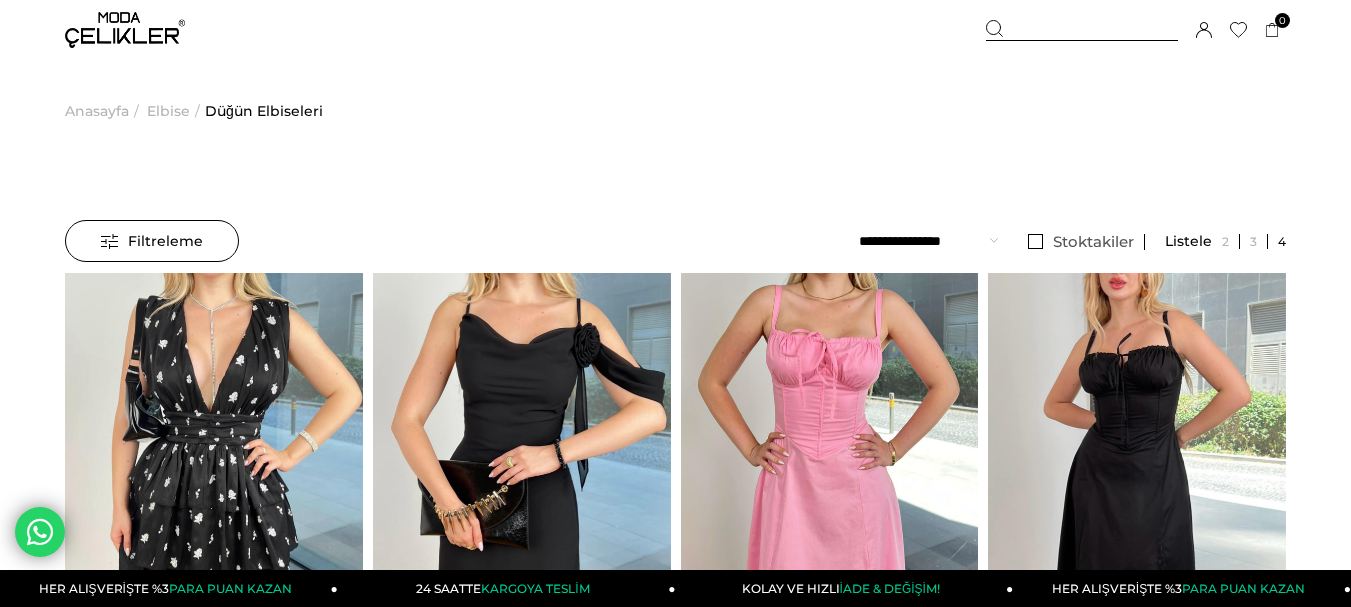 scroll, scrollTop: 400, scrollLeft: 0, axis: vertical 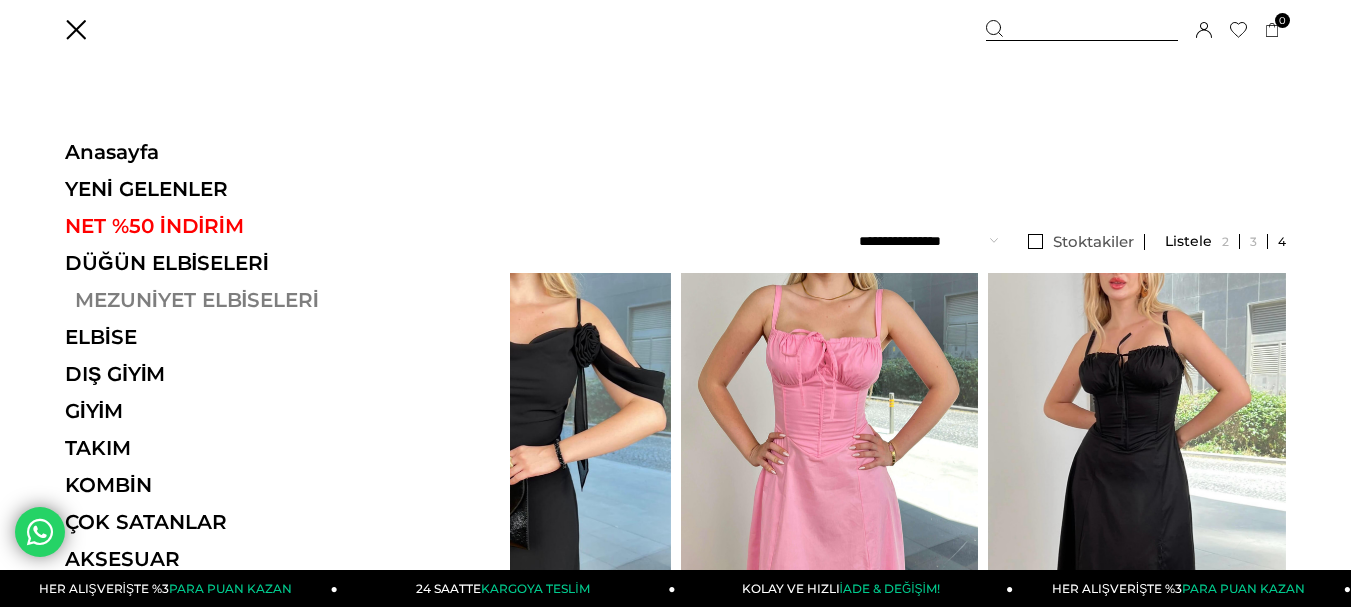 click on "MEZUNİYET ELBİSELERİ" at bounding box center [202, 300] 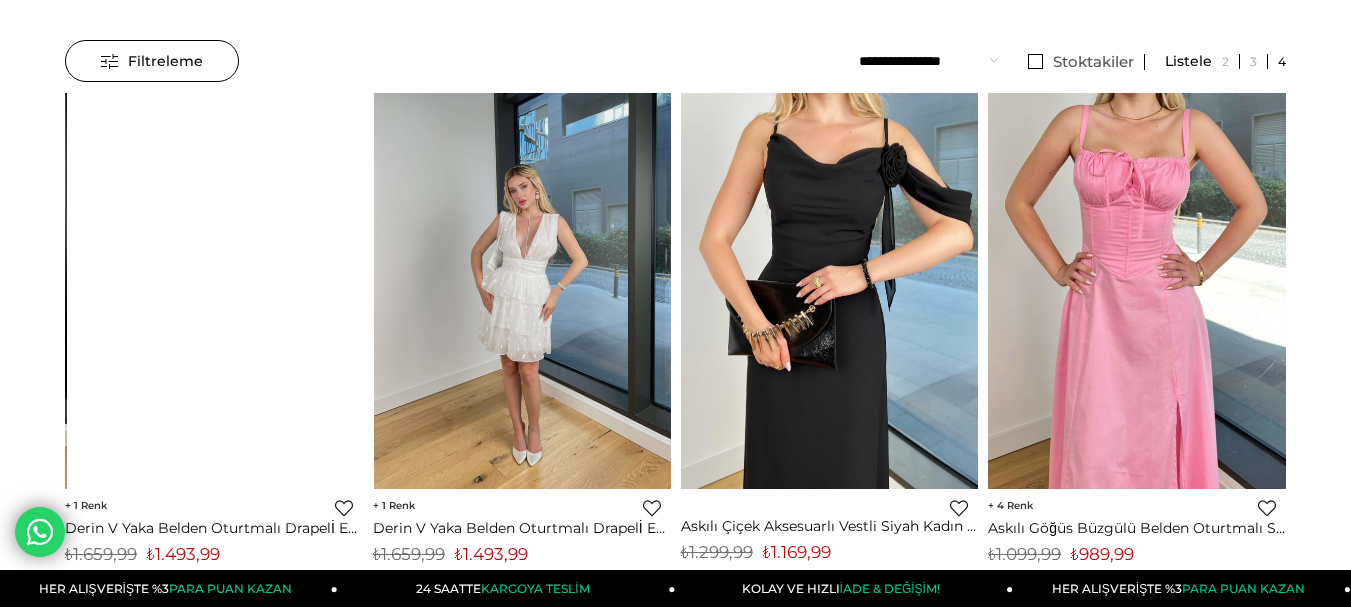 scroll, scrollTop: 0, scrollLeft: 0, axis: both 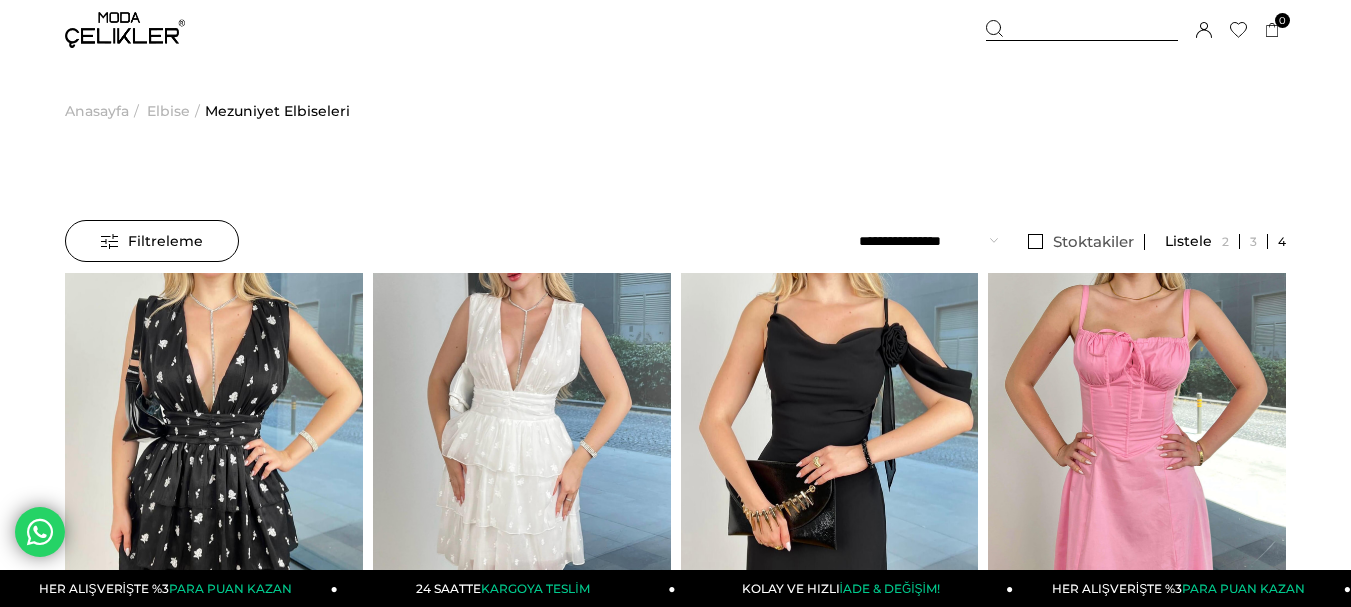 click at bounding box center [125, 30] 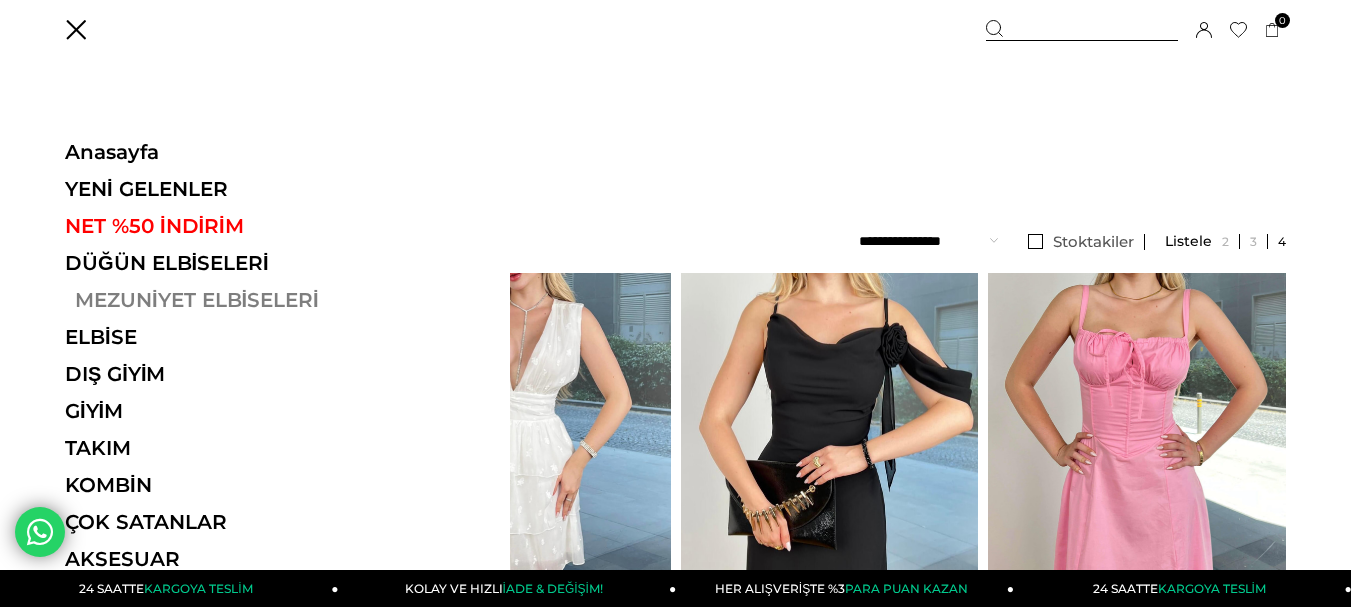 click on "MEZUNİYET ELBİSELERİ" at bounding box center [202, 300] 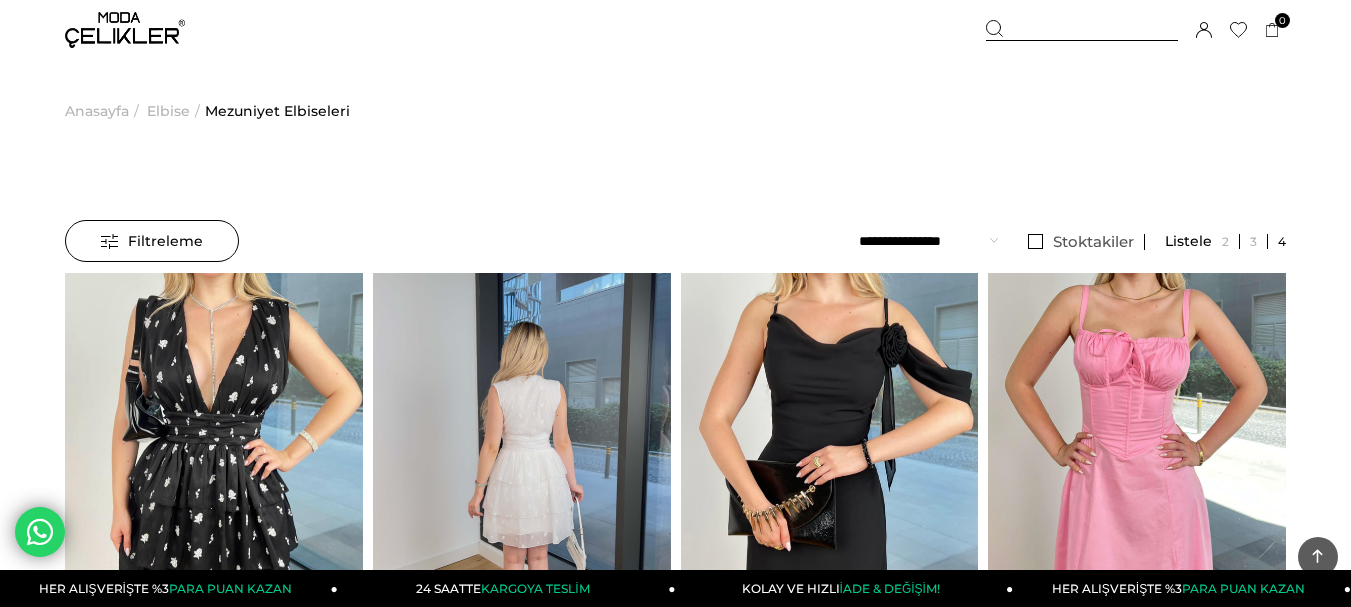 scroll, scrollTop: 400, scrollLeft: 0, axis: vertical 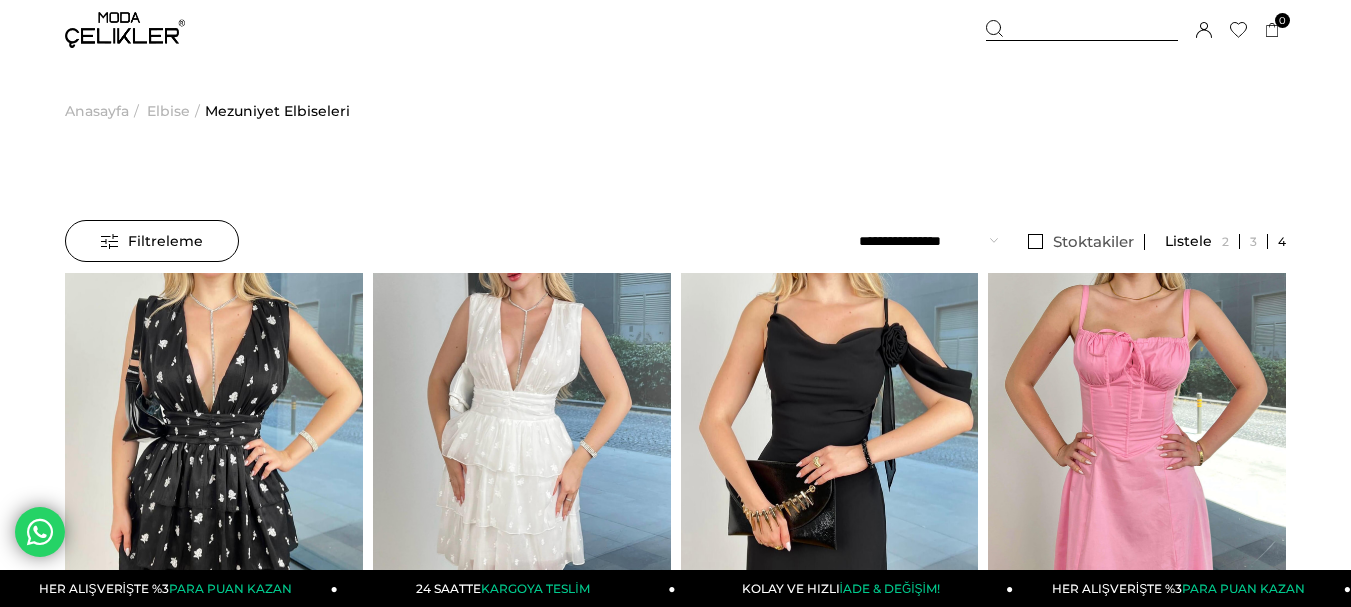 click on "Üye Girişi
Üye Ol
Hesabım
Çıkış Yap
Sepetim
Favorilerim
Yardım" at bounding box center (125, 30) 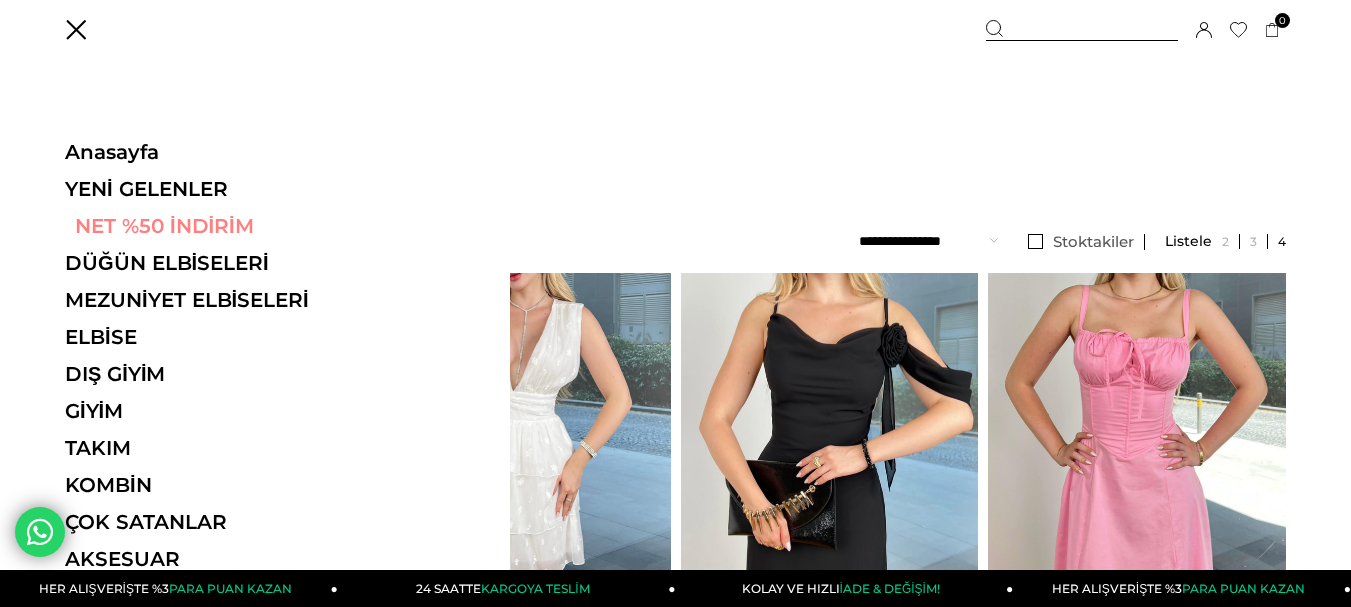click on "NET %50 İNDİRİM" at bounding box center [202, 226] 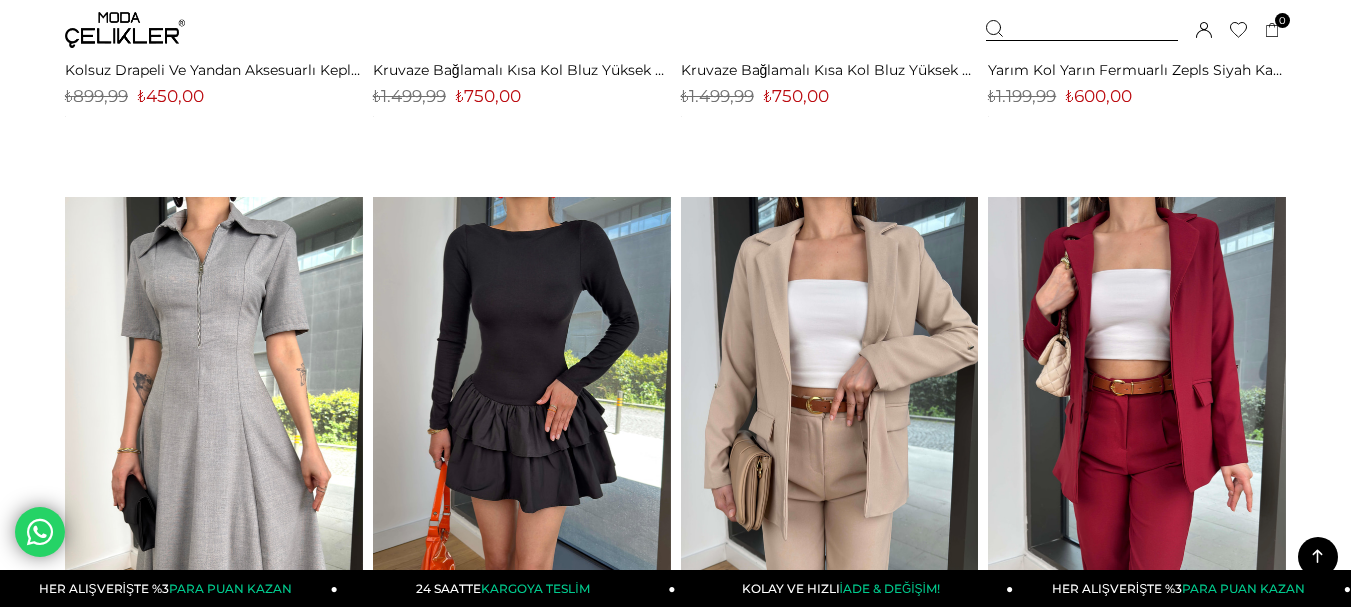 scroll, scrollTop: 1176, scrollLeft: 0, axis: vertical 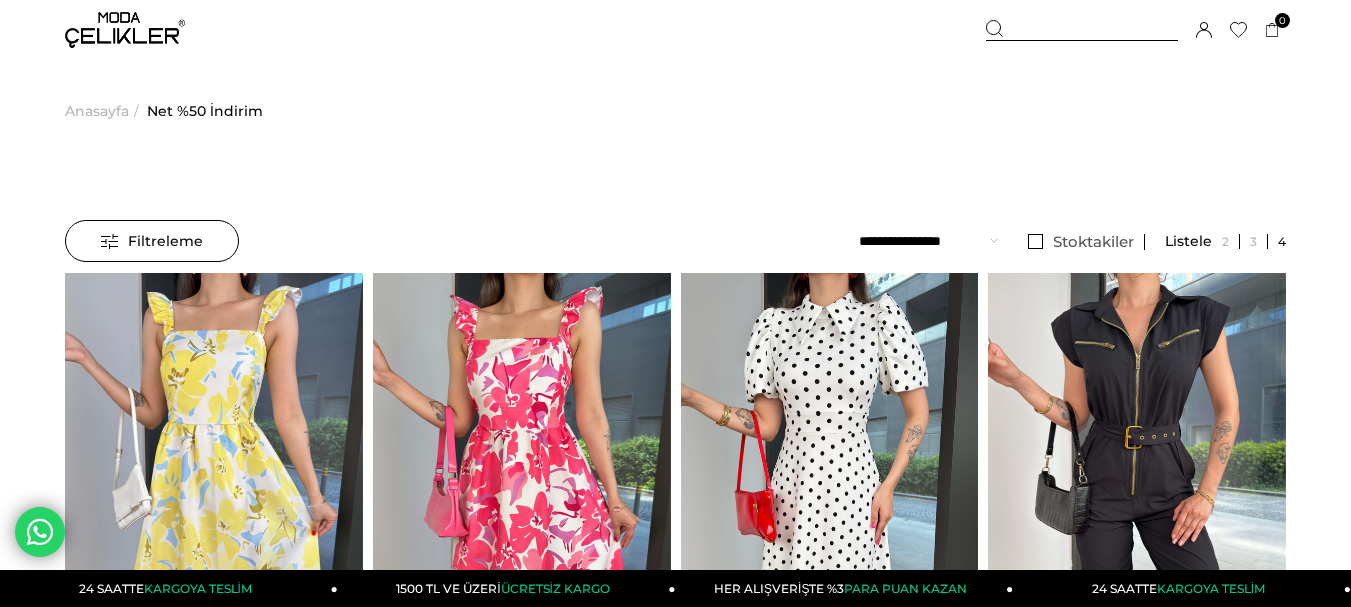 click at bounding box center [125, 30] 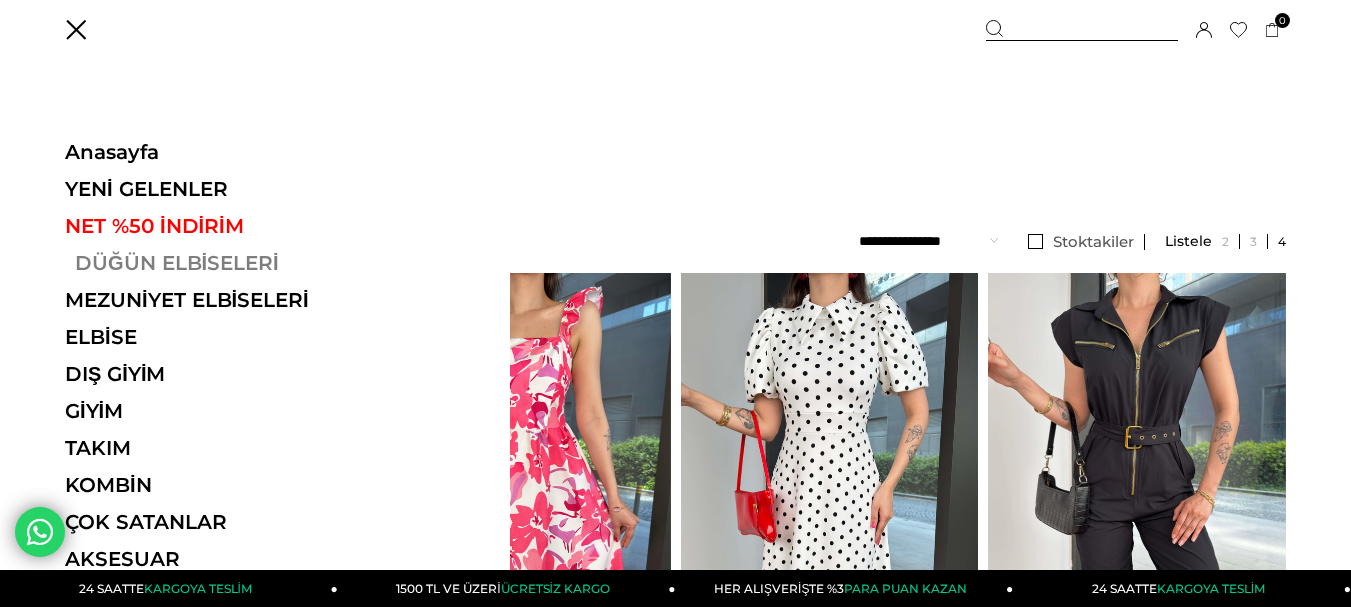 click on "DÜĞÜN ELBİSELERİ" at bounding box center [202, 263] 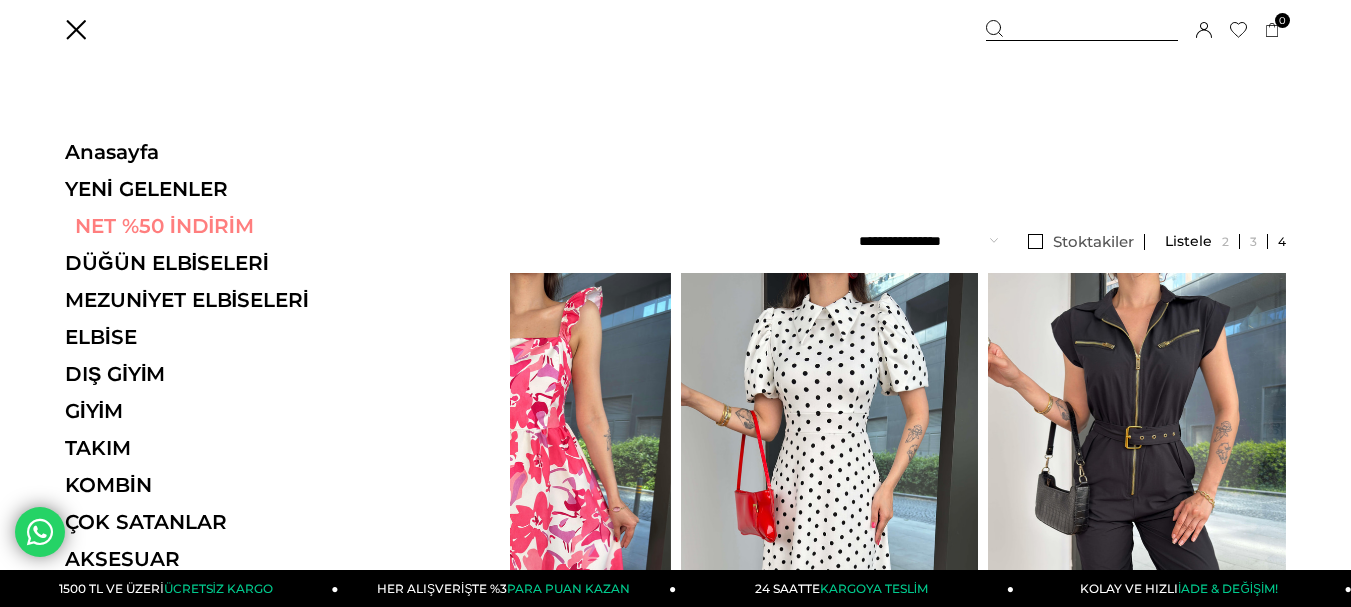 click on "NET %50 İNDİRİM" at bounding box center (202, 226) 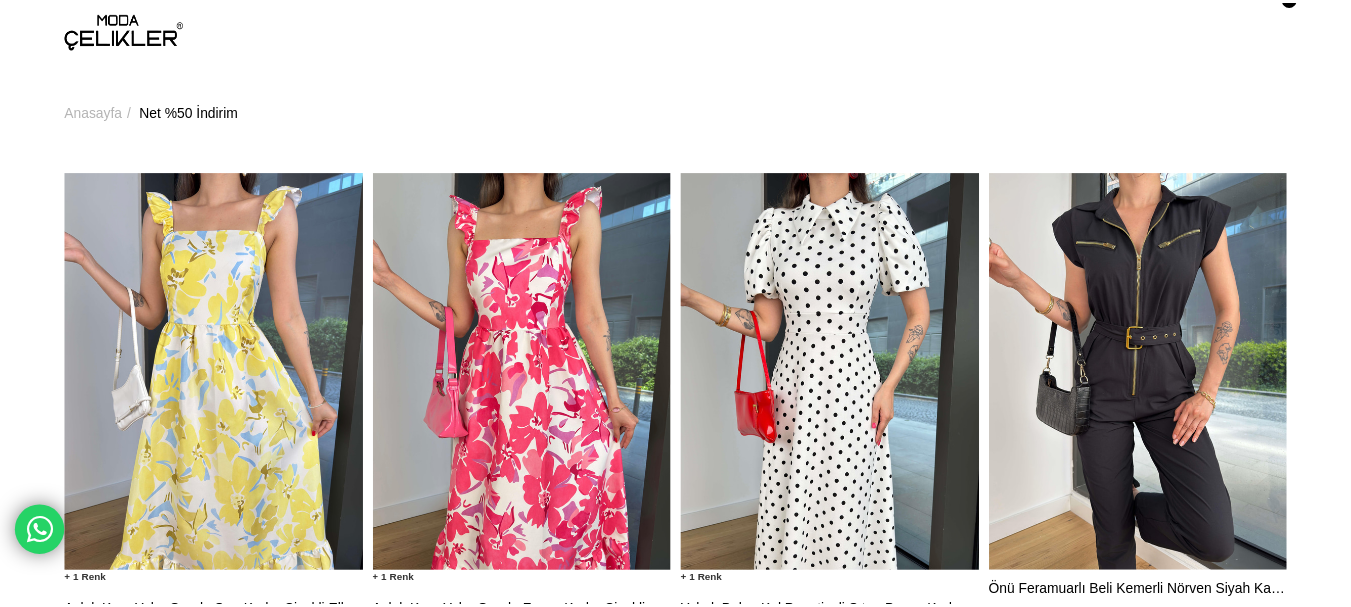 scroll, scrollTop: 0, scrollLeft: 0, axis: both 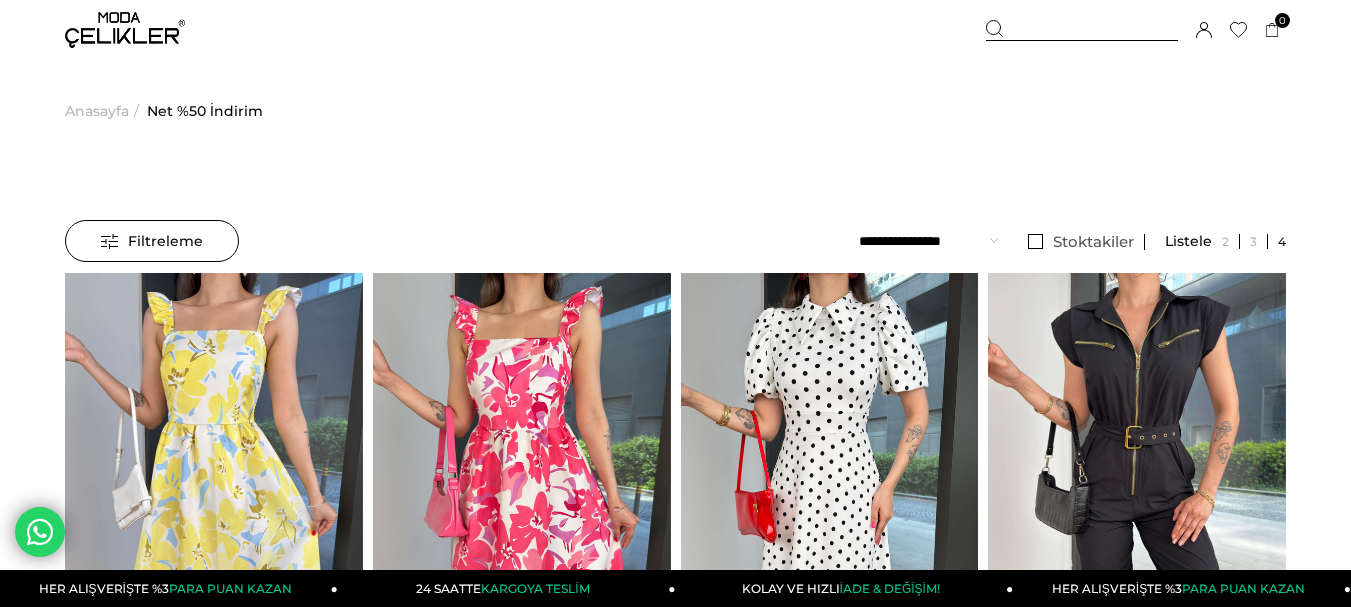 click at bounding box center [125, 30] 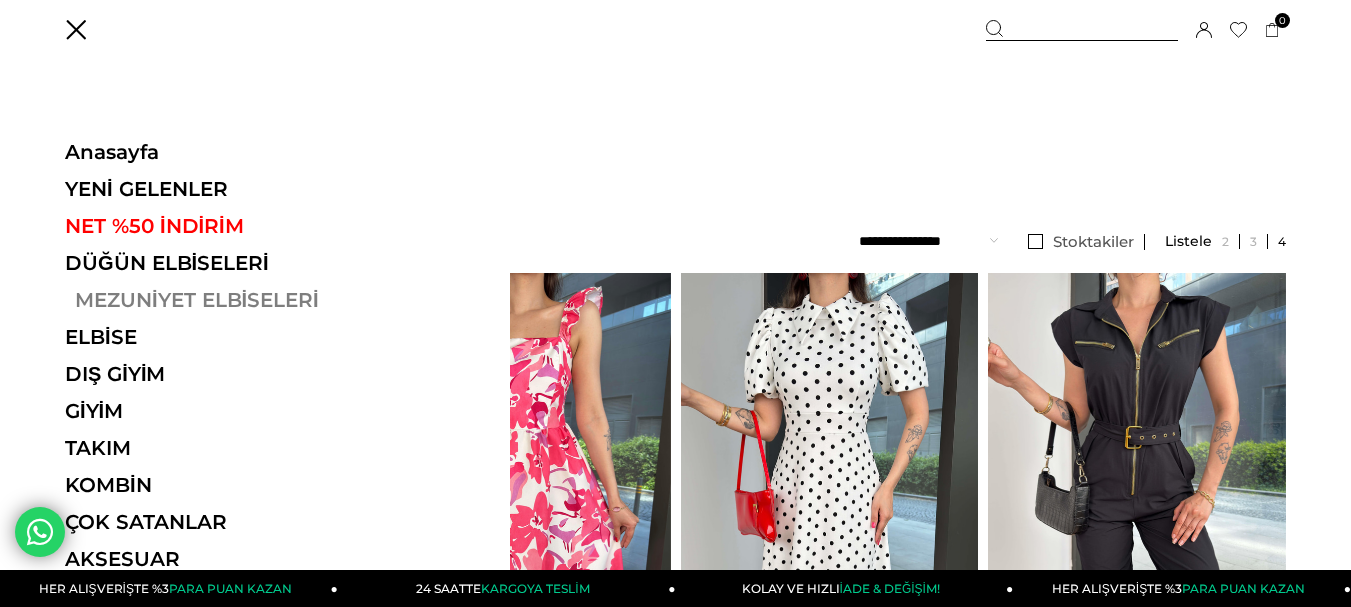 click on "MEZUNİYET ELBİSELERİ" at bounding box center (202, 300) 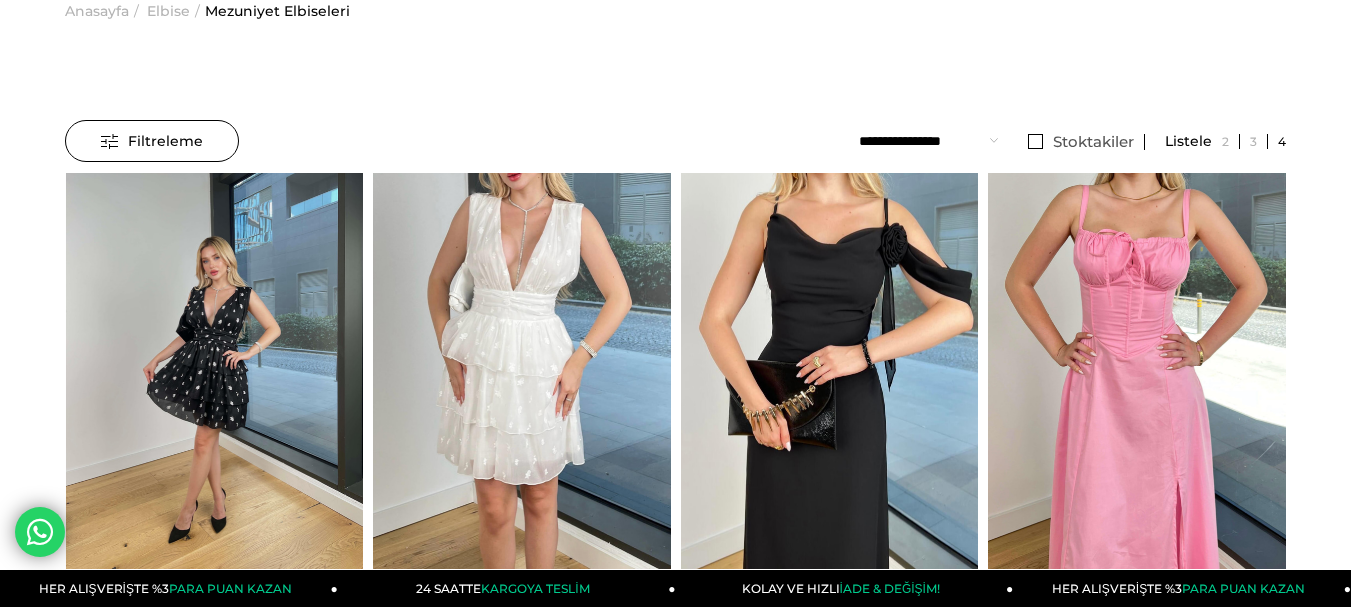 scroll, scrollTop: 0, scrollLeft: 0, axis: both 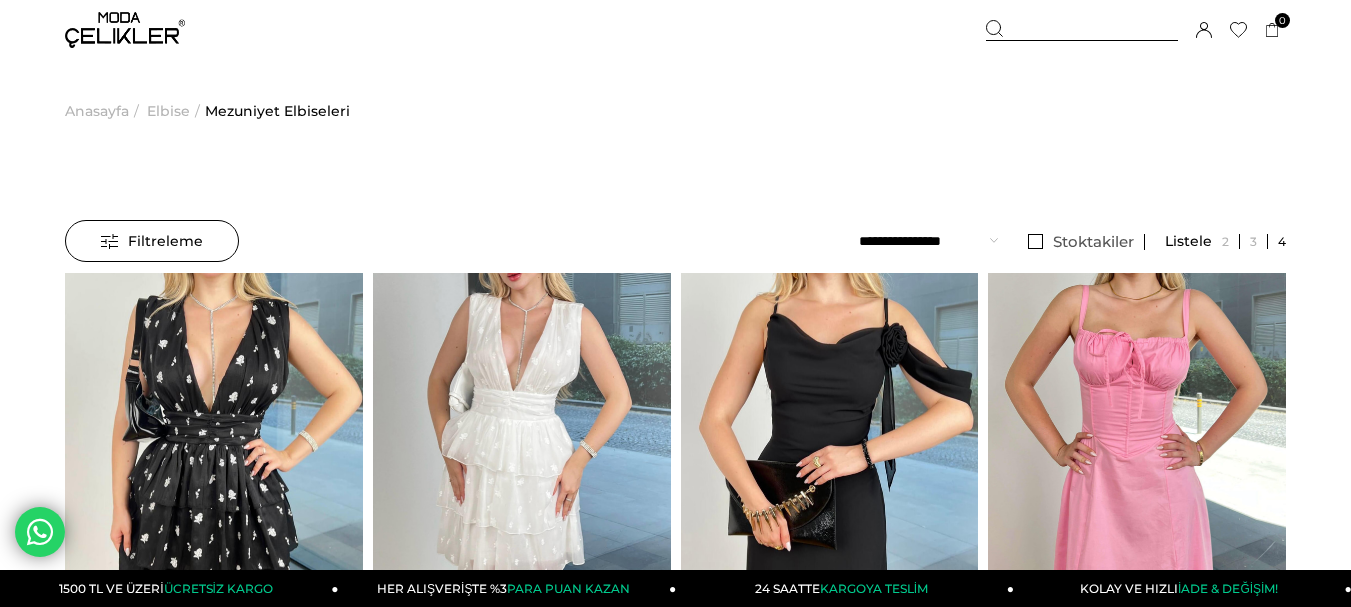 click on "Üye Girişi
Üye Ol
Hesabım
Çıkış Yap
Sepetim
Favorilerim
Yardım" at bounding box center [125, 30] 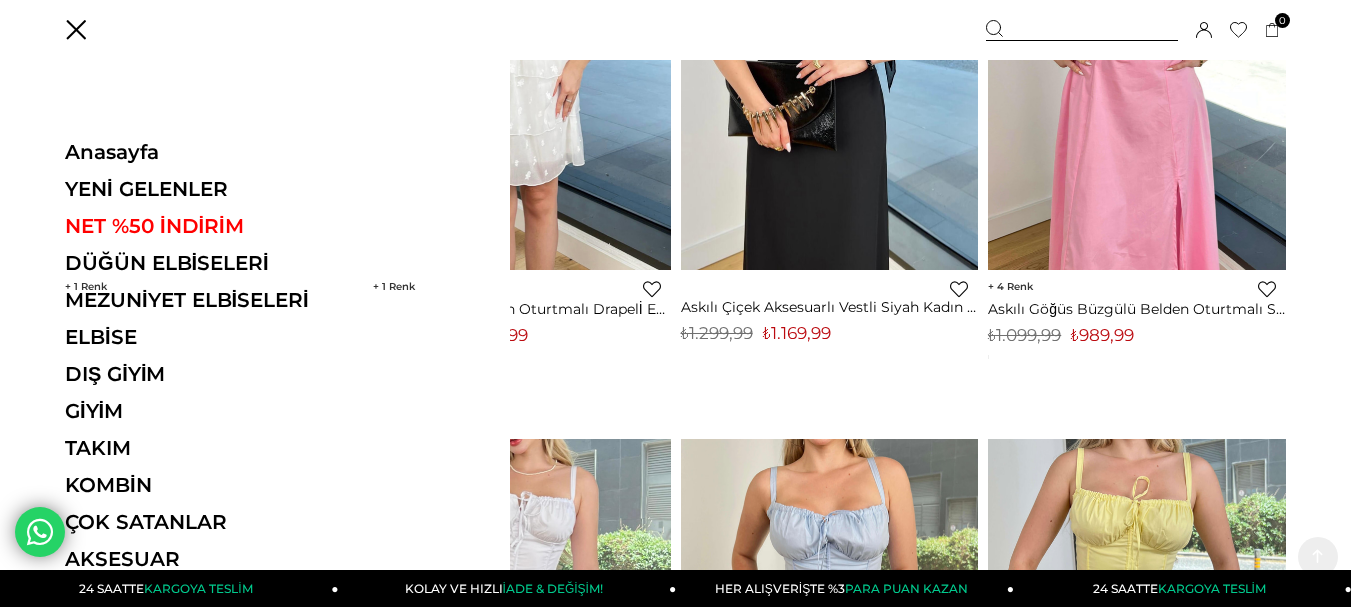 scroll, scrollTop: 400, scrollLeft: 0, axis: vertical 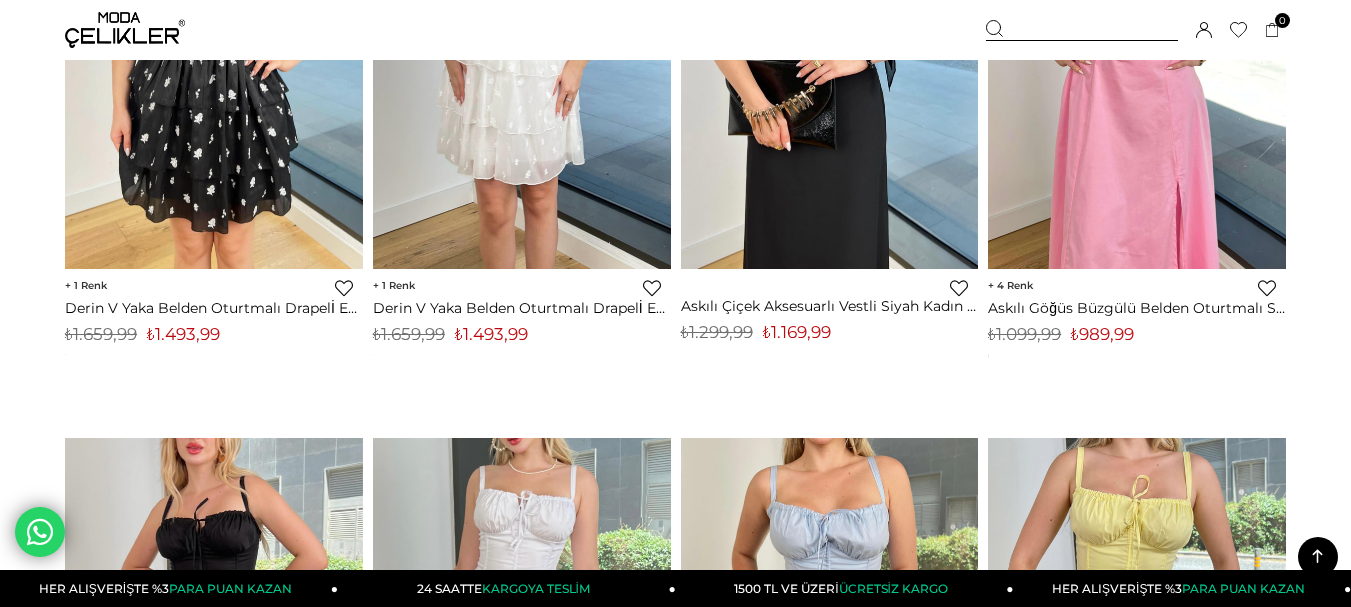 click at bounding box center [125, 30] 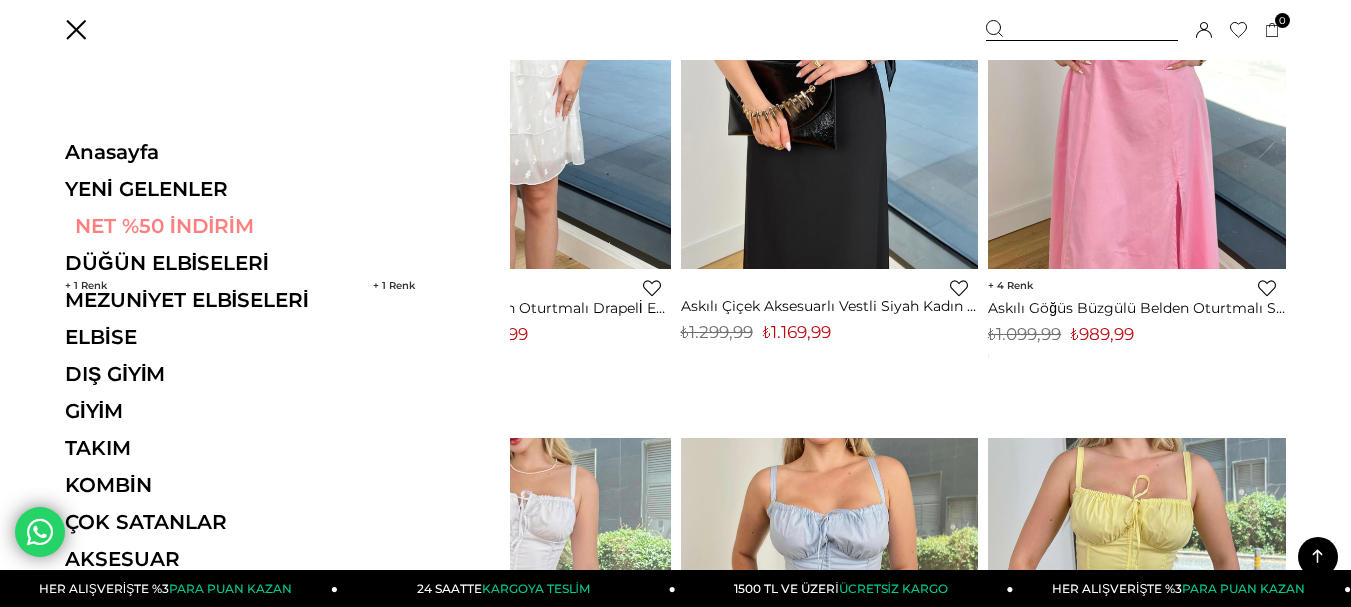 click on "NET %50 İNDİRİM" at bounding box center (202, 226) 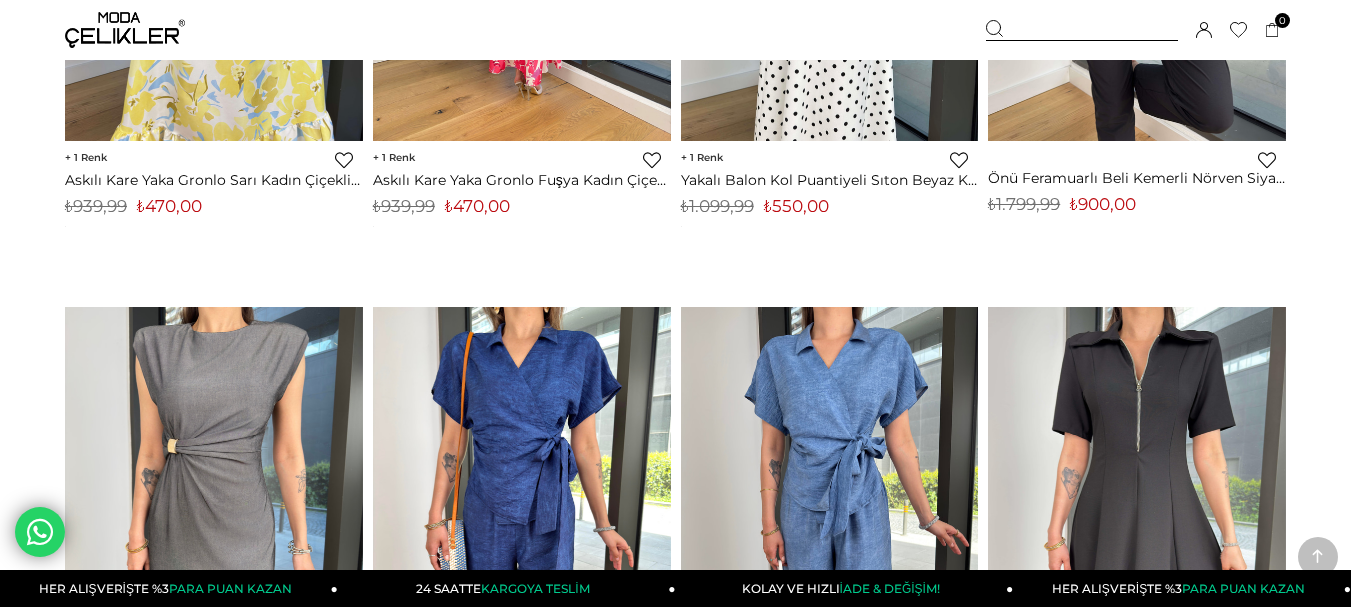 scroll, scrollTop: 760, scrollLeft: 0, axis: vertical 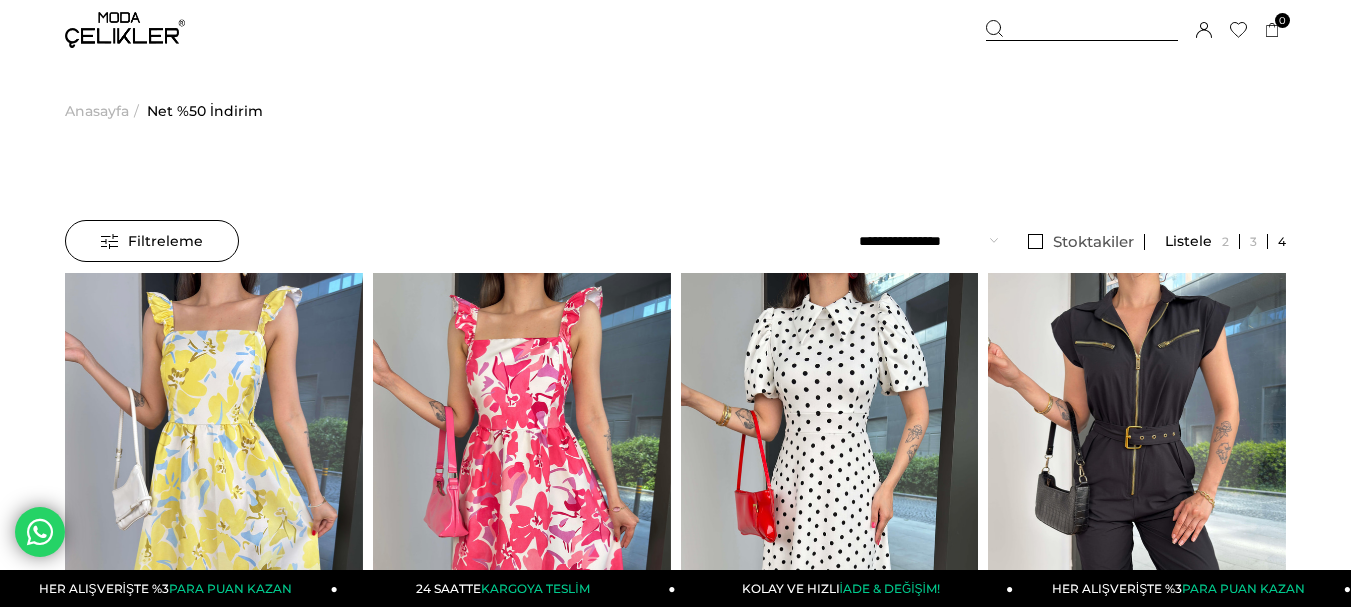 click at bounding box center (125, 30) 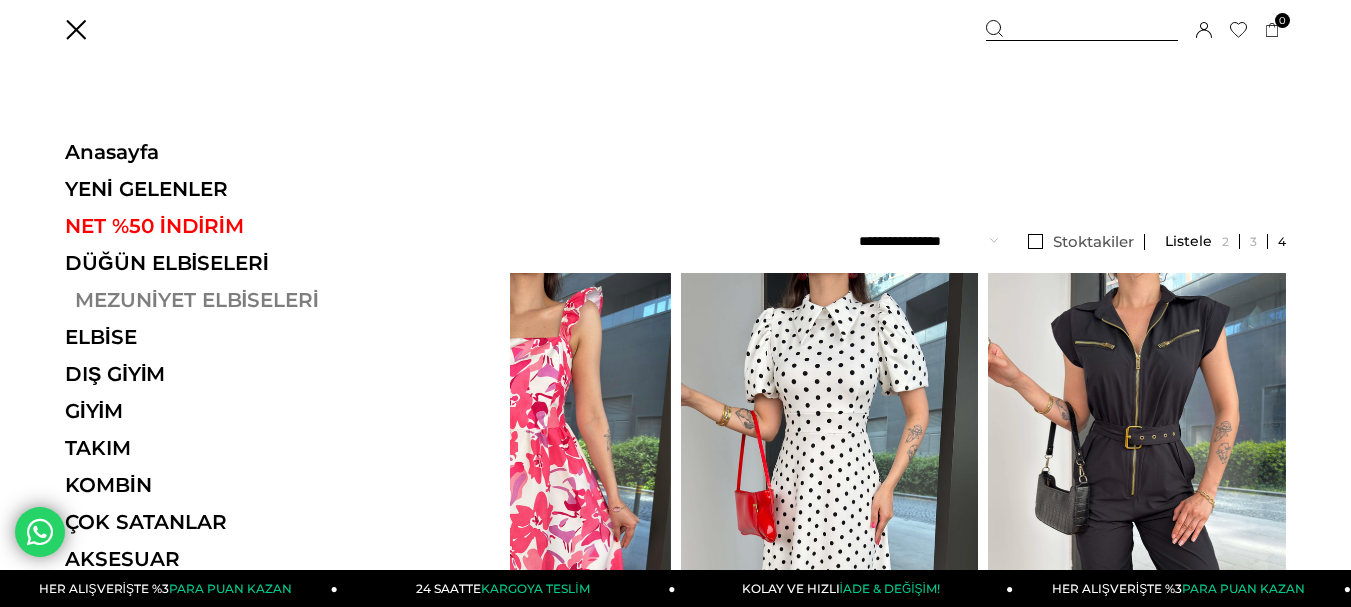 click on "MEZUNİYET ELBİSELERİ" at bounding box center (202, 300) 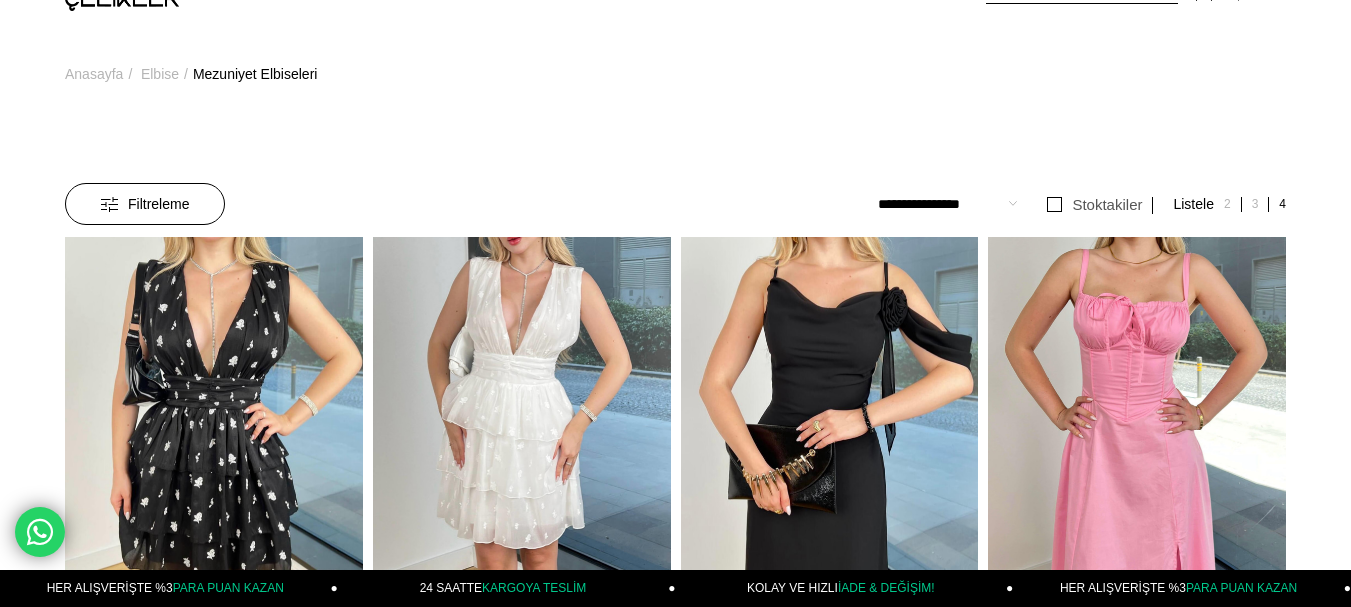 scroll, scrollTop: 499, scrollLeft: 0, axis: vertical 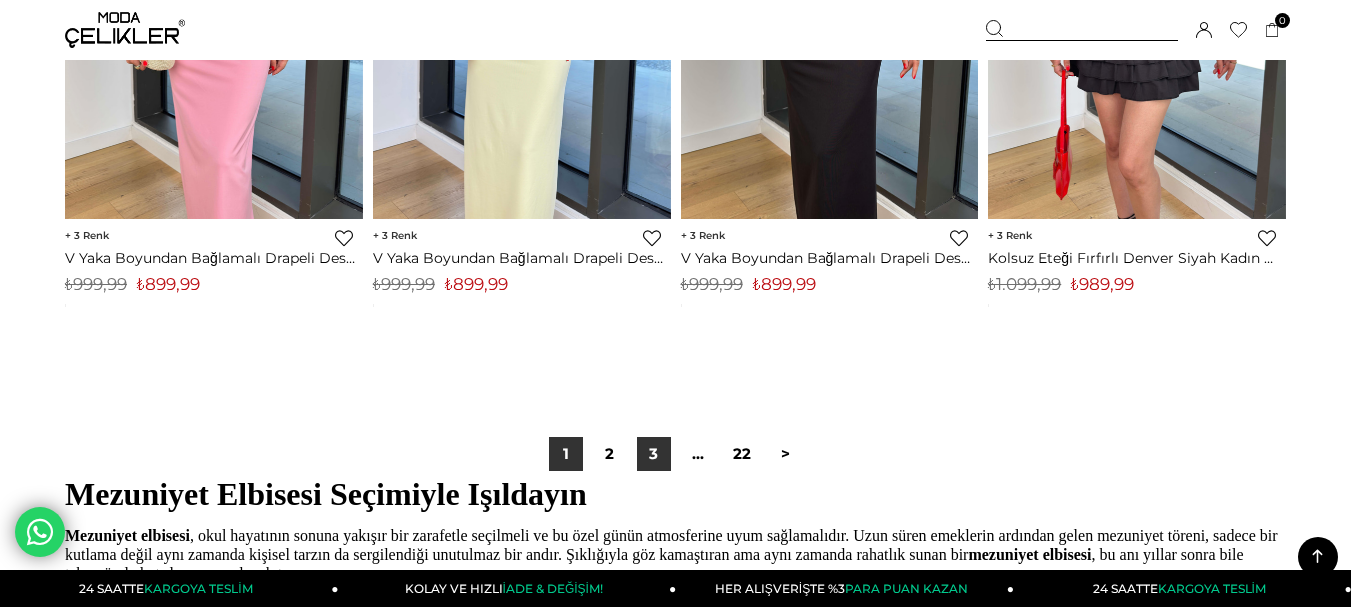 click on "3" at bounding box center (654, 454) 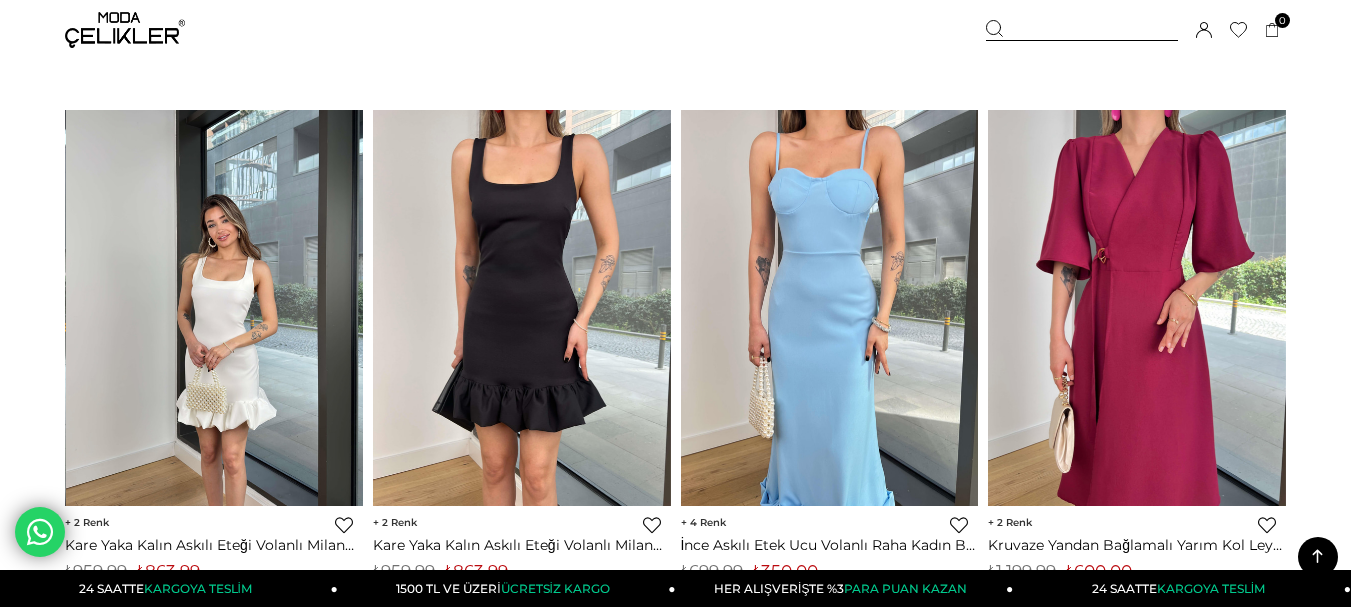scroll, scrollTop: 4800, scrollLeft: 0, axis: vertical 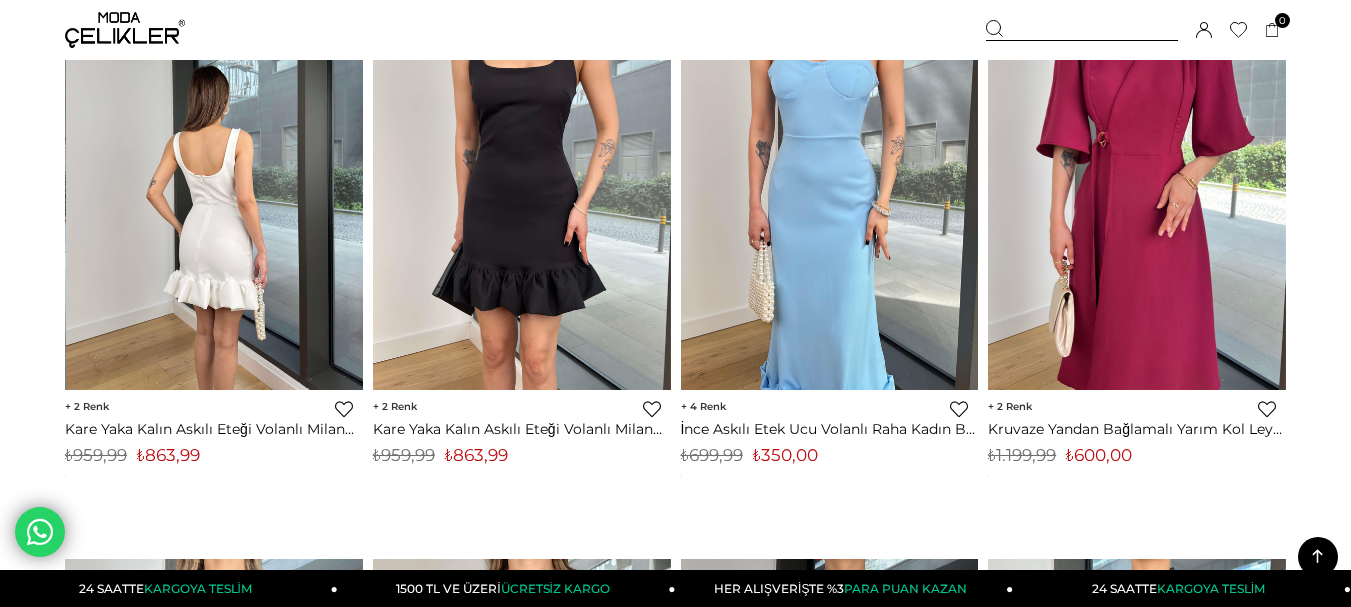 click at bounding box center (215, 192) 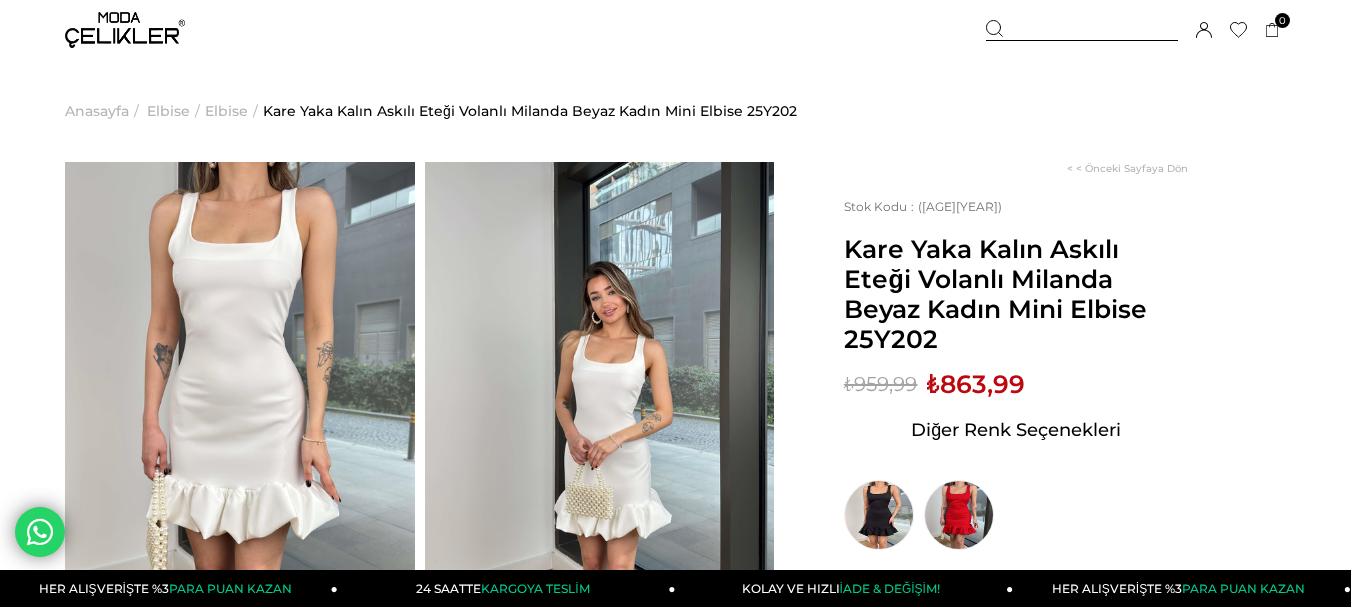 scroll, scrollTop: 0, scrollLeft: 0, axis: both 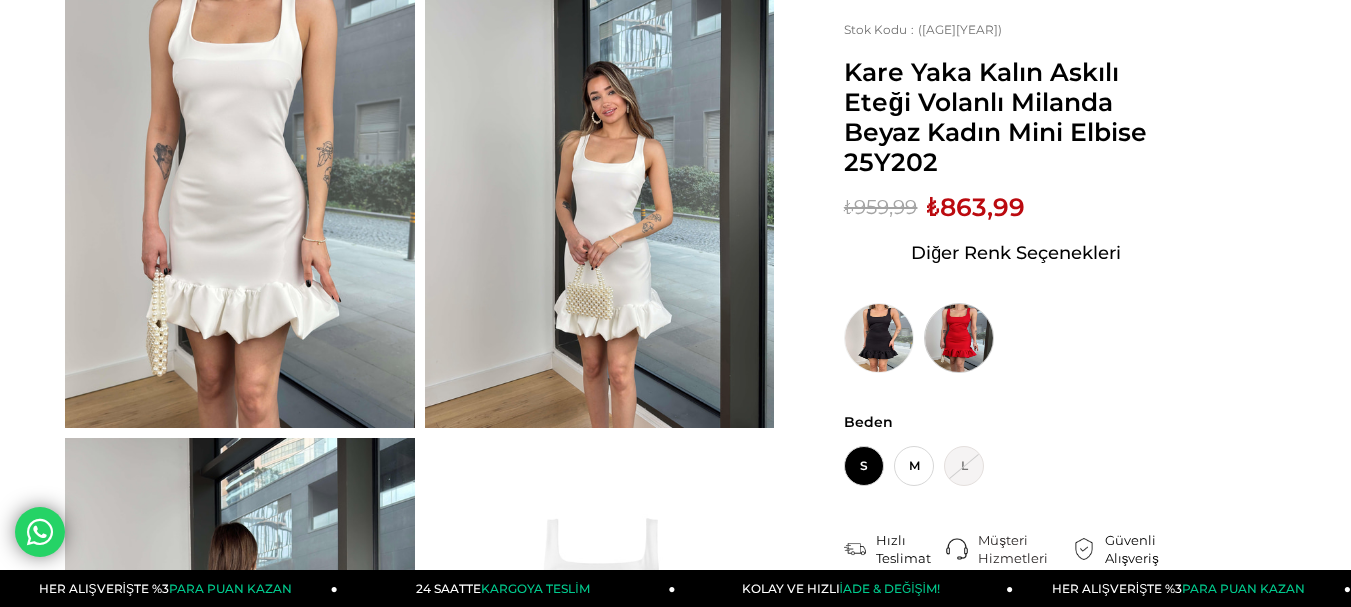 click at bounding box center (959, 338) 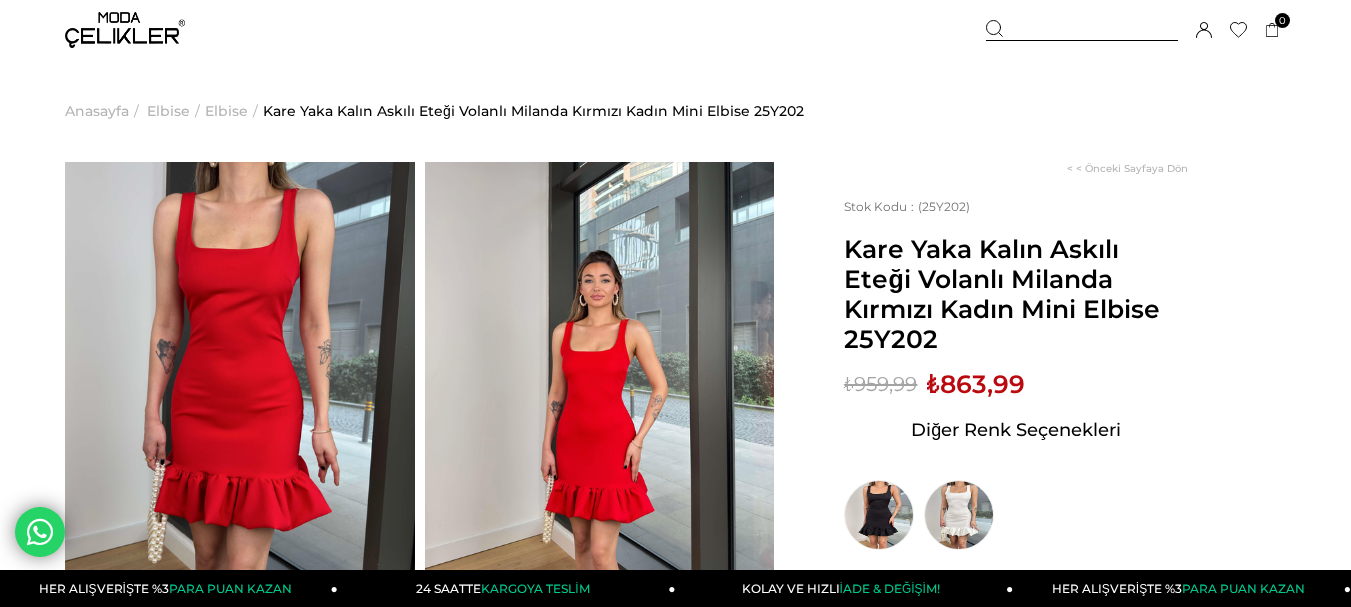 scroll, scrollTop: 0, scrollLeft: 0, axis: both 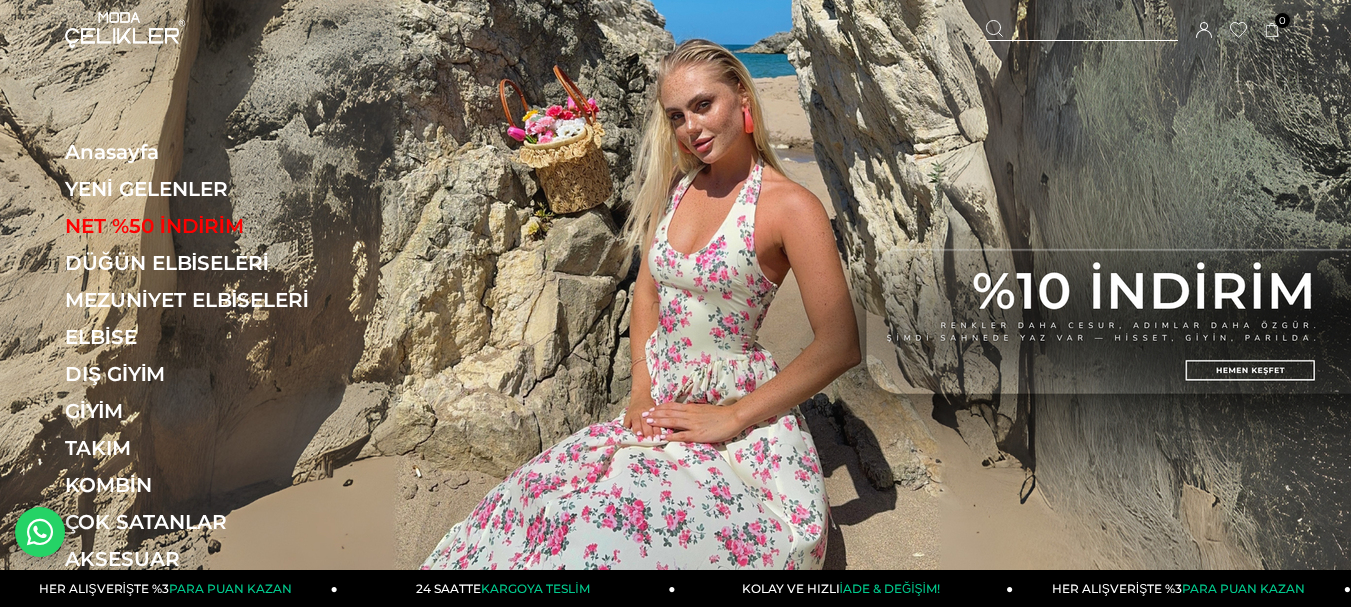 click on "NET %50 İNDİRİM" at bounding box center (202, 226) 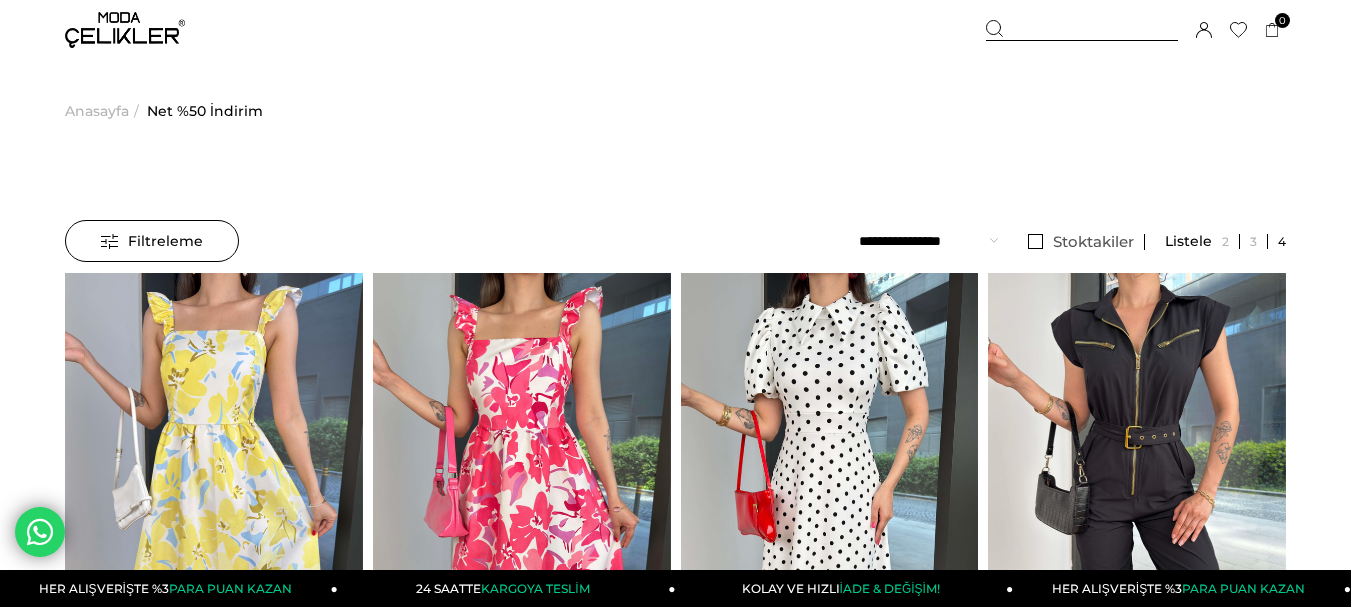 scroll, scrollTop: 0, scrollLeft: 0, axis: both 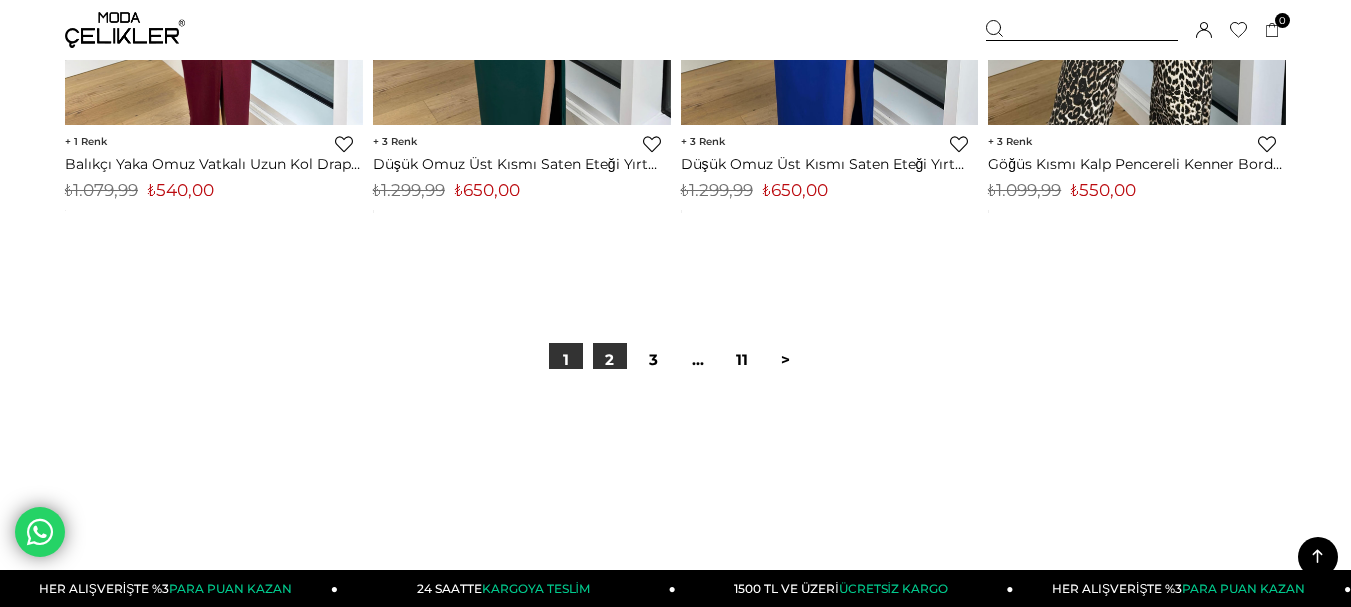 click on "2" at bounding box center [610, 360] 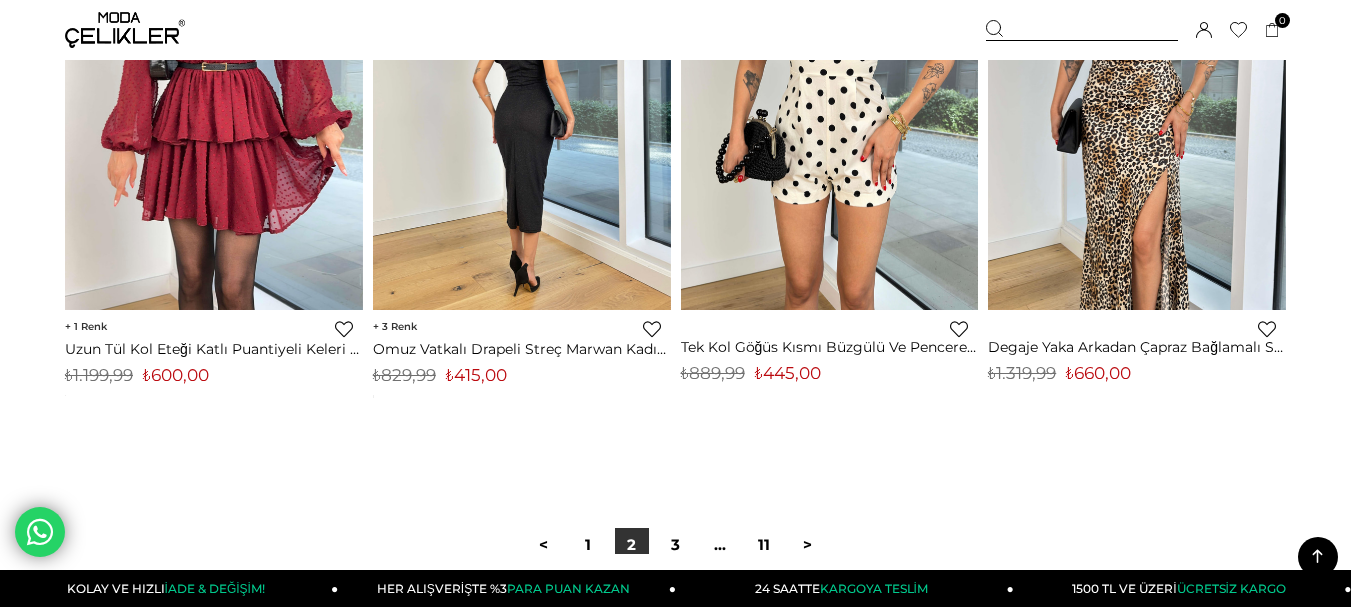 scroll, scrollTop: 11200, scrollLeft: 0, axis: vertical 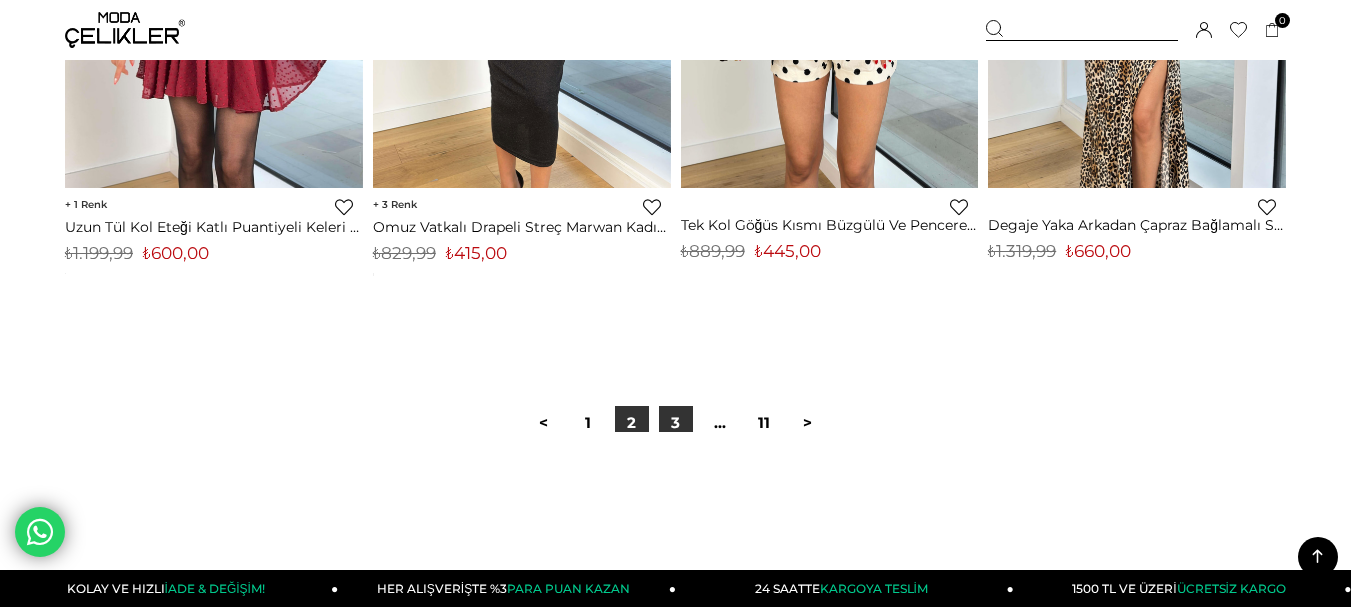 click on "3" at bounding box center (676, 423) 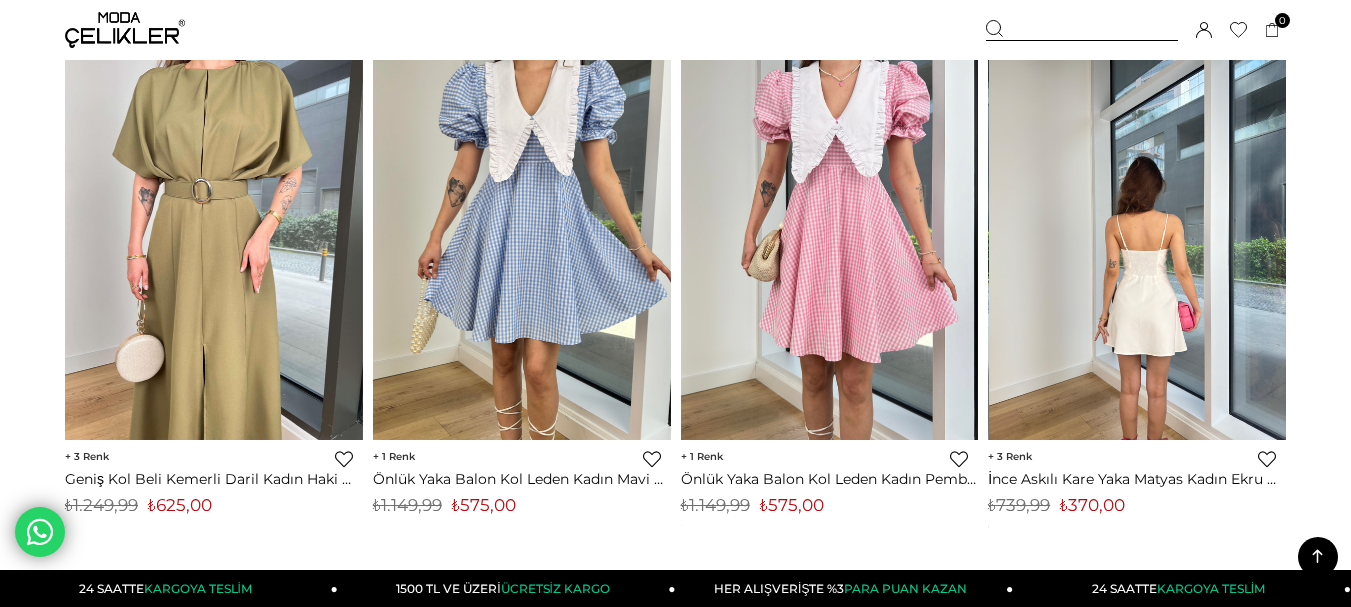 scroll, scrollTop: 9300, scrollLeft: 0, axis: vertical 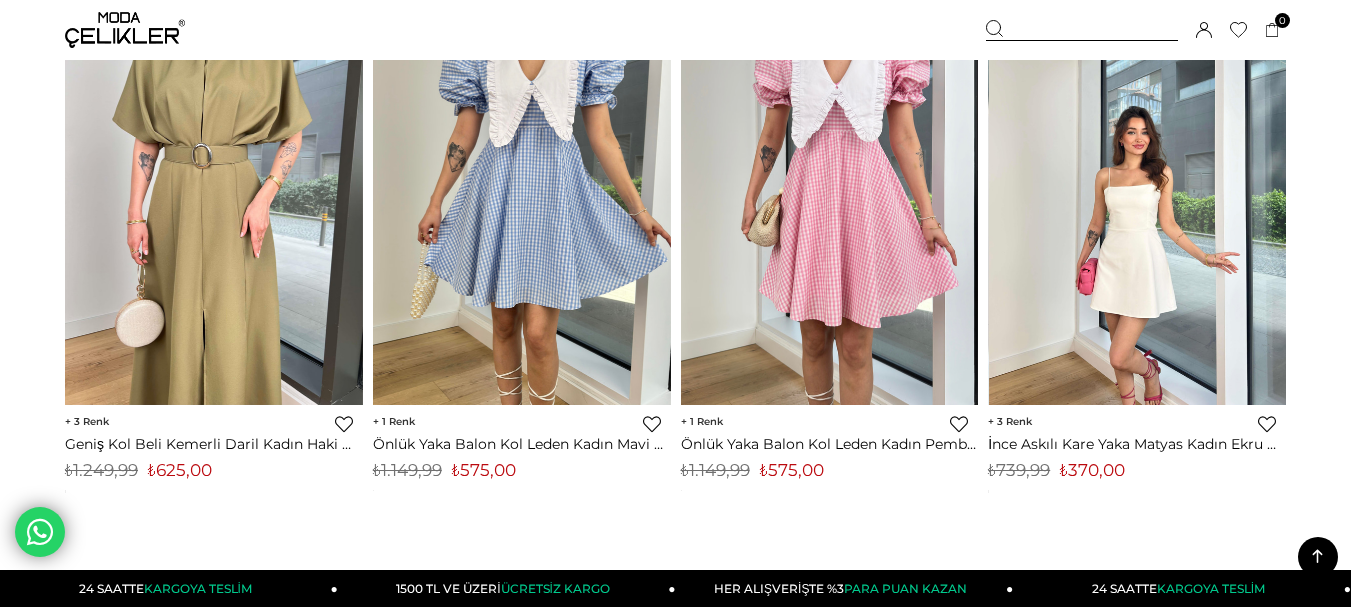 click at bounding box center (1138, 207) 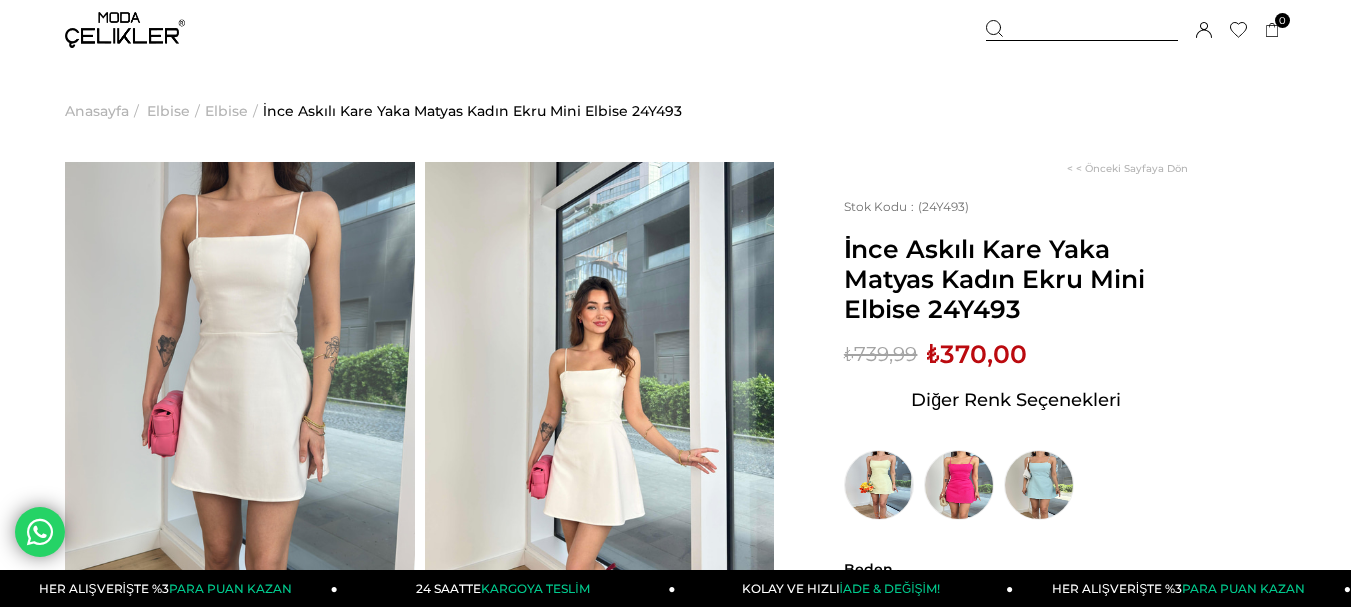 scroll, scrollTop: 0, scrollLeft: 0, axis: both 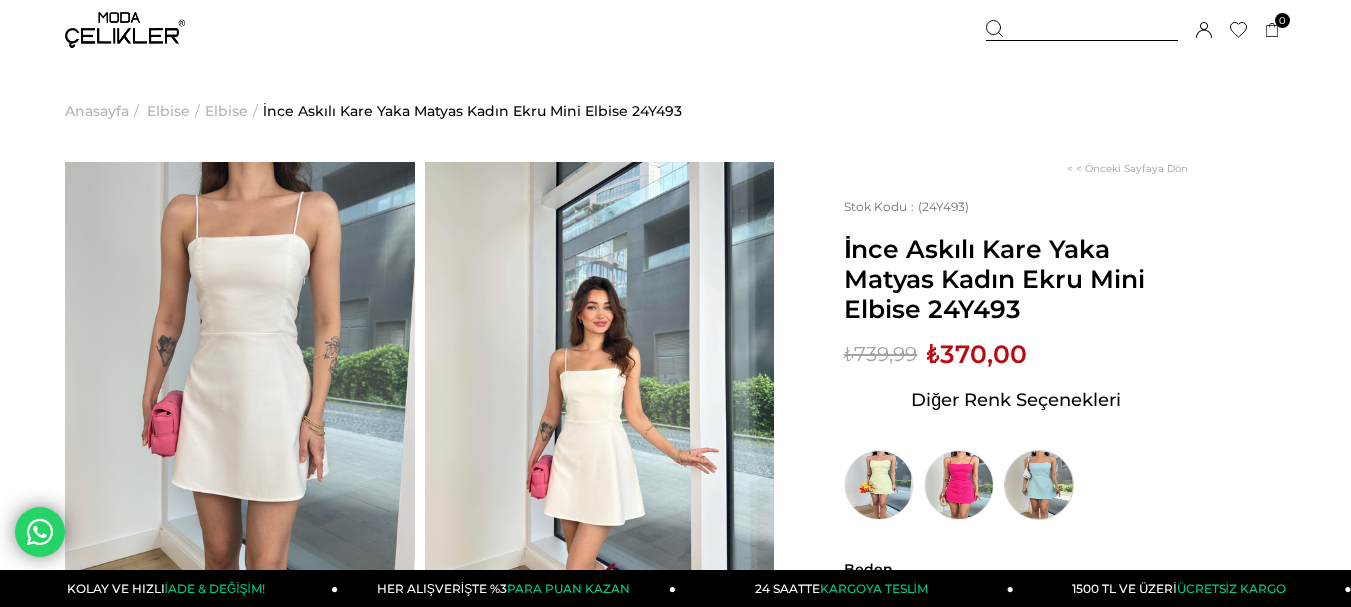 click at bounding box center [1039, 485] 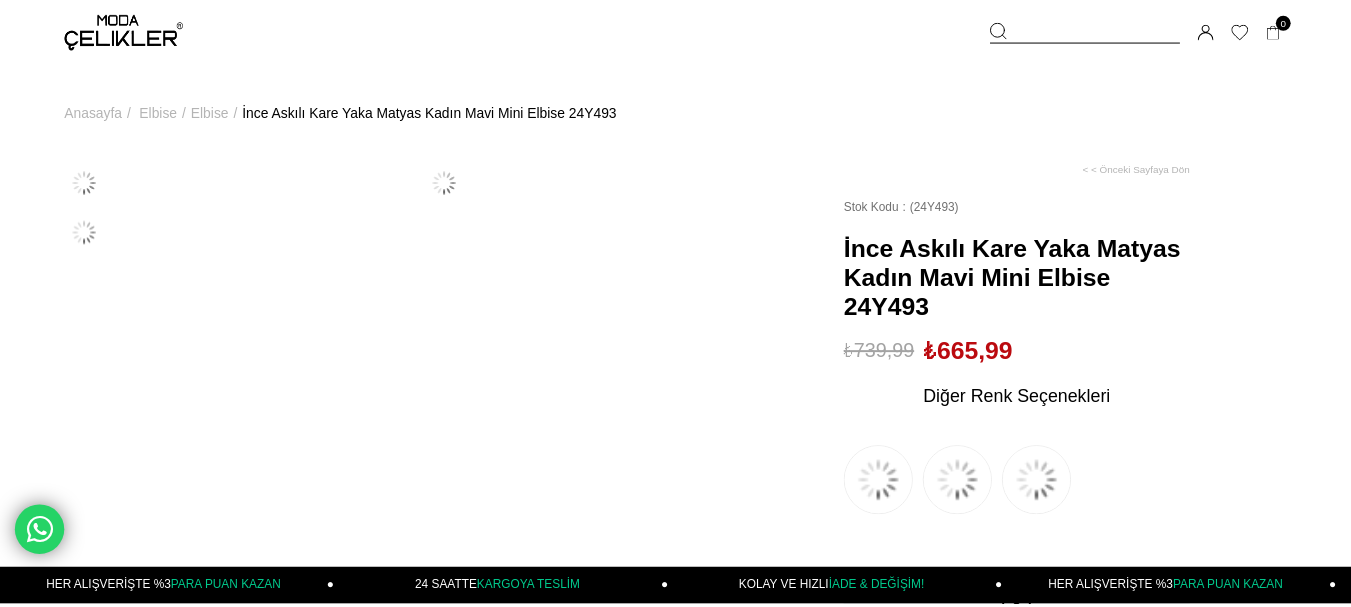 scroll, scrollTop: 0, scrollLeft: 0, axis: both 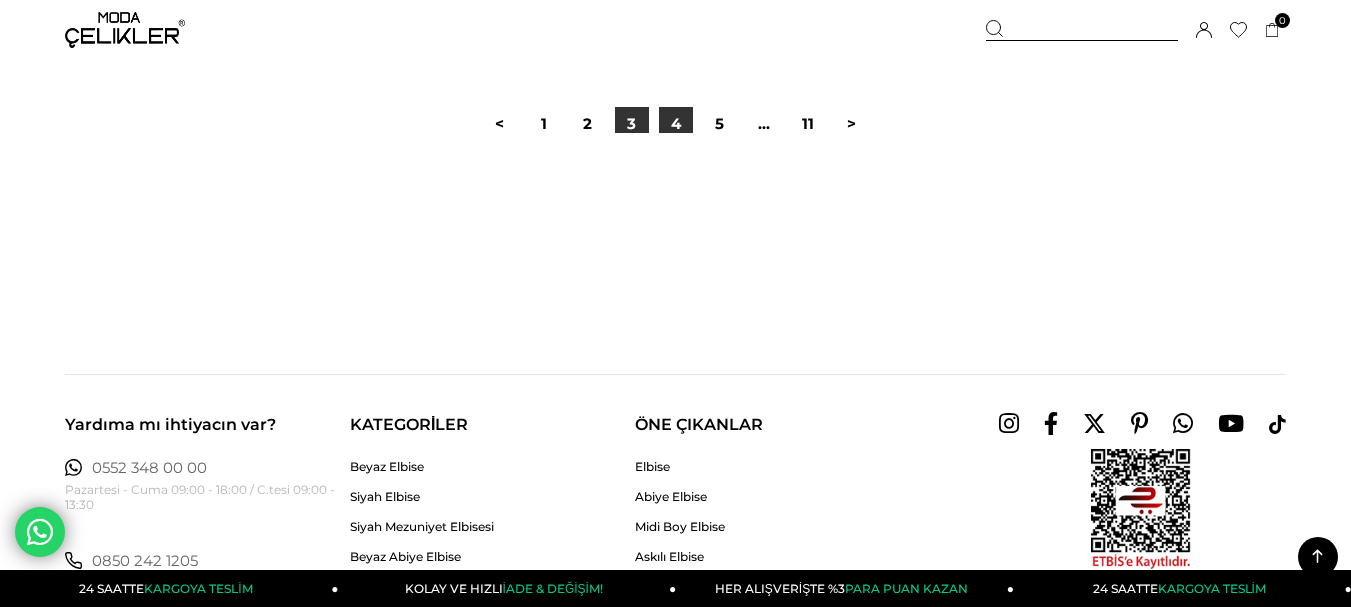 click on "4" at bounding box center [676, 124] 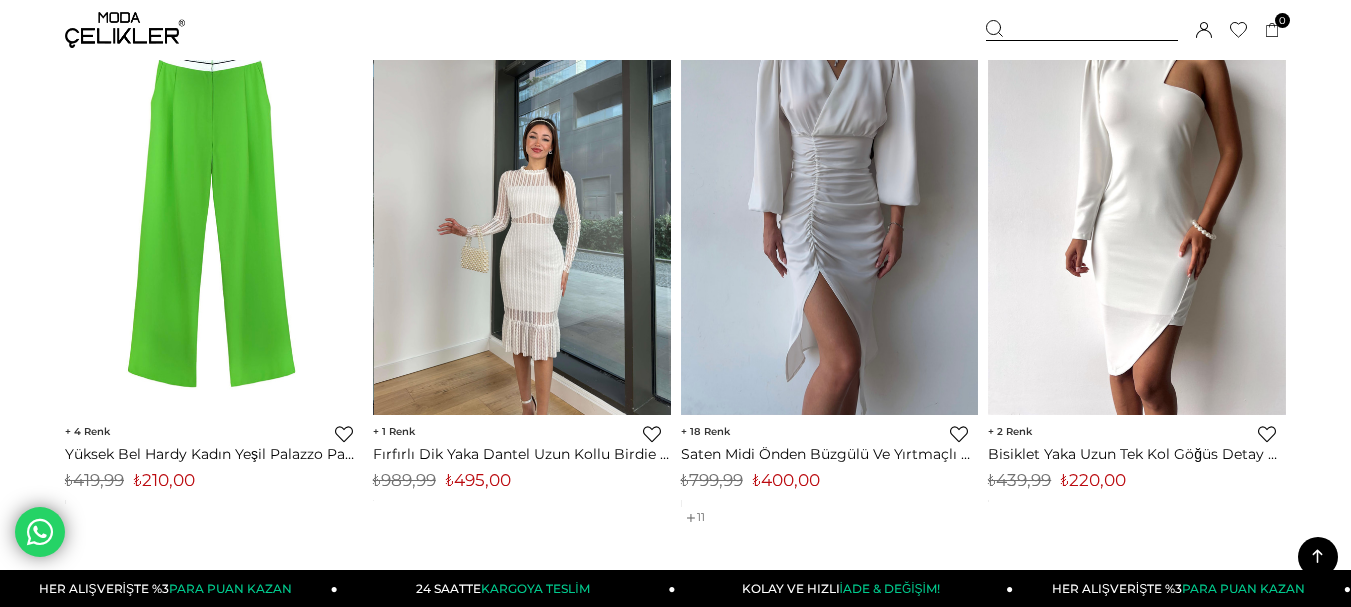 scroll, scrollTop: 5900, scrollLeft: 0, axis: vertical 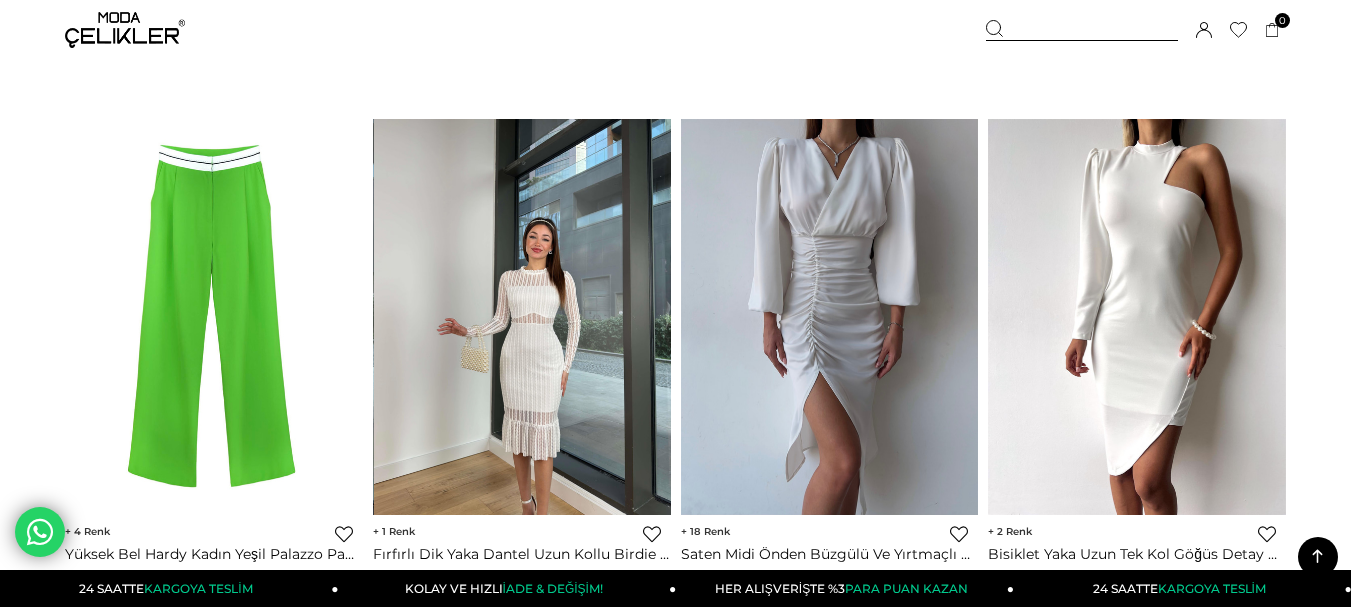 click at bounding box center (523, 317) 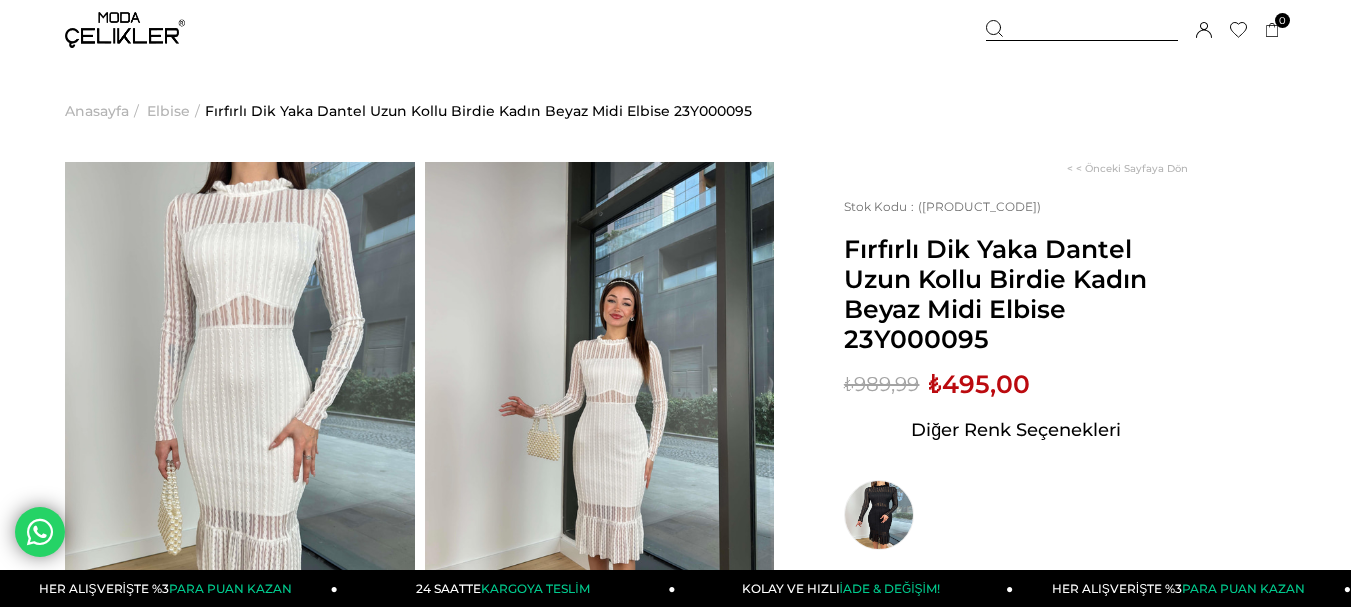 scroll, scrollTop: 0, scrollLeft: 0, axis: both 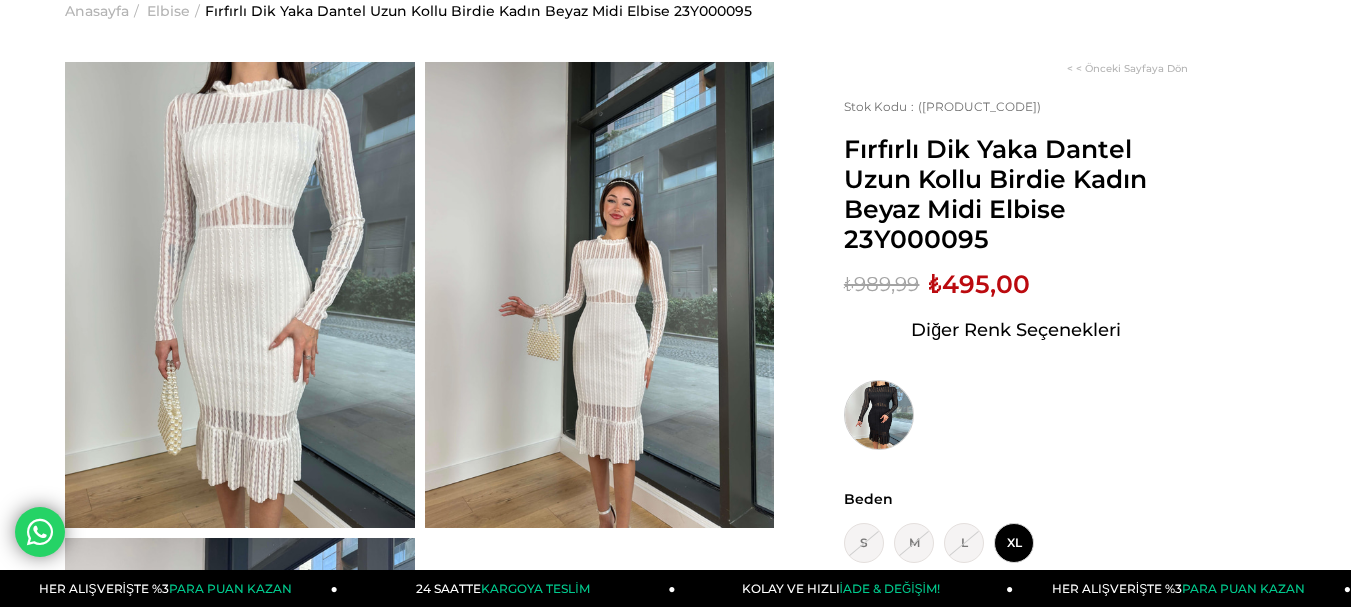 click at bounding box center [879, 415] 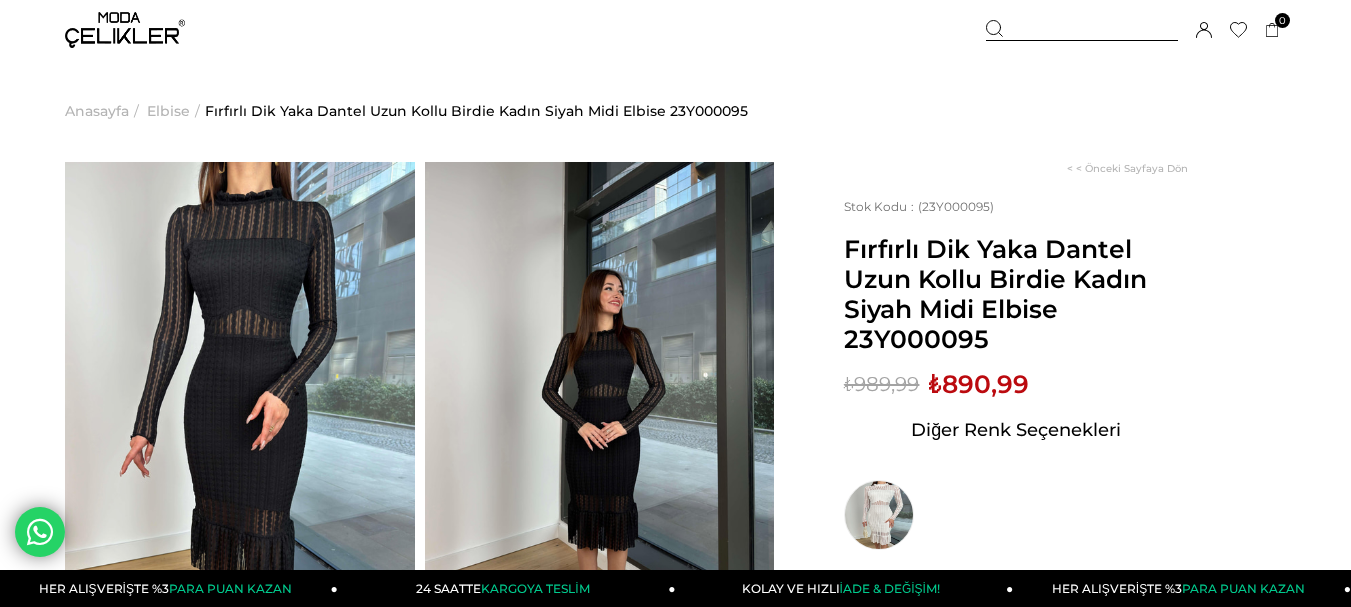 scroll, scrollTop: 1, scrollLeft: 0, axis: vertical 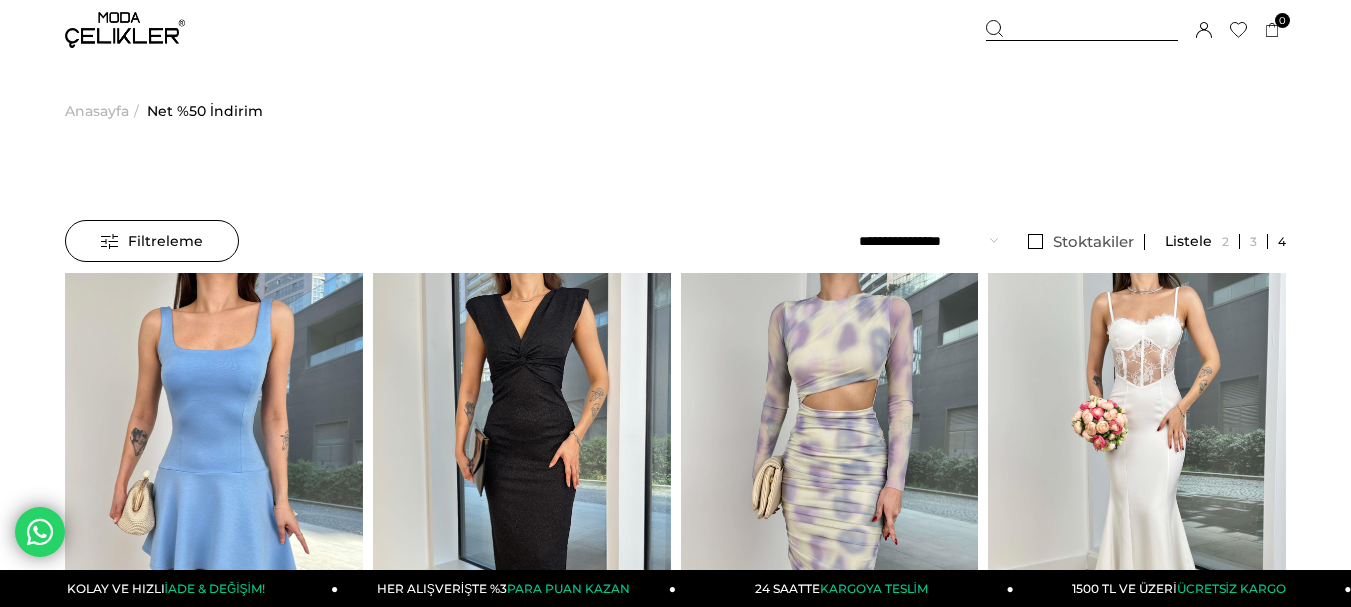 click at bounding box center (125, 30) 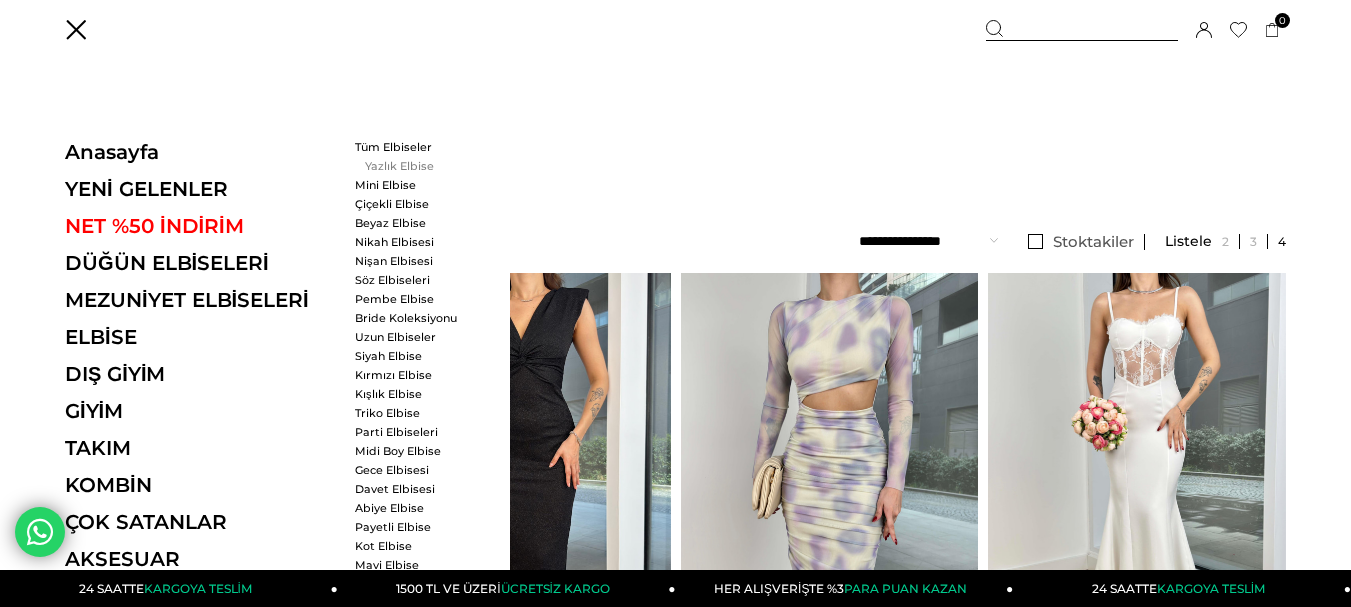 click on "Yazlık Elbise" at bounding box center [412, 166] 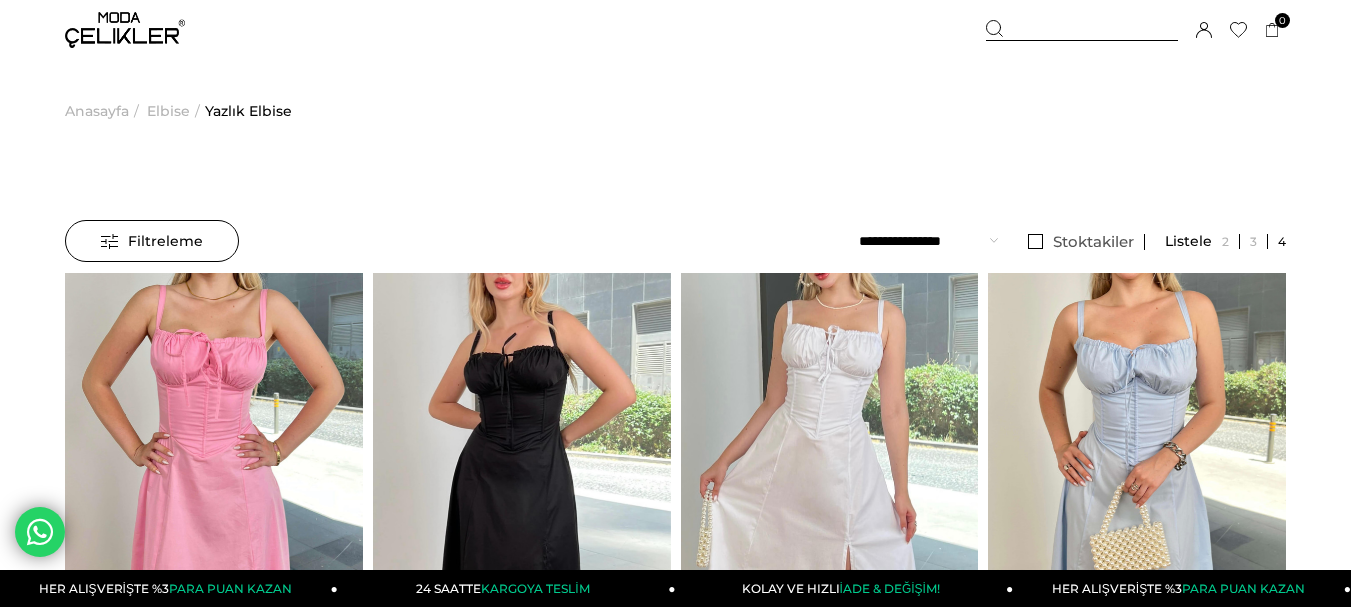 scroll, scrollTop: 0, scrollLeft: 0, axis: both 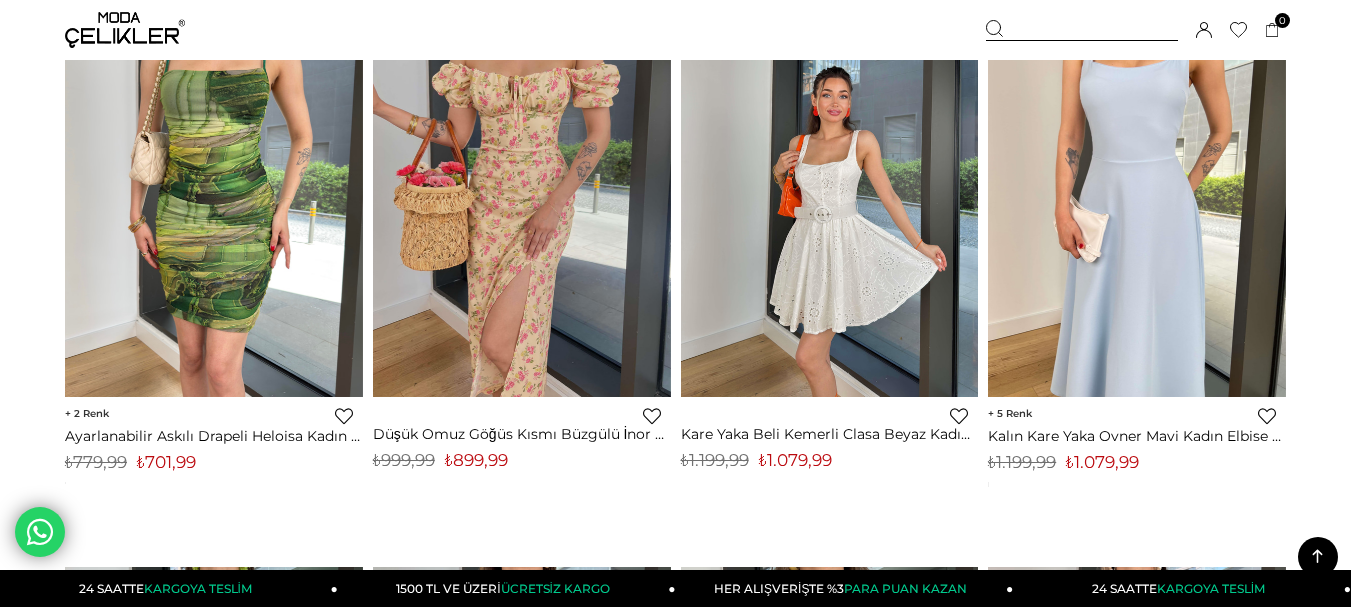 click at bounding box center [830, 199] 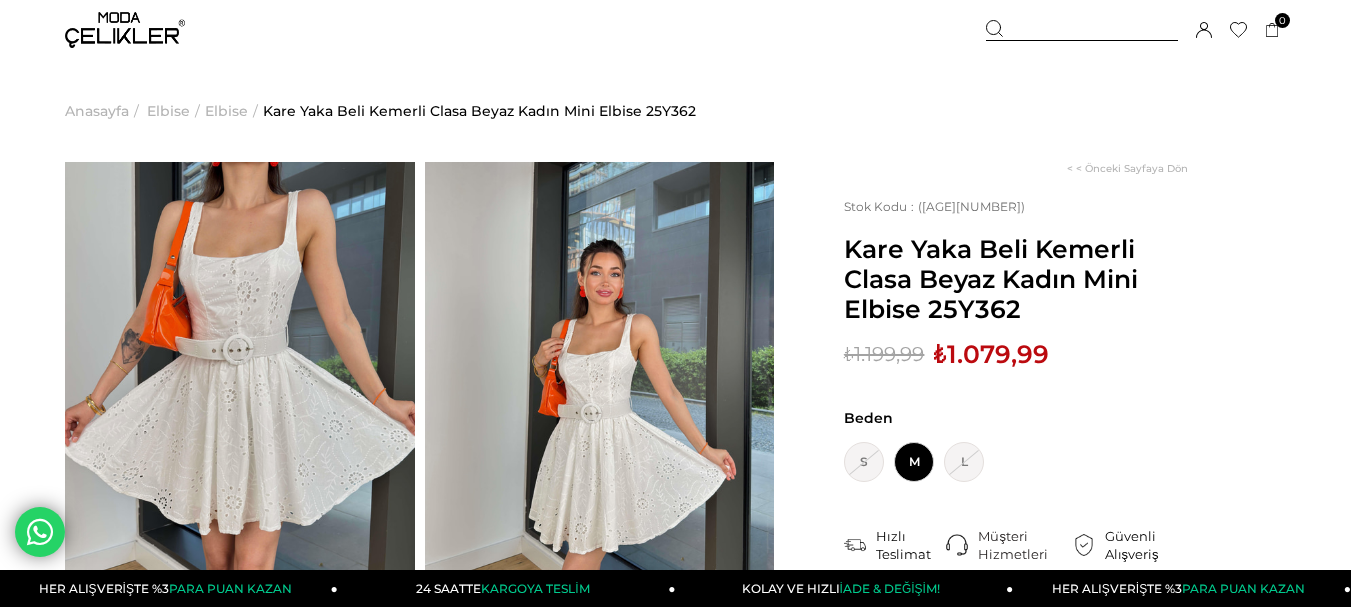 scroll, scrollTop: 0, scrollLeft: 0, axis: both 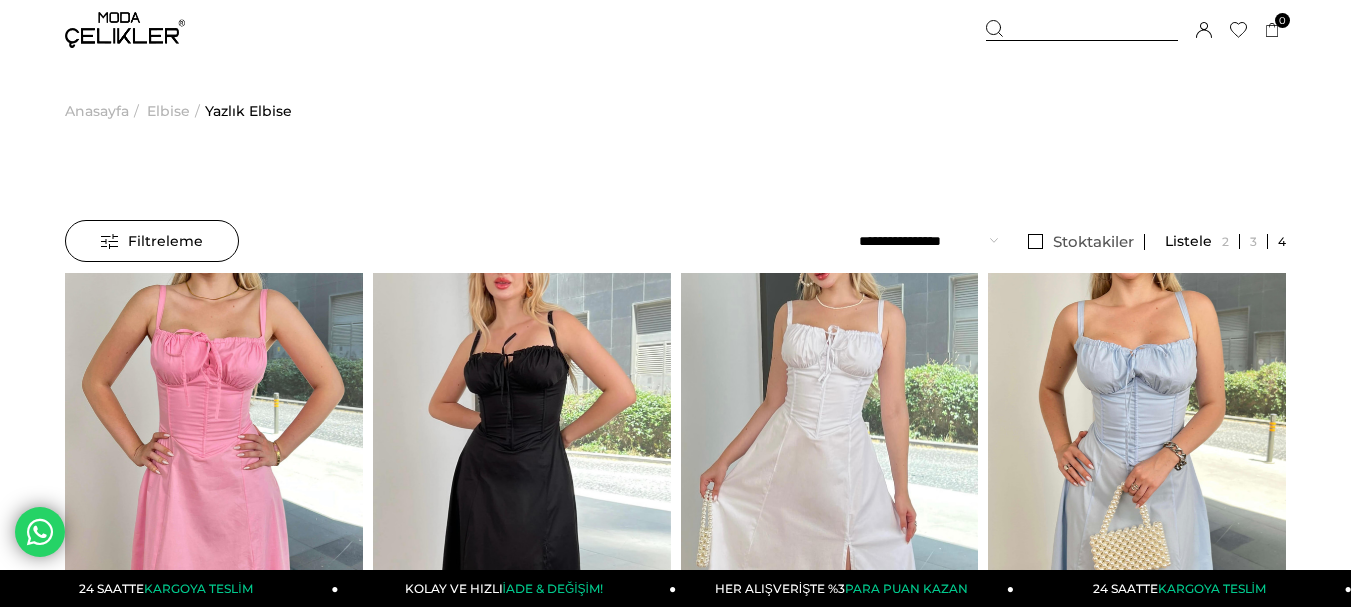 click at bounding box center (125, 30) 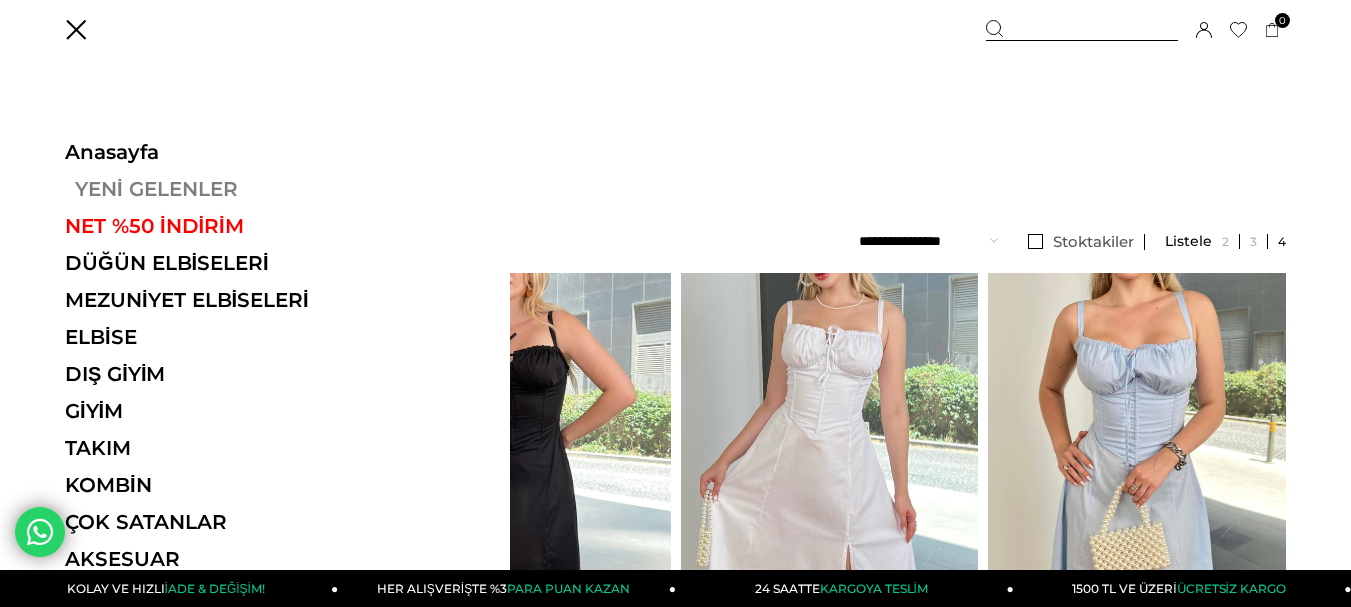 click on "YENİ GELENLER" at bounding box center (202, 189) 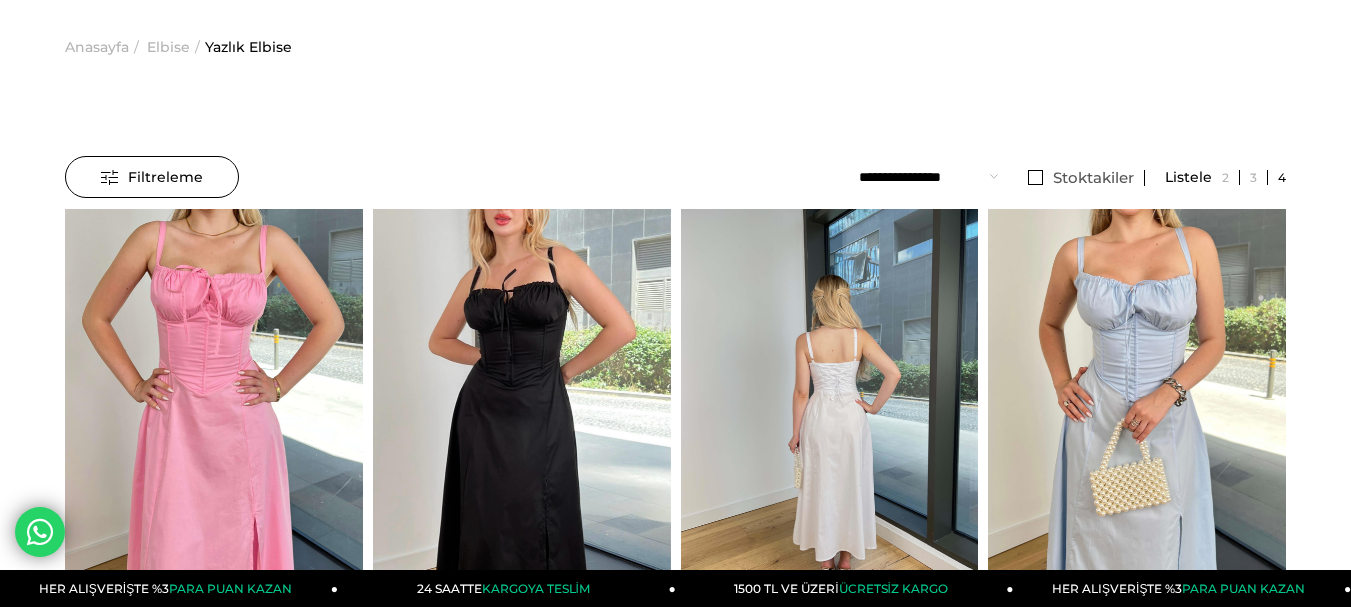 scroll, scrollTop: 100, scrollLeft: 0, axis: vertical 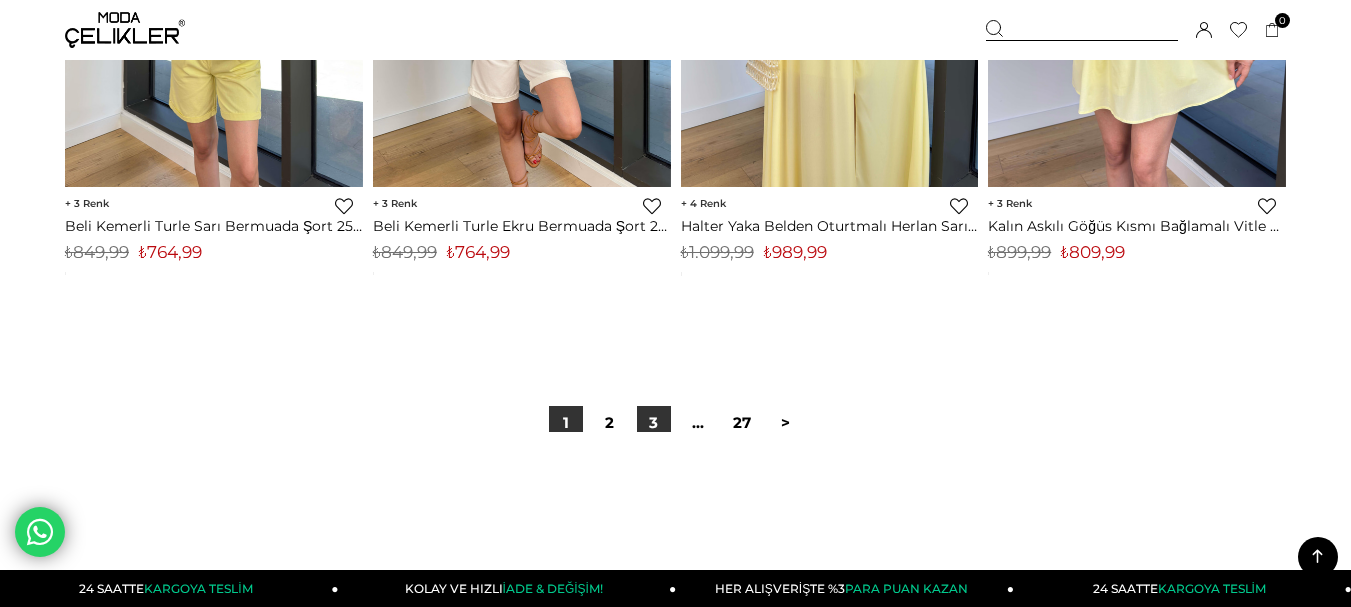 click on "3" at bounding box center [654, 423] 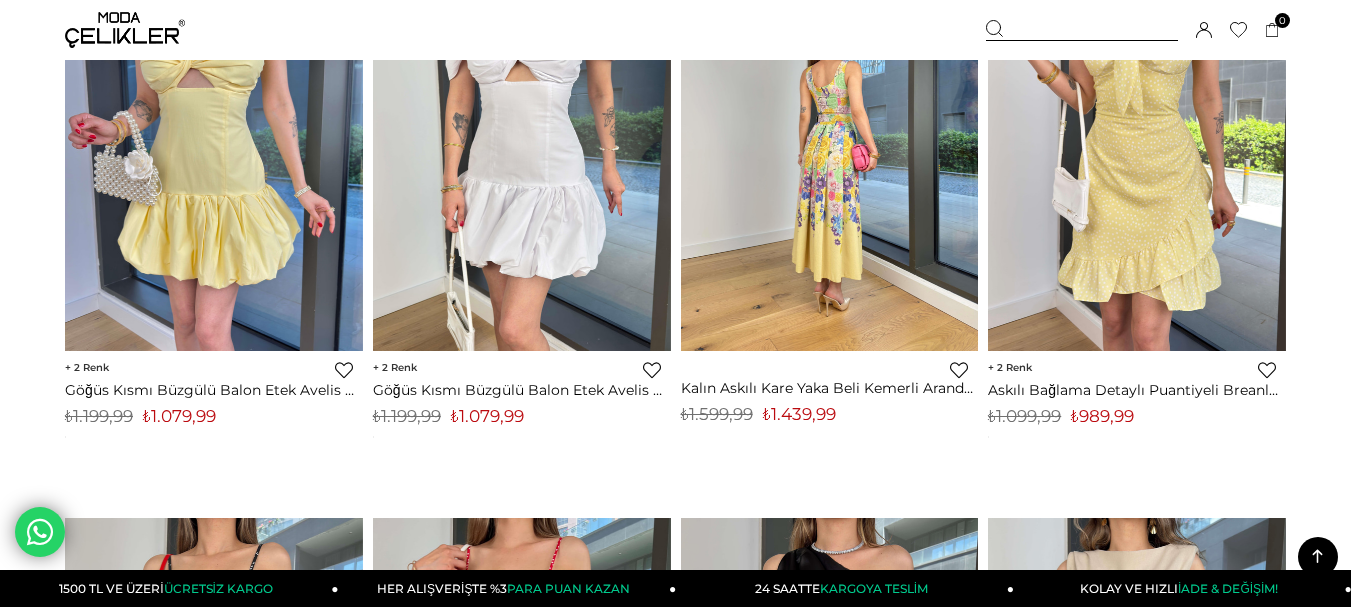scroll, scrollTop: 8600, scrollLeft: 0, axis: vertical 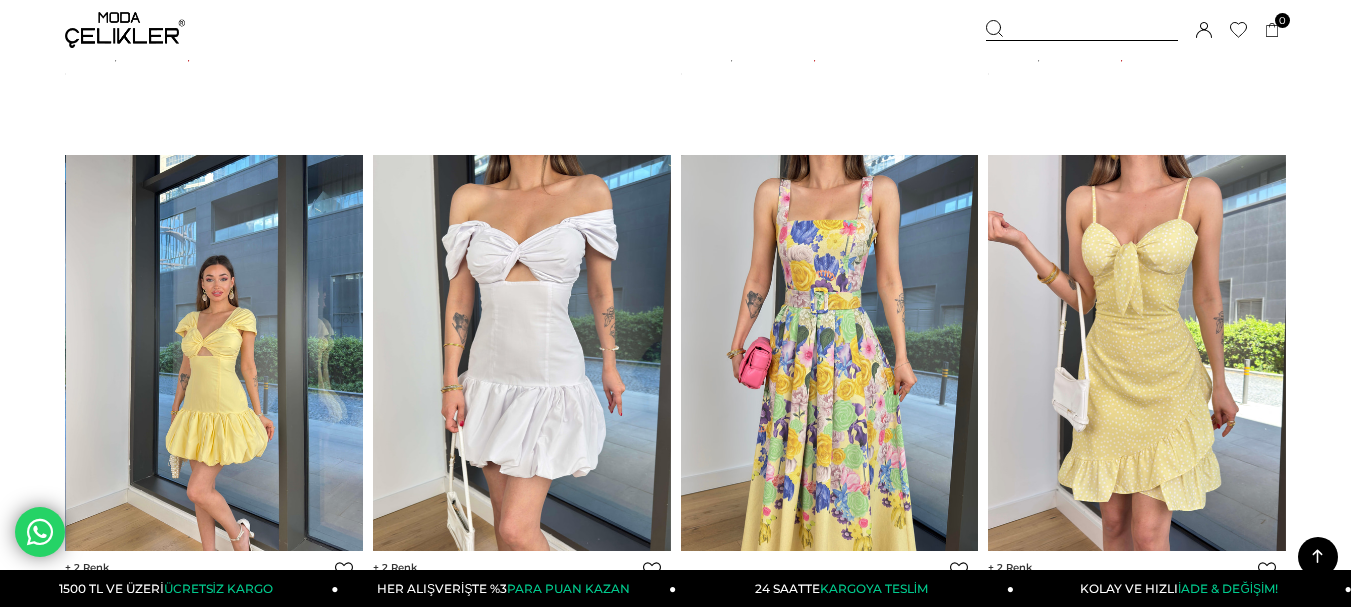 click at bounding box center (215, 353) 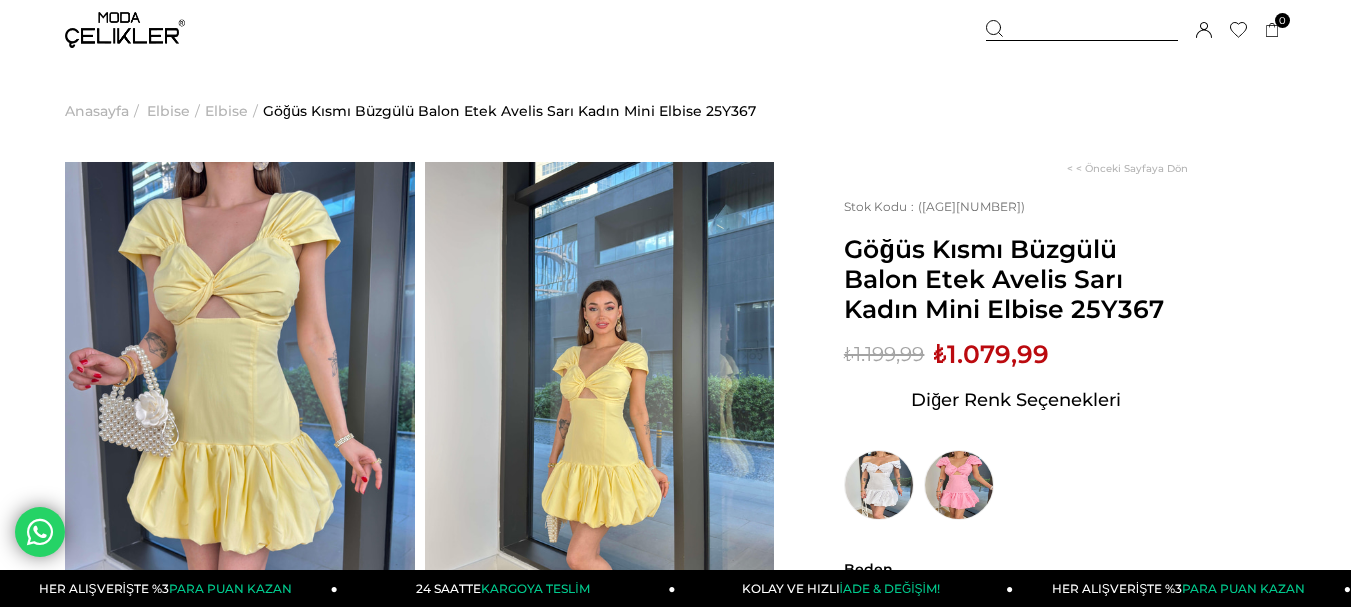 scroll, scrollTop: 0, scrollLeft: 0, axis: both 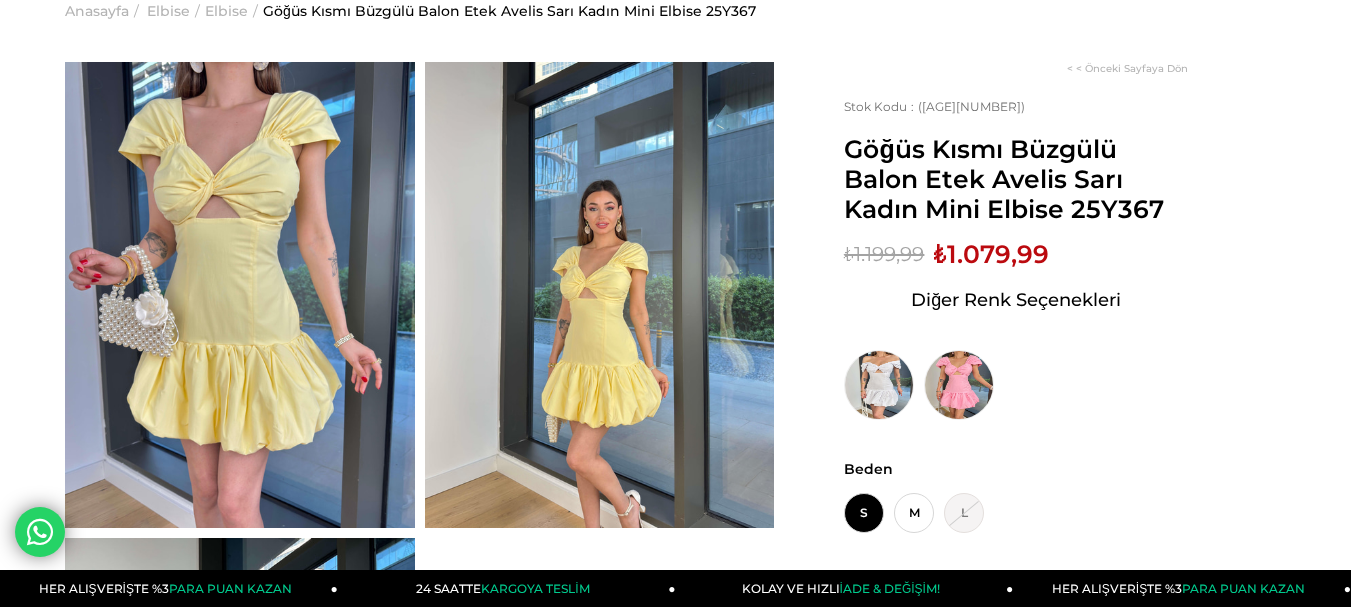 click at bounding box center [600, 295] 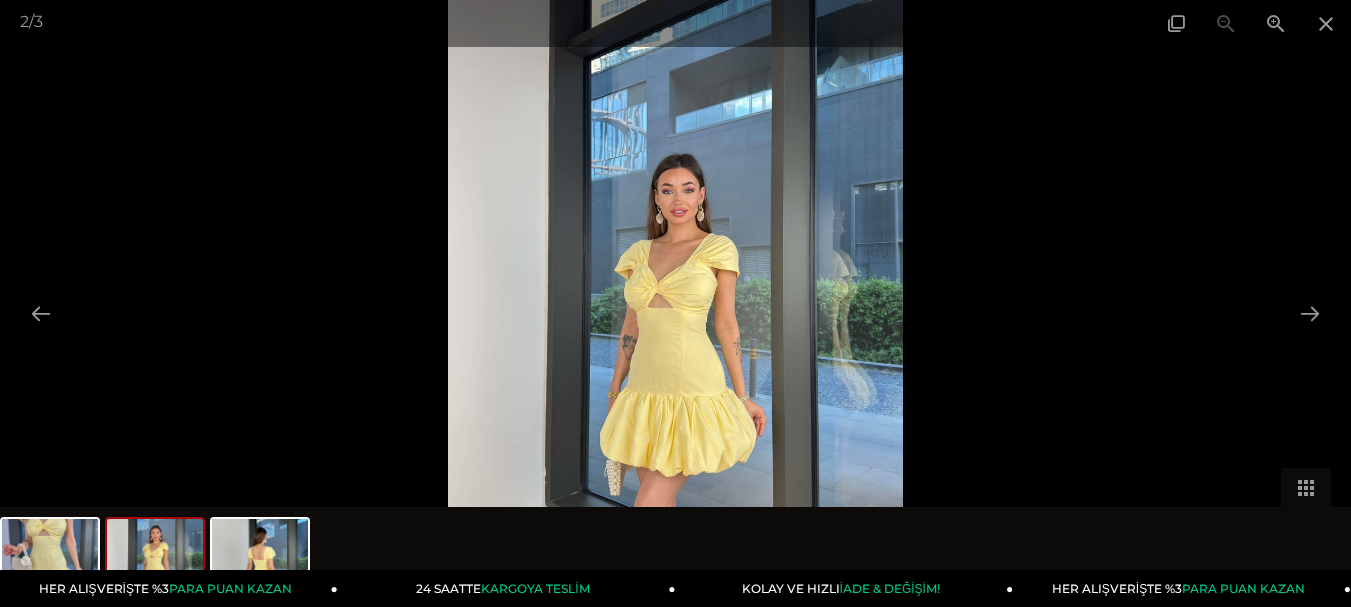 click at bounding box center [676, 303] 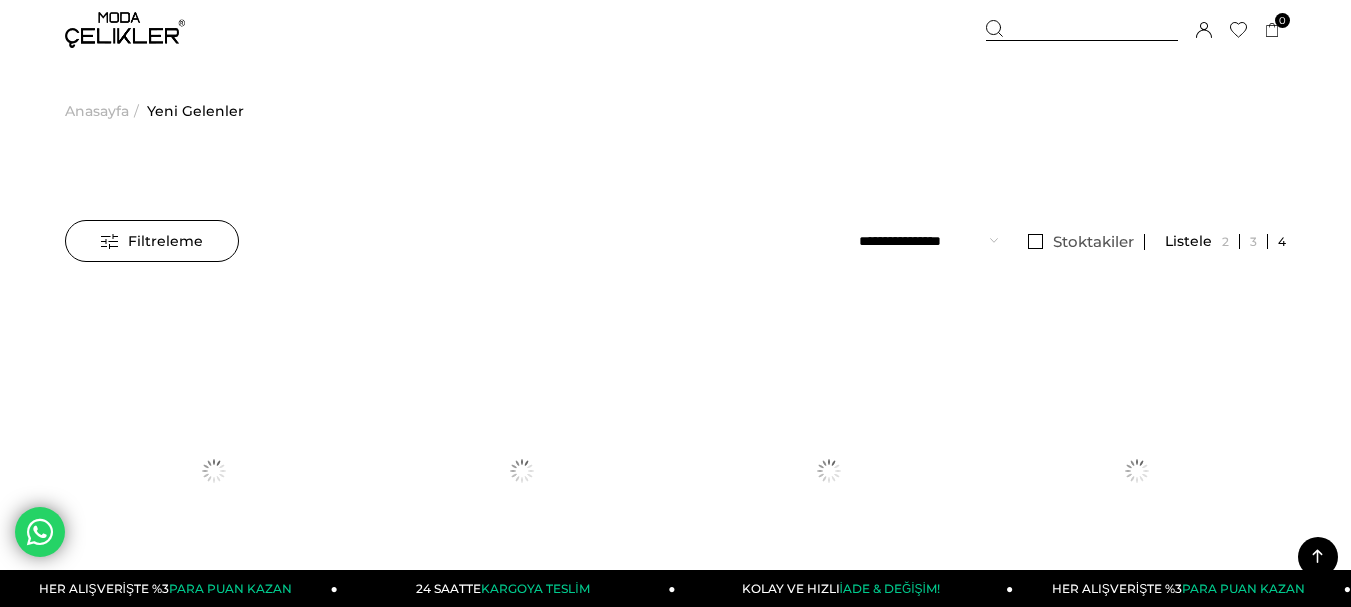 scroll, scrollTop: 11499, scrollLeft: 0, axis: vertical 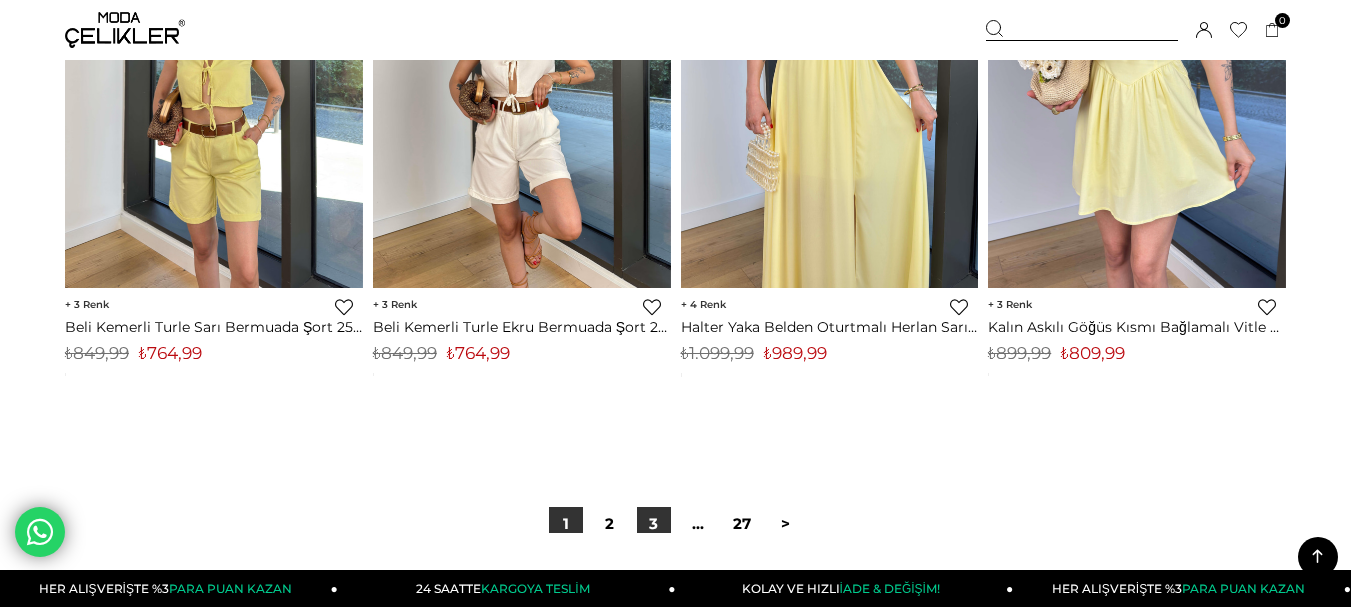 click on "3" at bounding box center [654, 524] 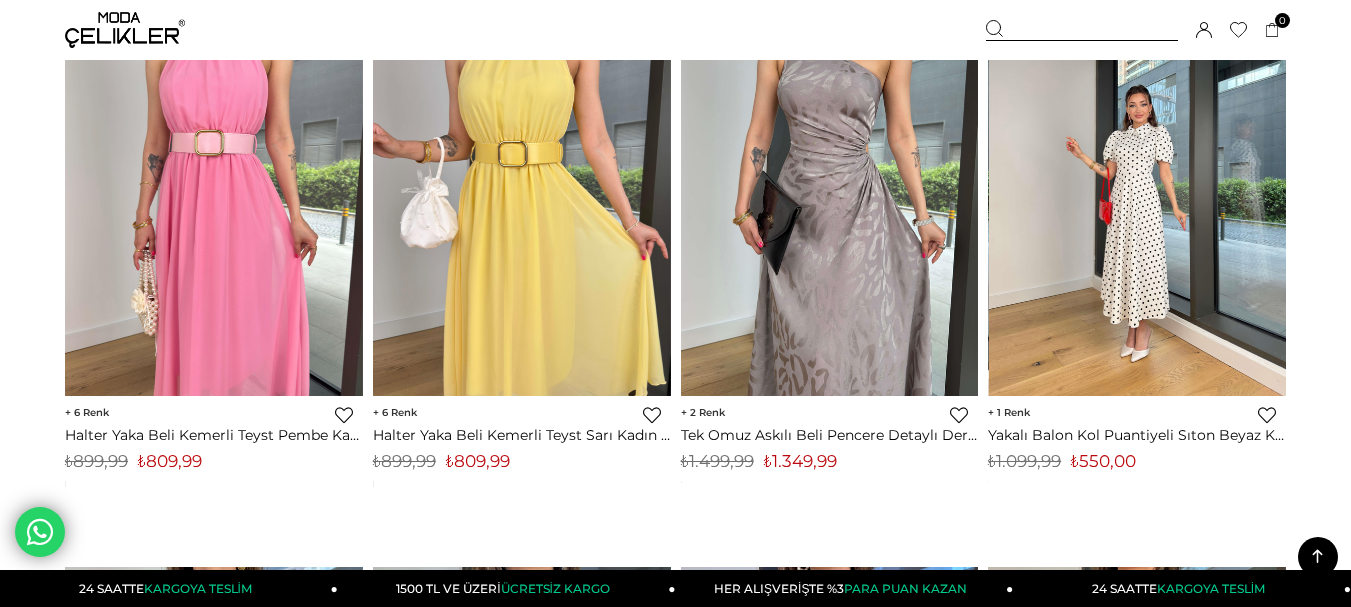 scroll, scrollTop: 7400, scrollLeft: 0, axis: vertical 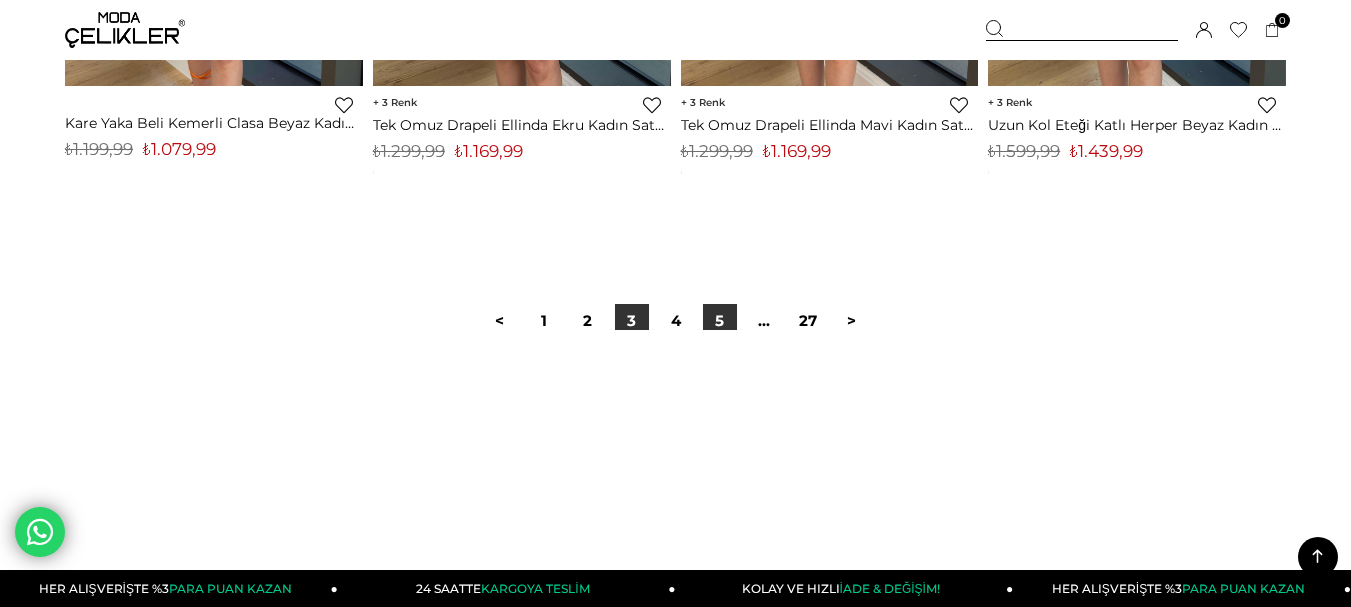 click on "5" at bounding box center [720, 321] 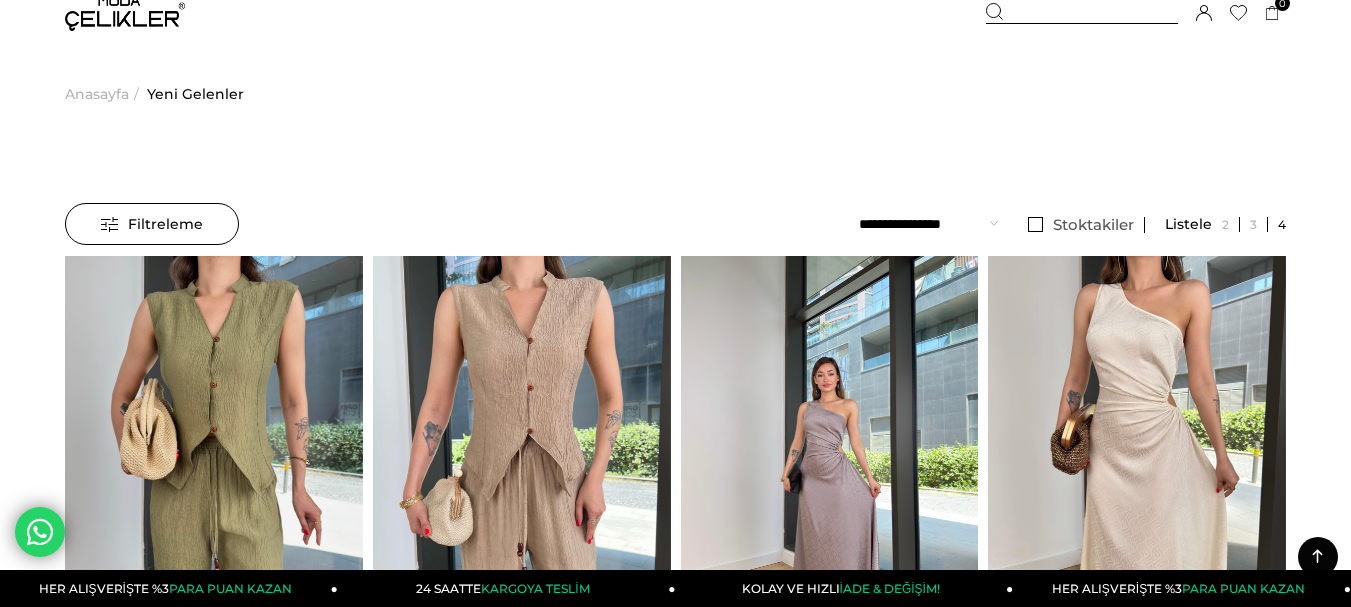scroll, scrollTop: 0, scrollLeft: 0, axis: both 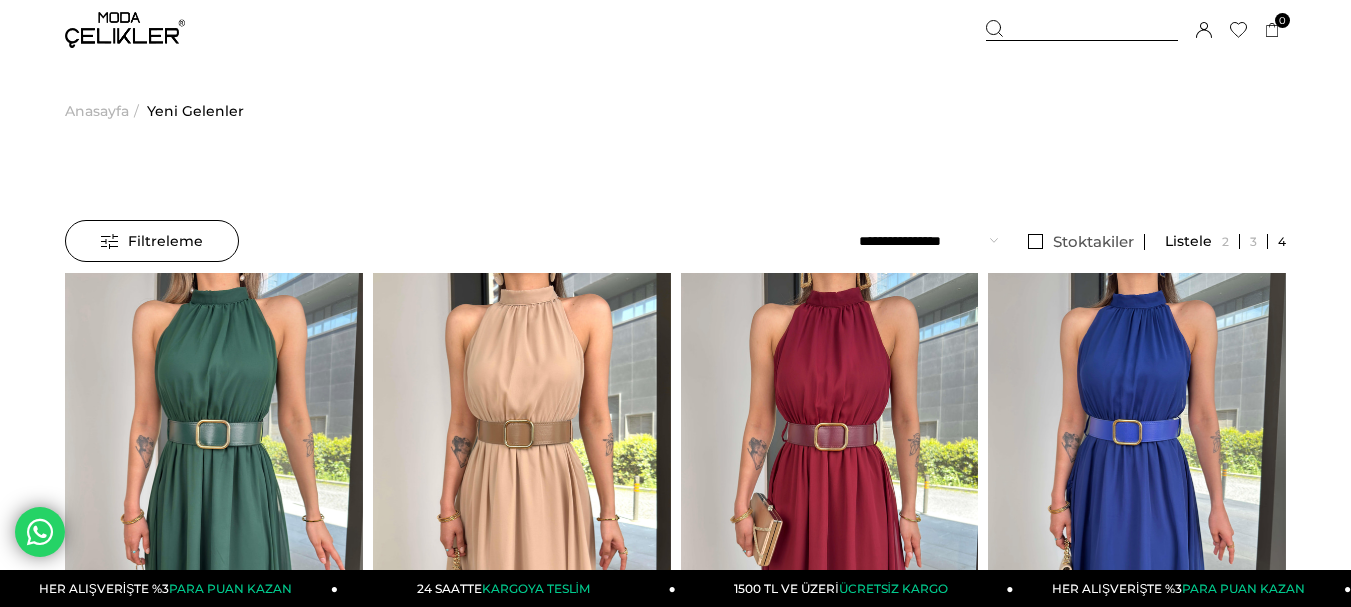click at bounding box center (125, 30) 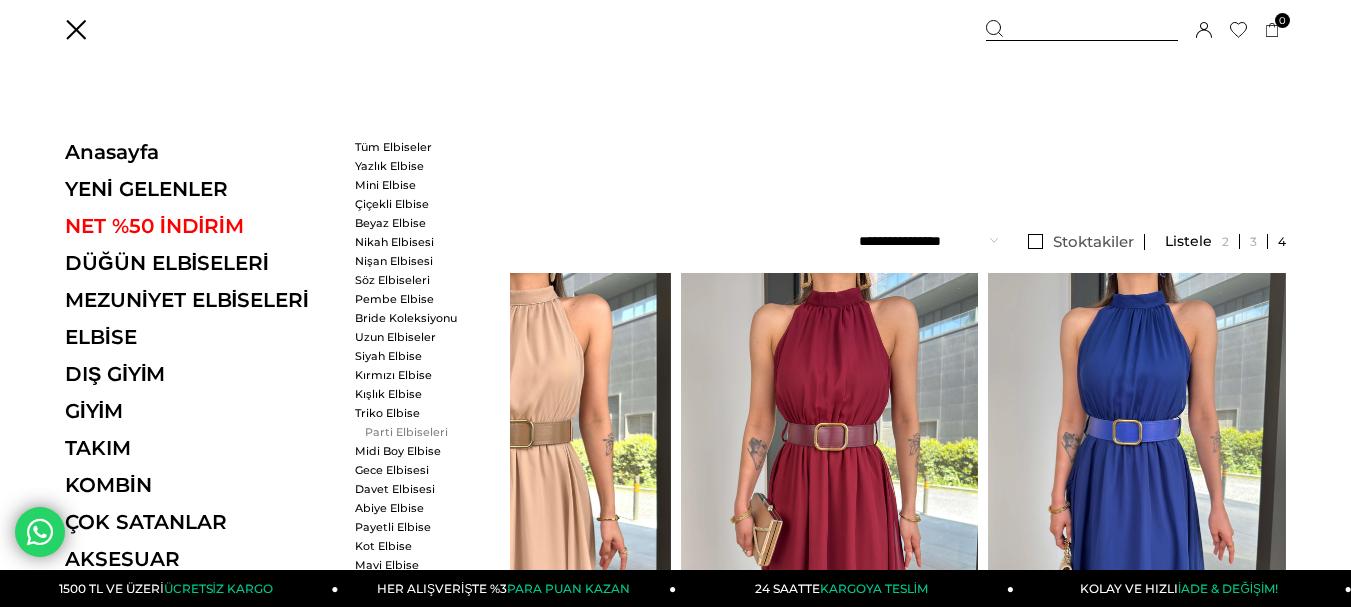 click on "Parti Elbiseleri" at bounding box center [412, 432] 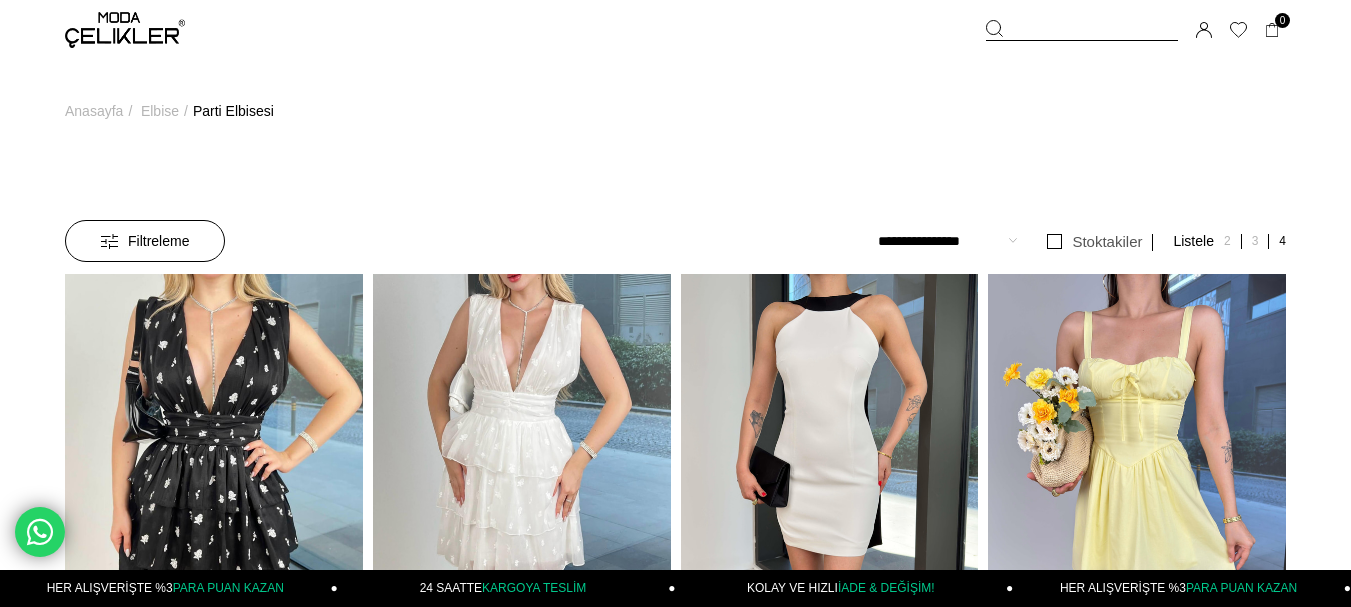 scroll, scrollTop: 0, scrollLeft: 0, axis: both 